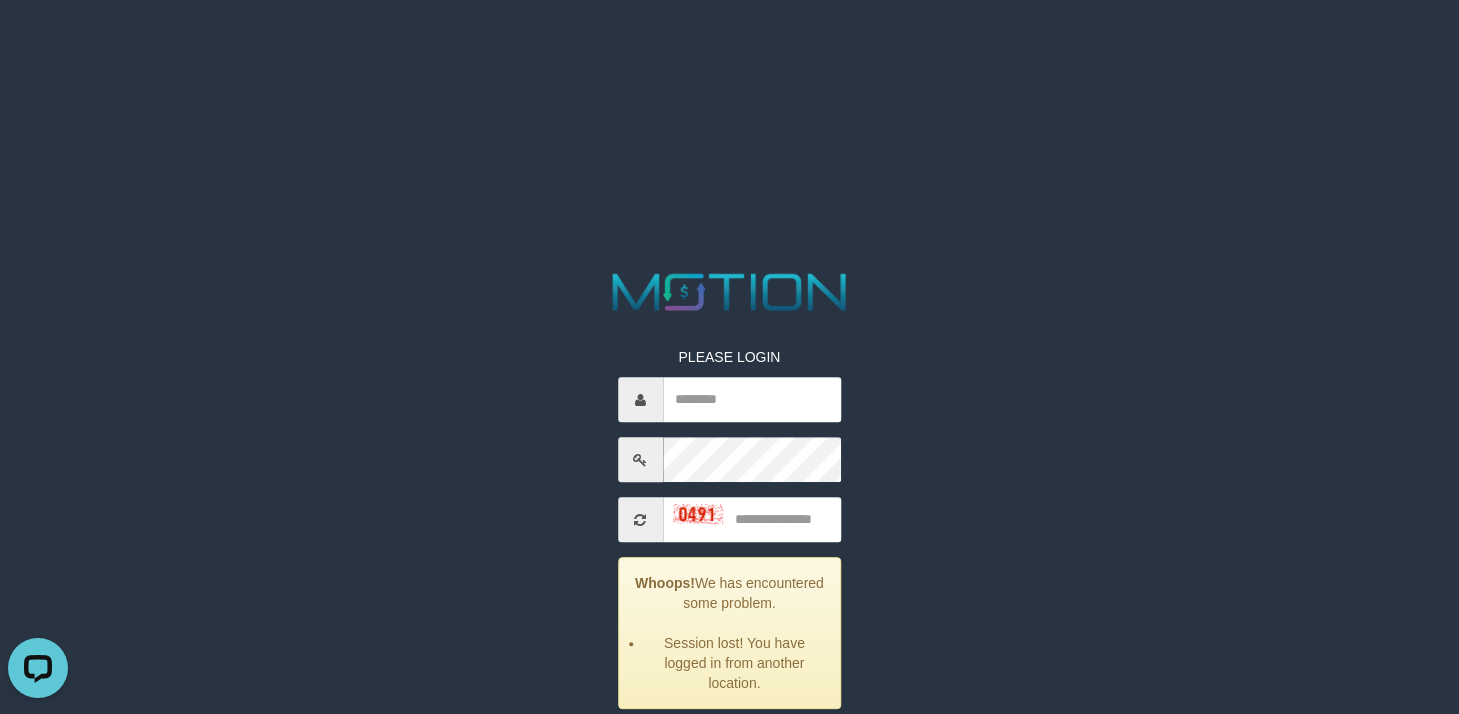 scroll, scrollTop: 0, scrollLeft: 0, axis: both 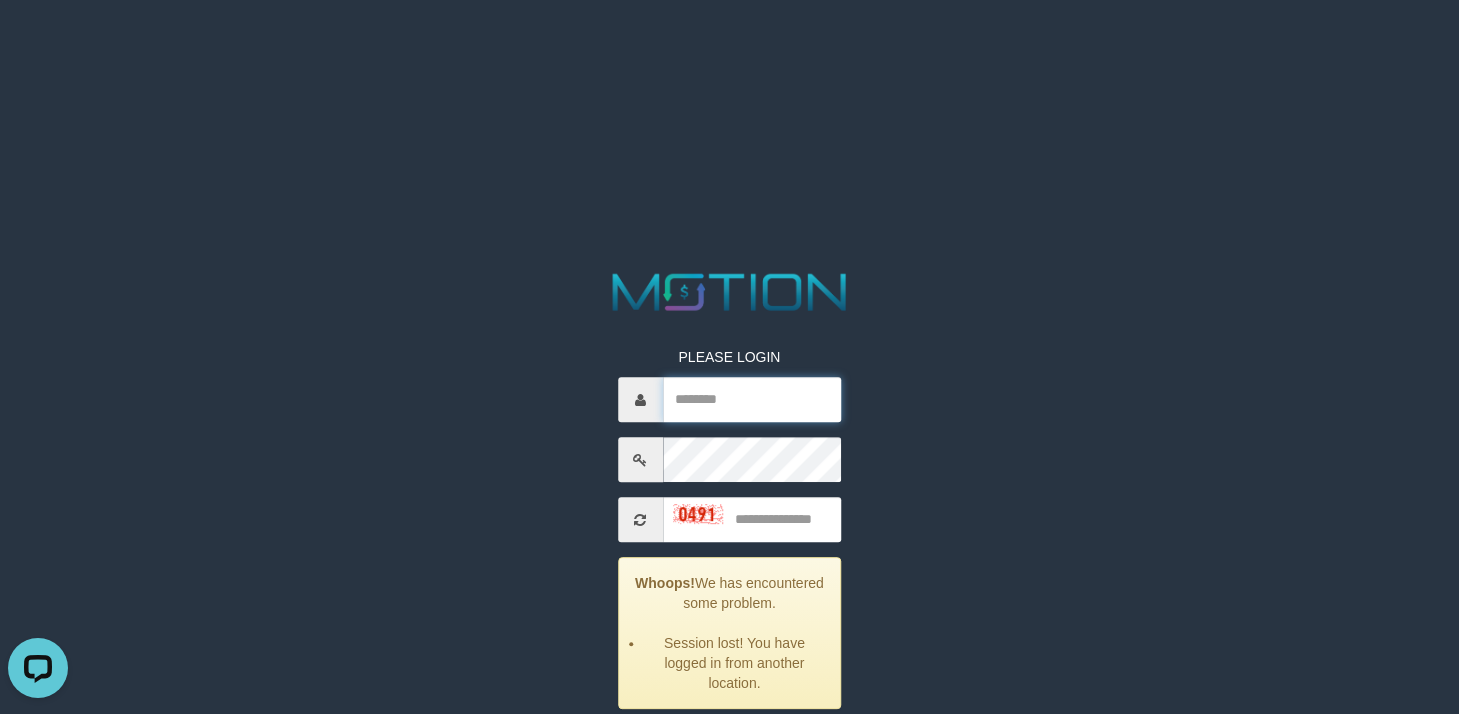 click at bounding box center [752, 399] 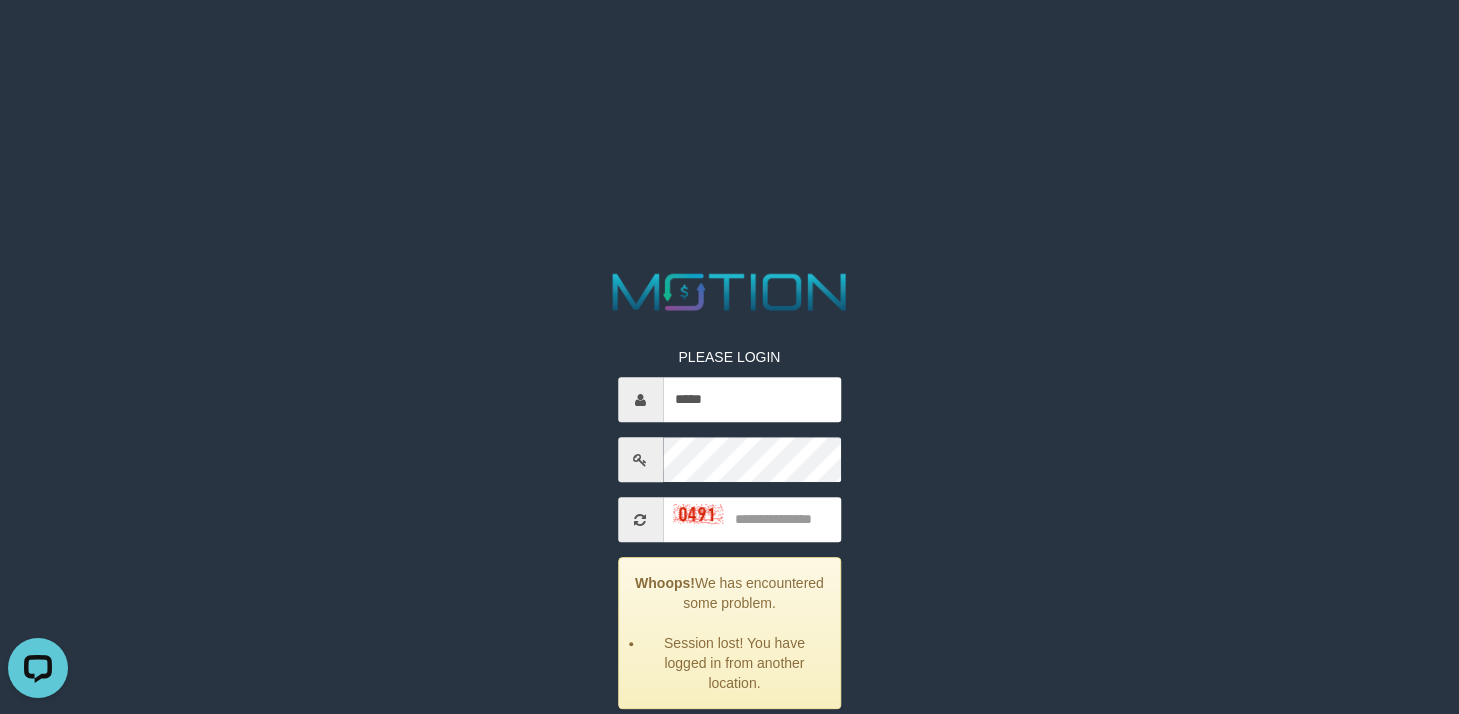 type on "*****" 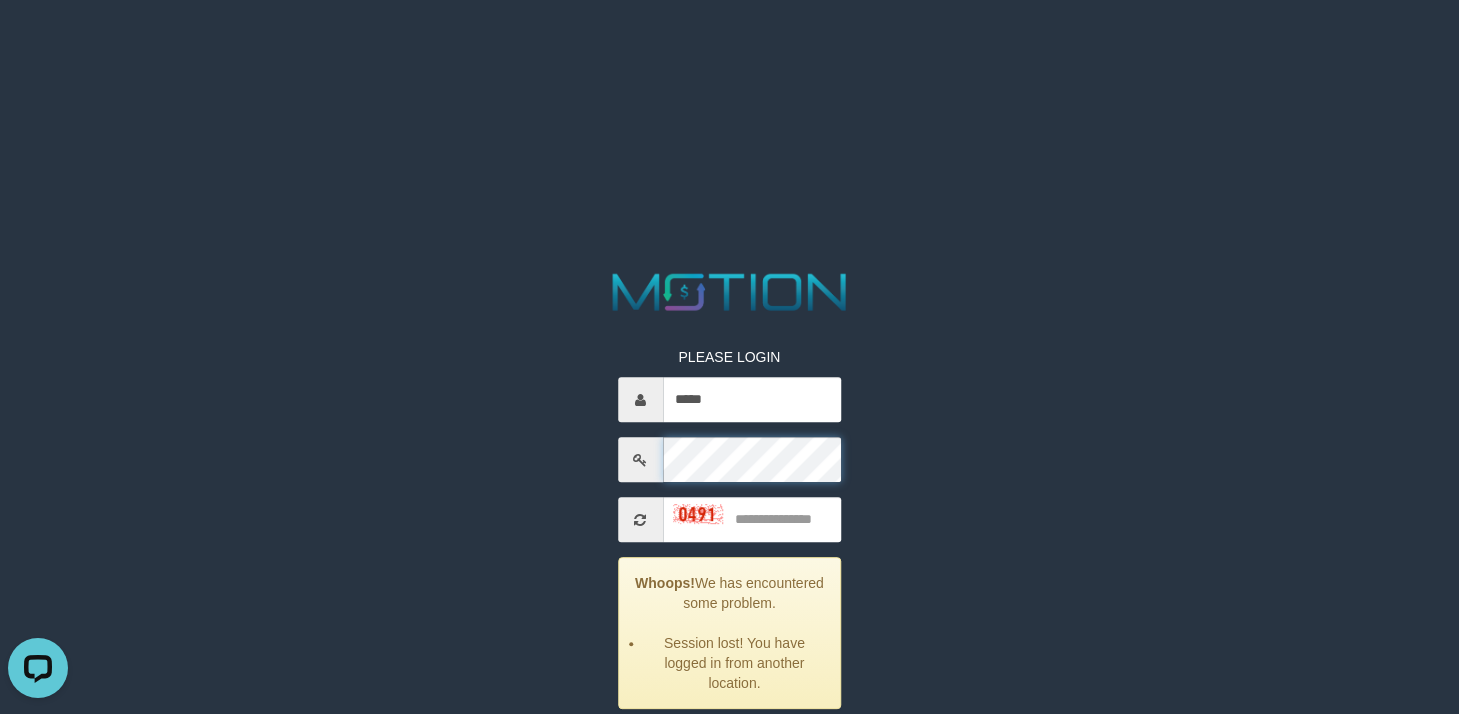 click on "PLEASE LOGIN
*****
Whoops!  We has encountered some problem.
Session lost! You have logged in from another location.
*****
code © 2012-2018 dwg" at bounding box center [729, 25] 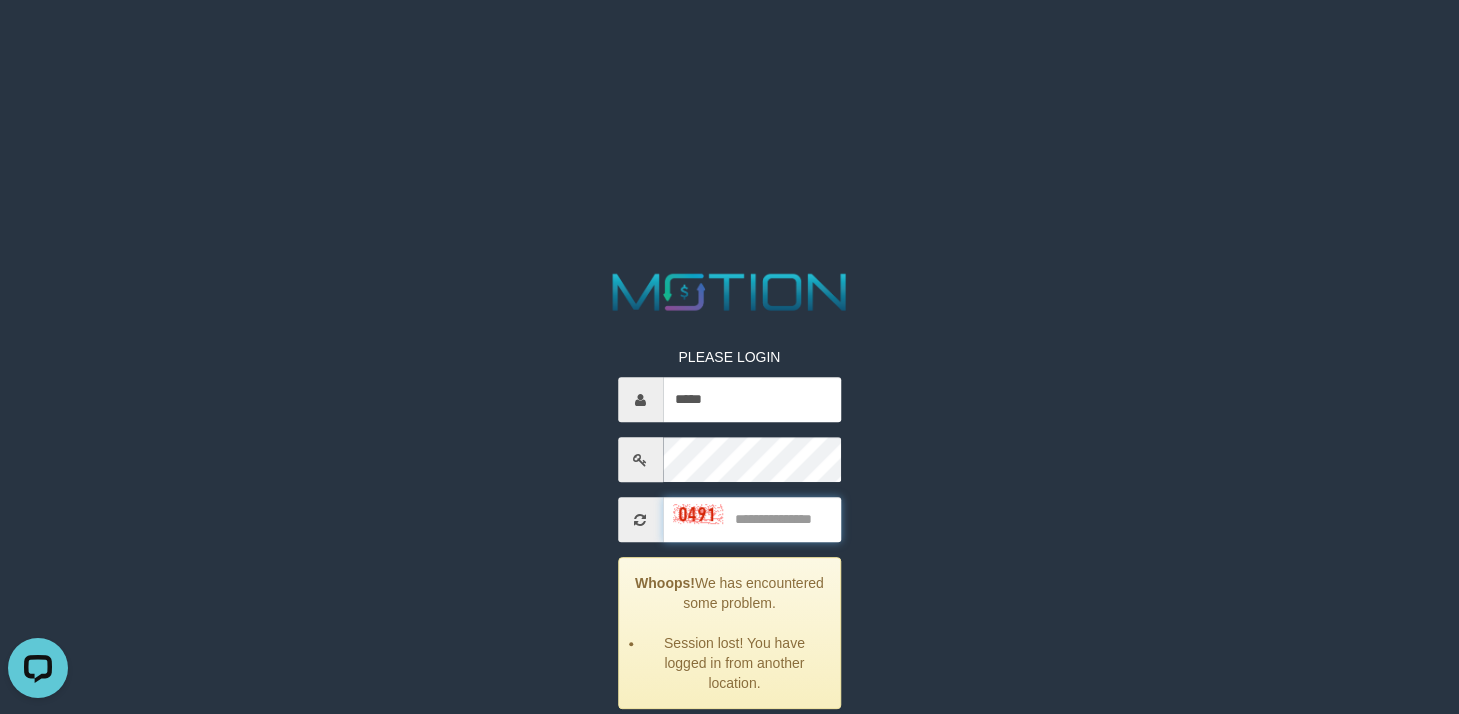 click at bounding box center (752, 519) 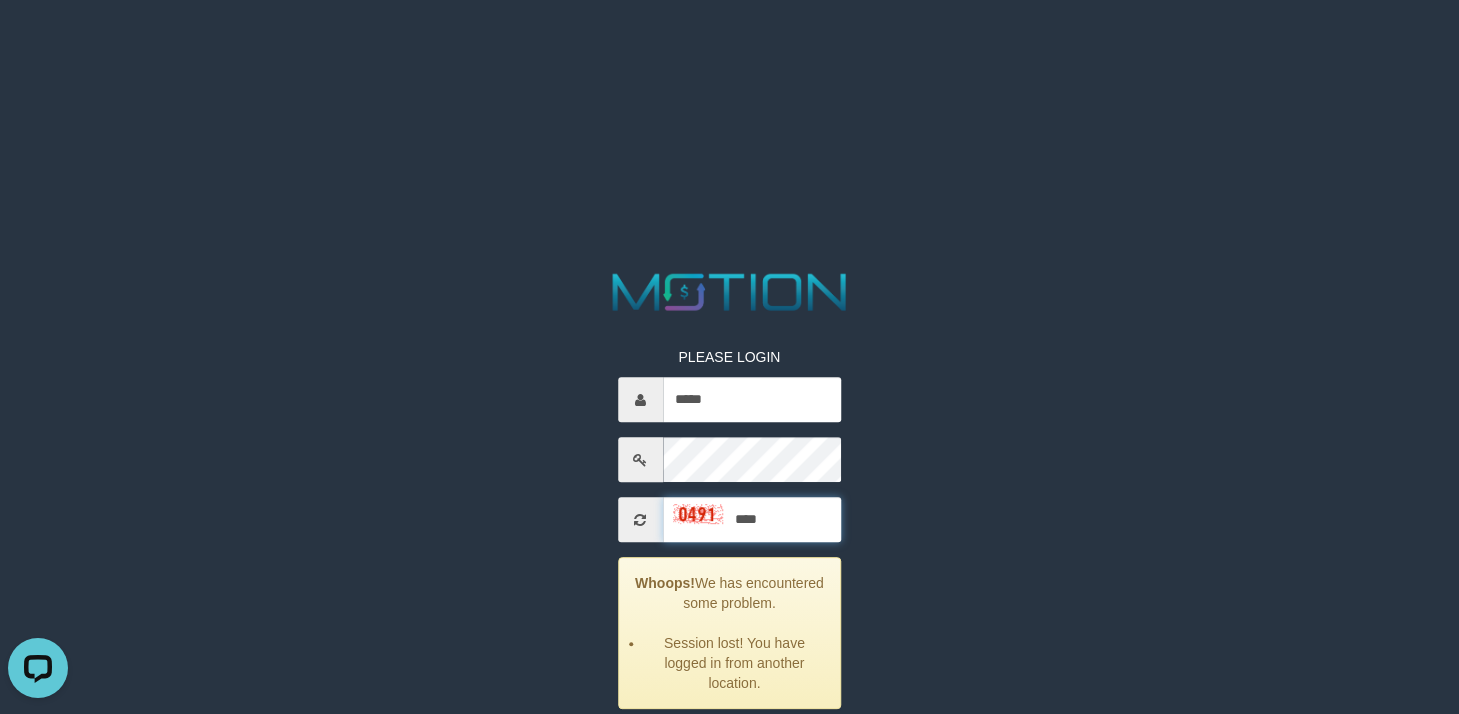 type on "****" 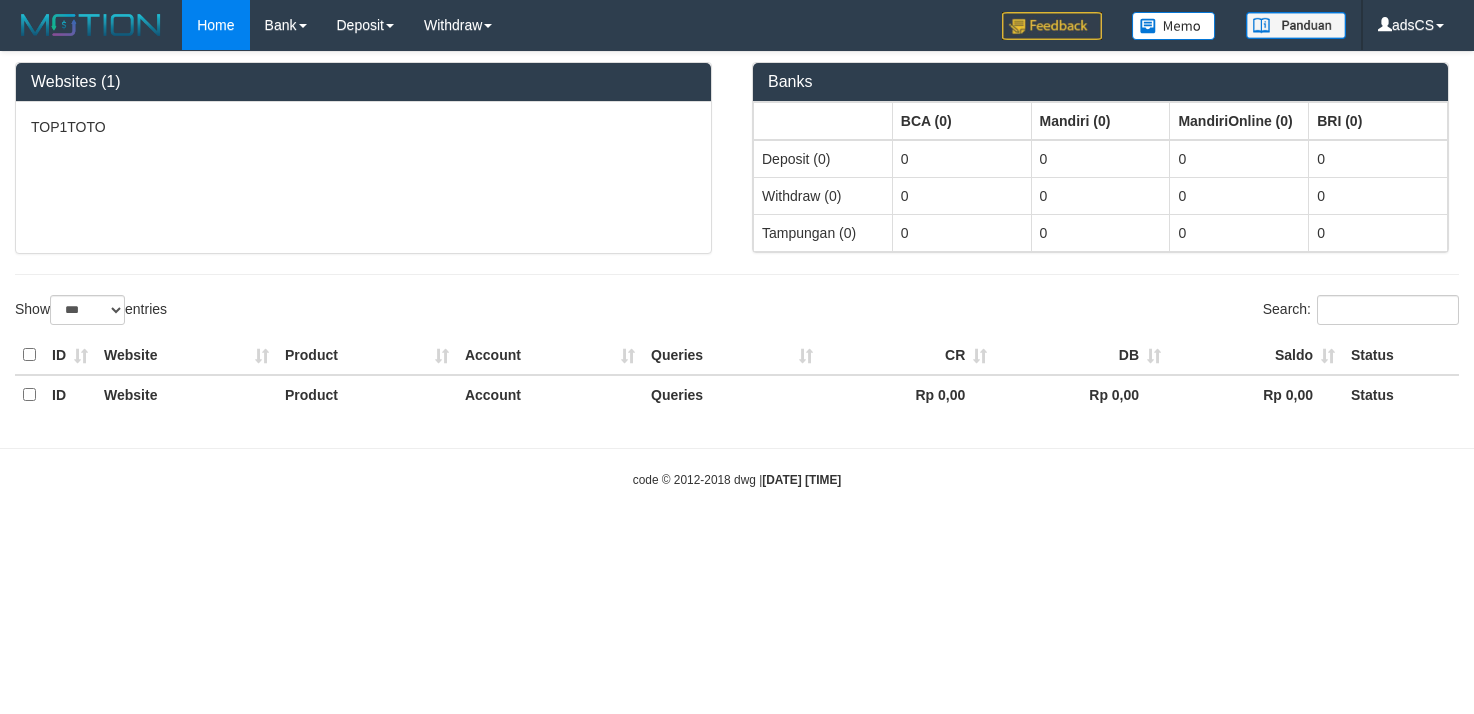 select on "***" 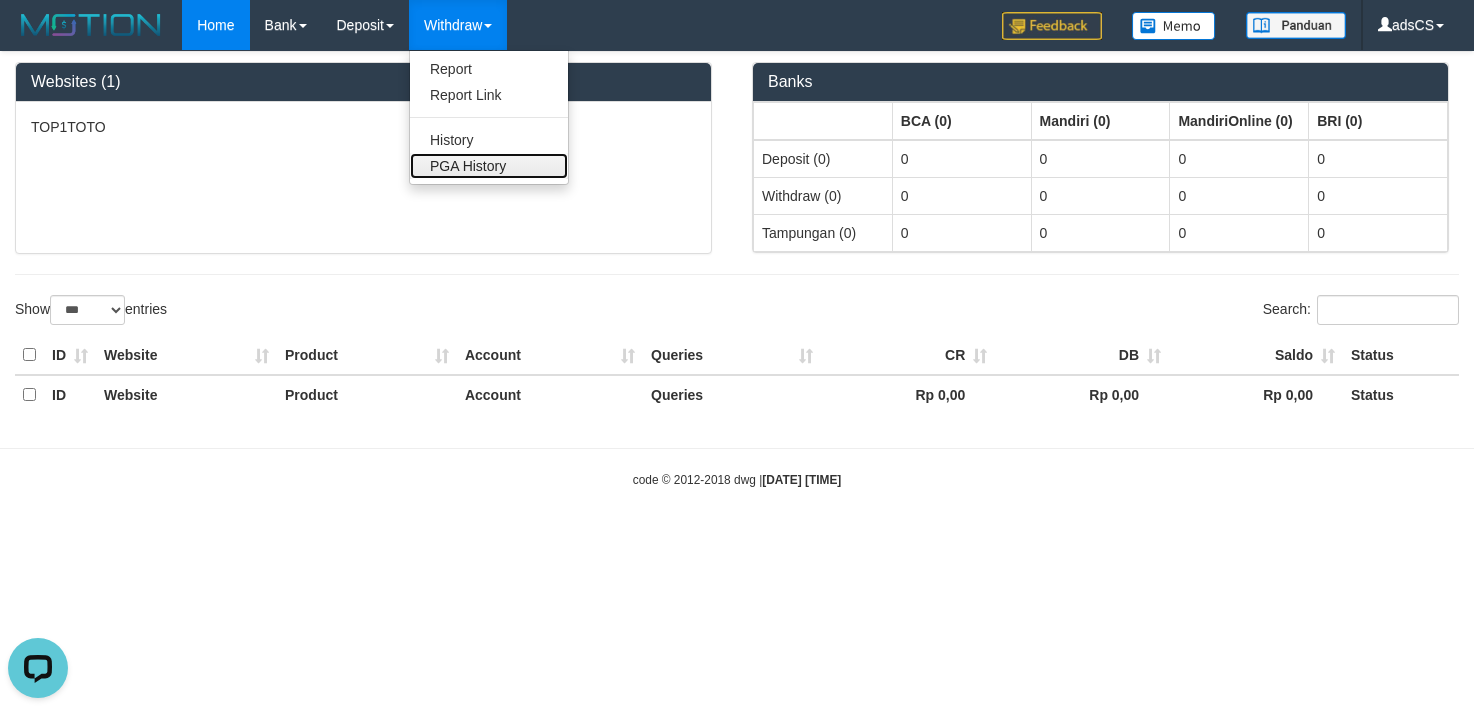 scroll, scrollTop: 0, scrollLeft: 0, axis: both 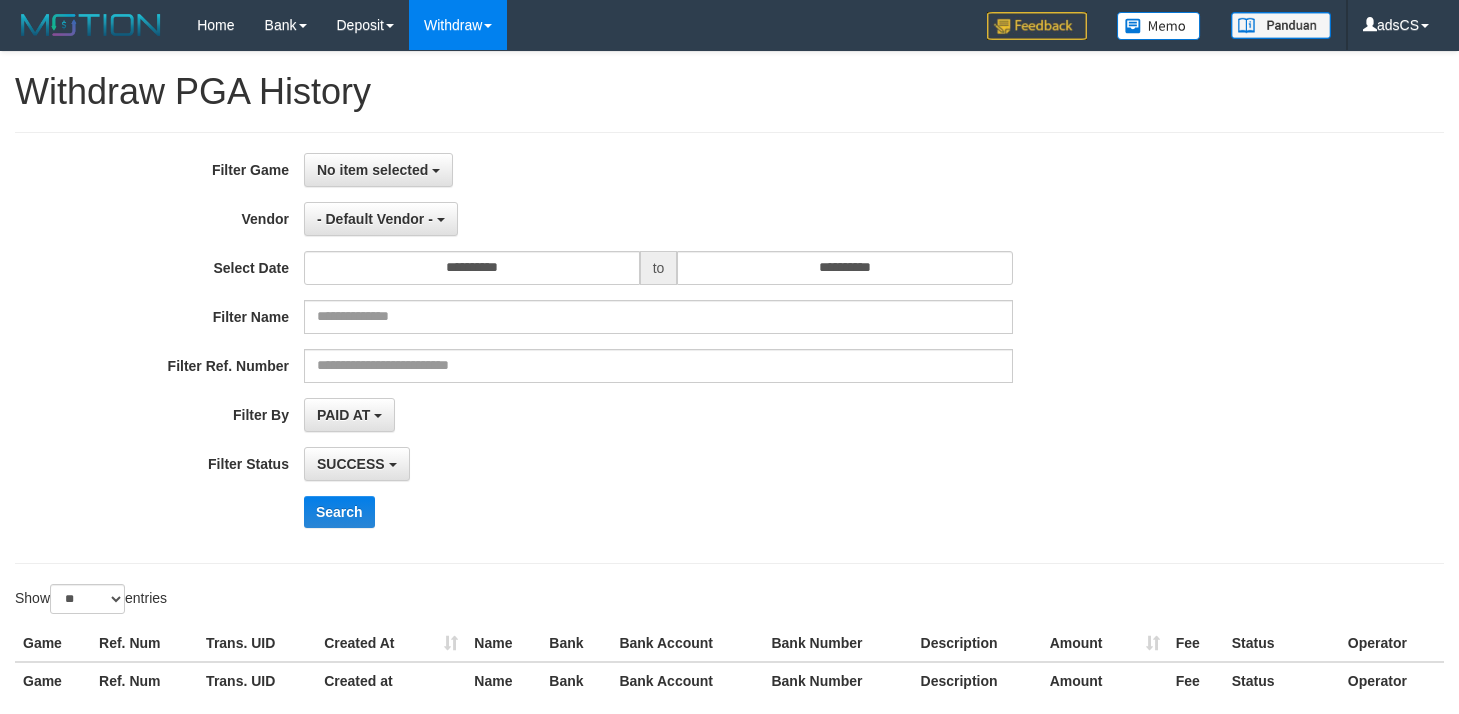 select 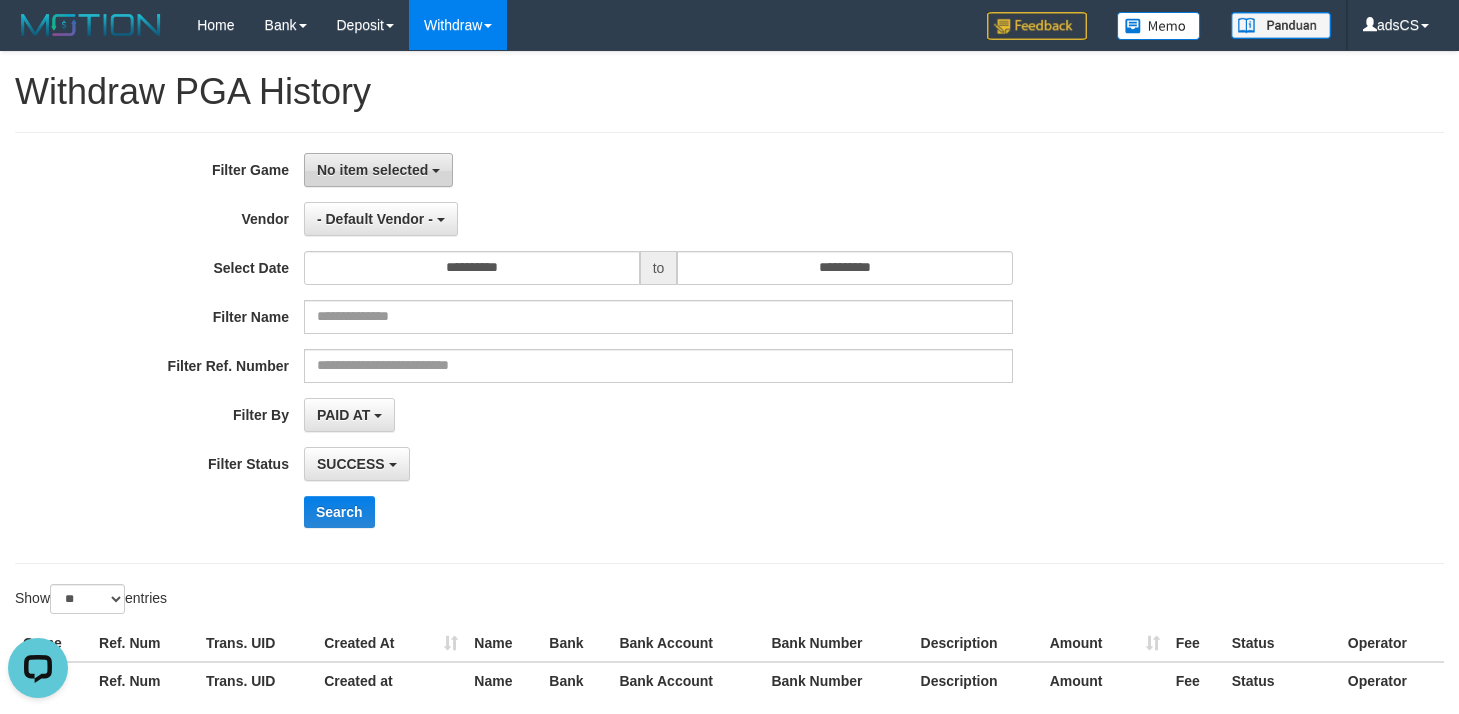 scroll, scrollTop: 0, scrollLeft: 0, axis: both 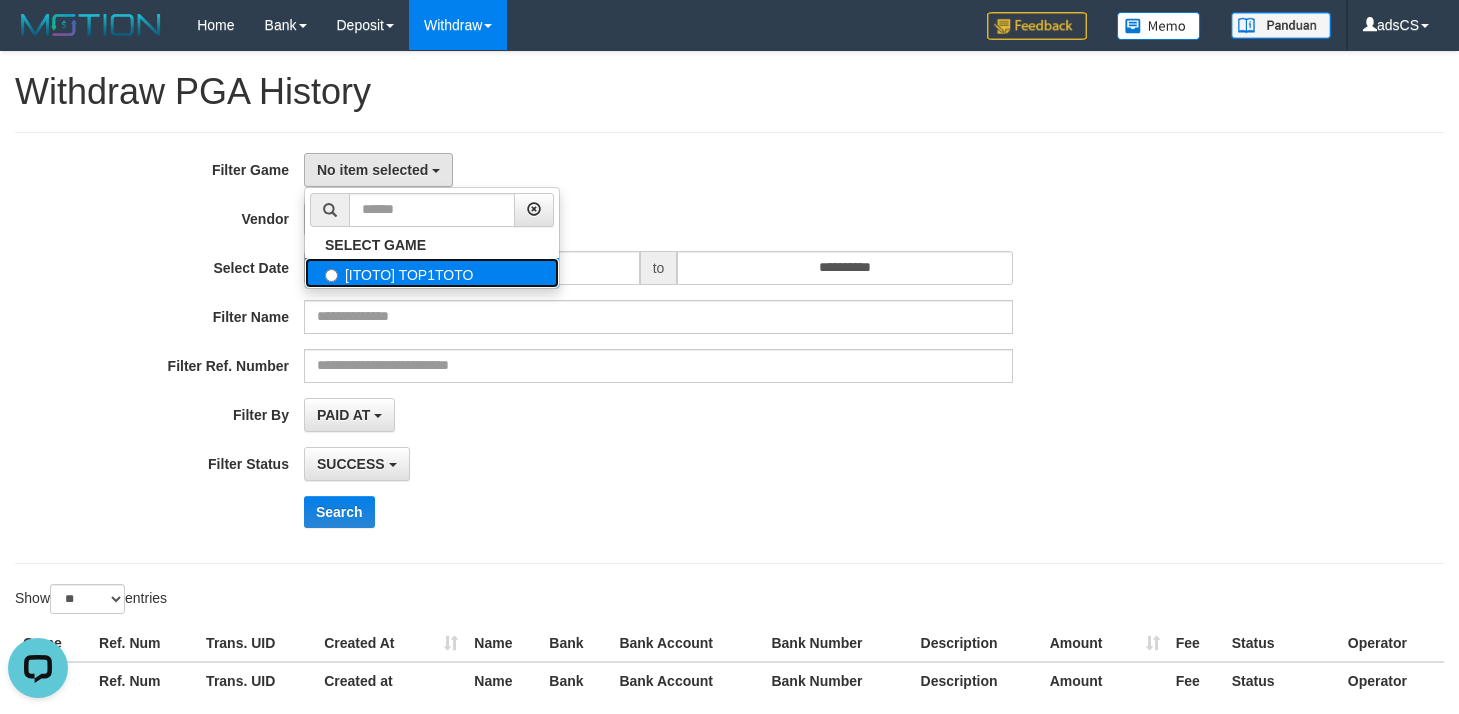 click on "[ITOTO] TOP1TOTO" at bounding box center (432, 273) 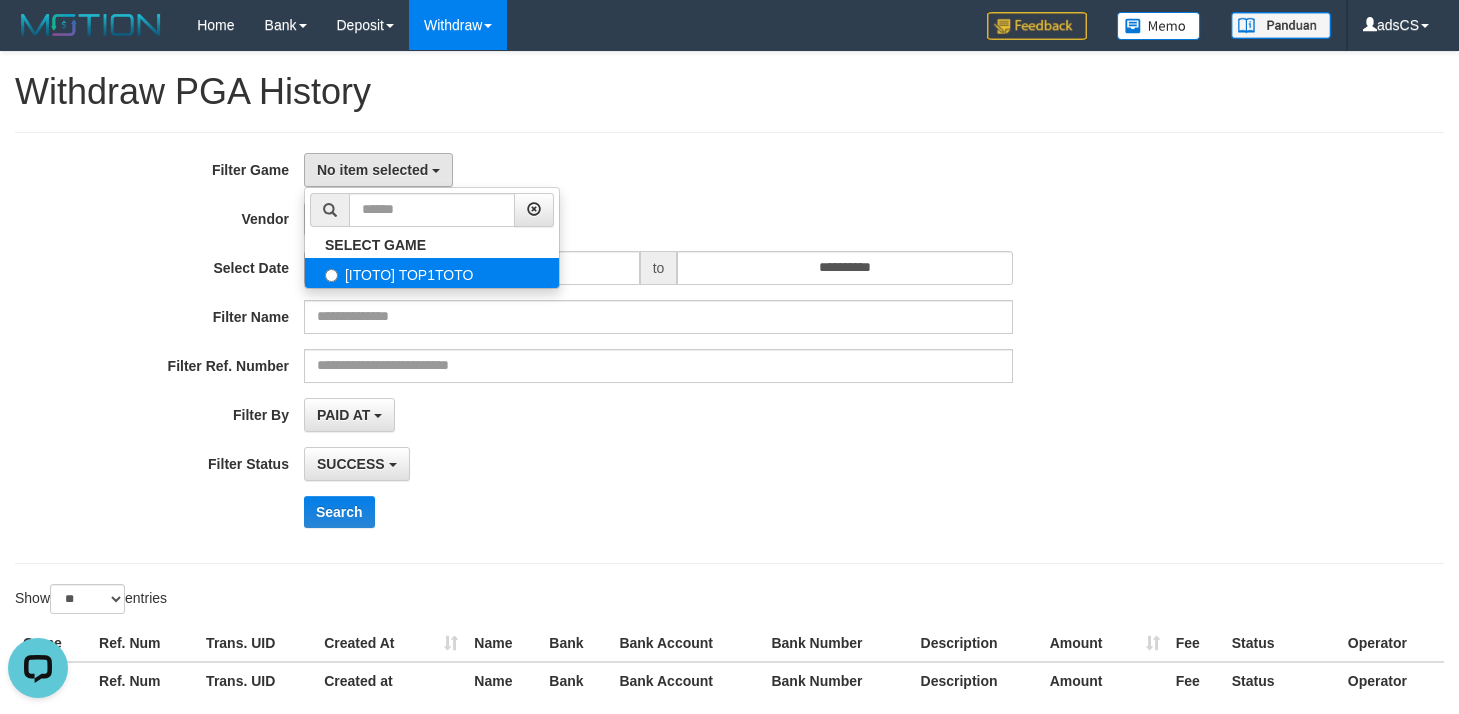 select on "***" 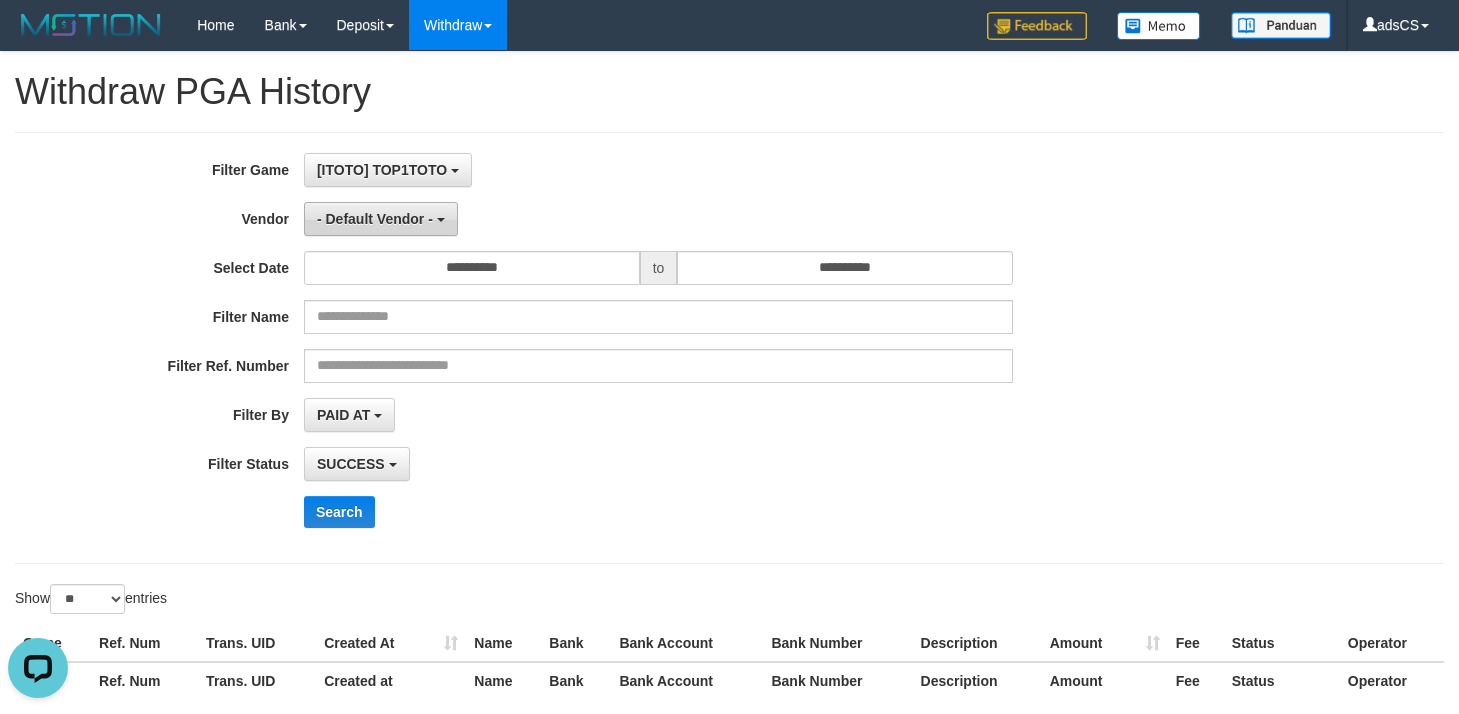 scroll, scrollTop: 18, scrollLeft: 0, axis: vertical 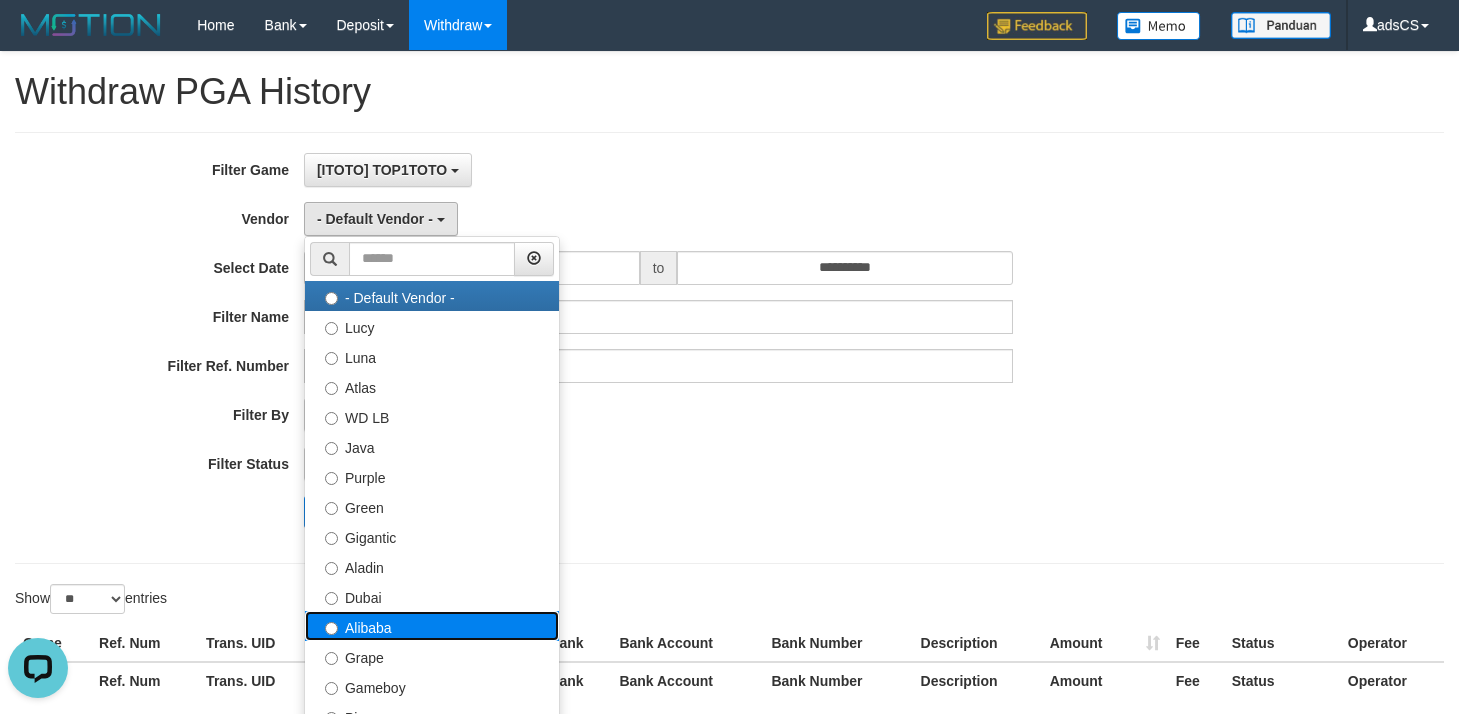 click on "Alibaba" at bounding box center [432, 626] 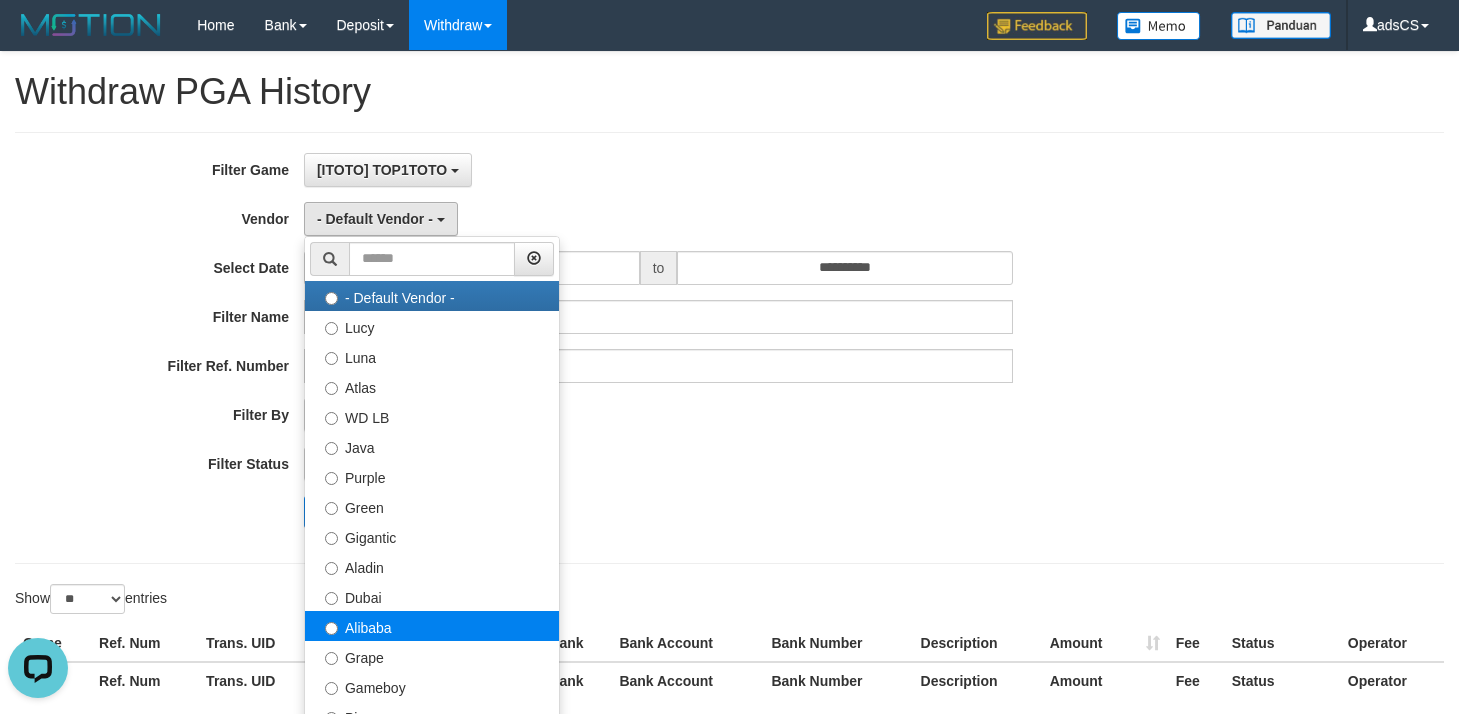 select on "**********" 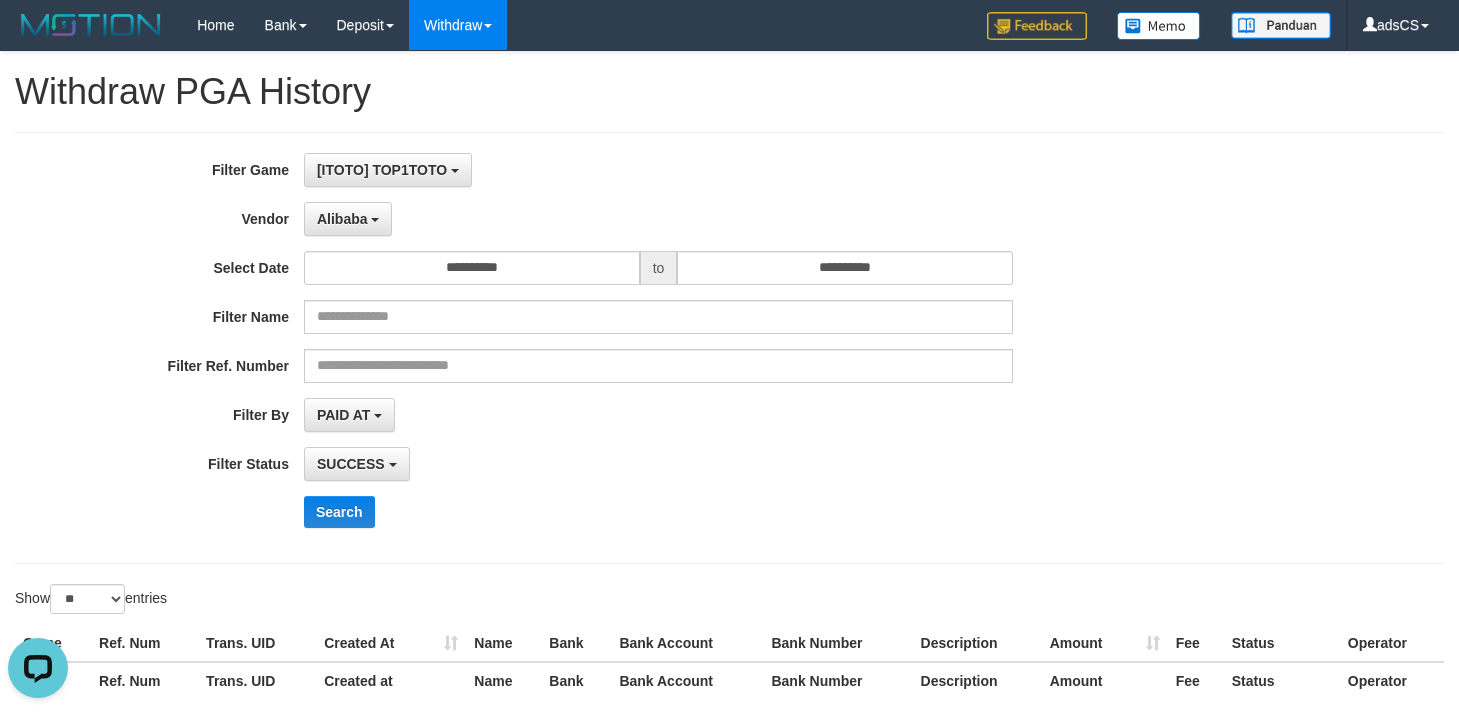 click on "**********" at bounding box center (608, 348) 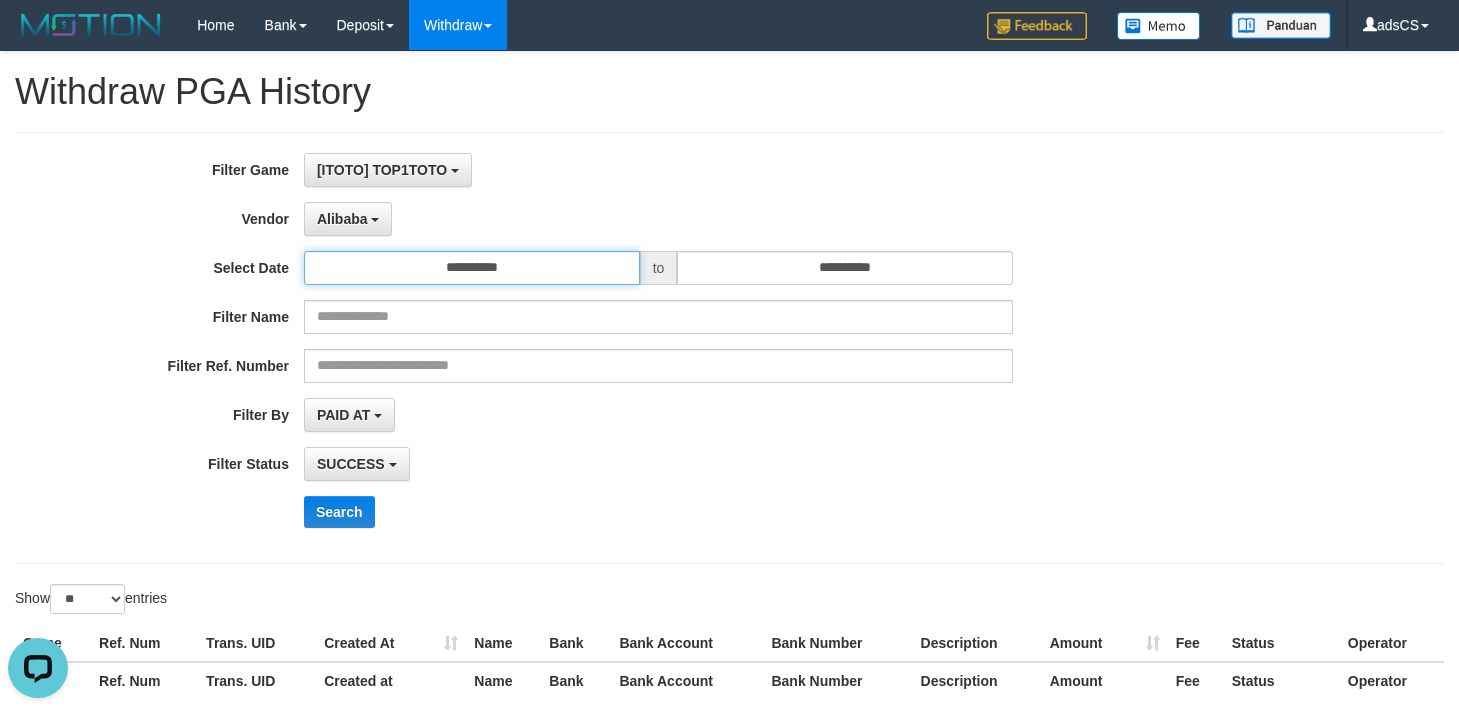 drag, startPoint x: 540, startPoint y: 265, endPoint x: 544, endPoint y: 305, distance: 40.1995 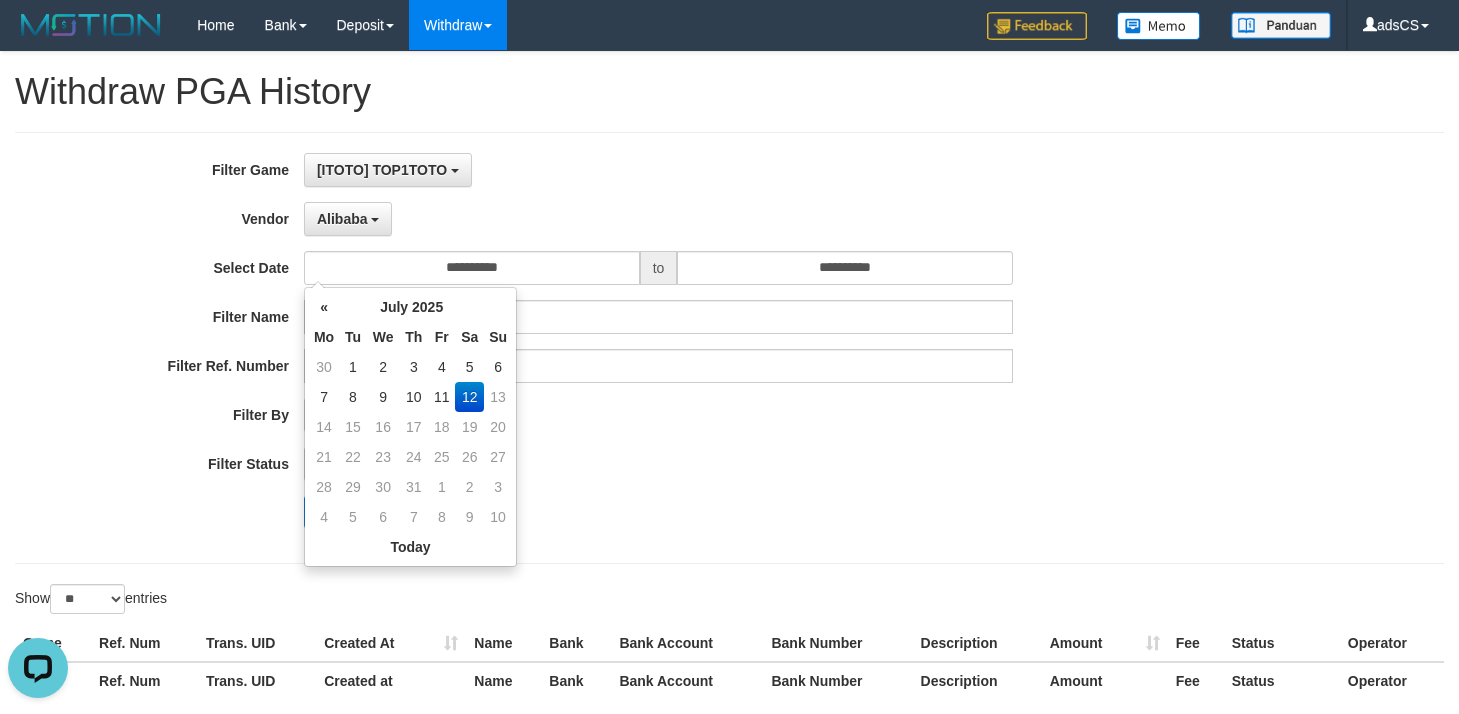 click on "11" at bounding box center [441, 397] 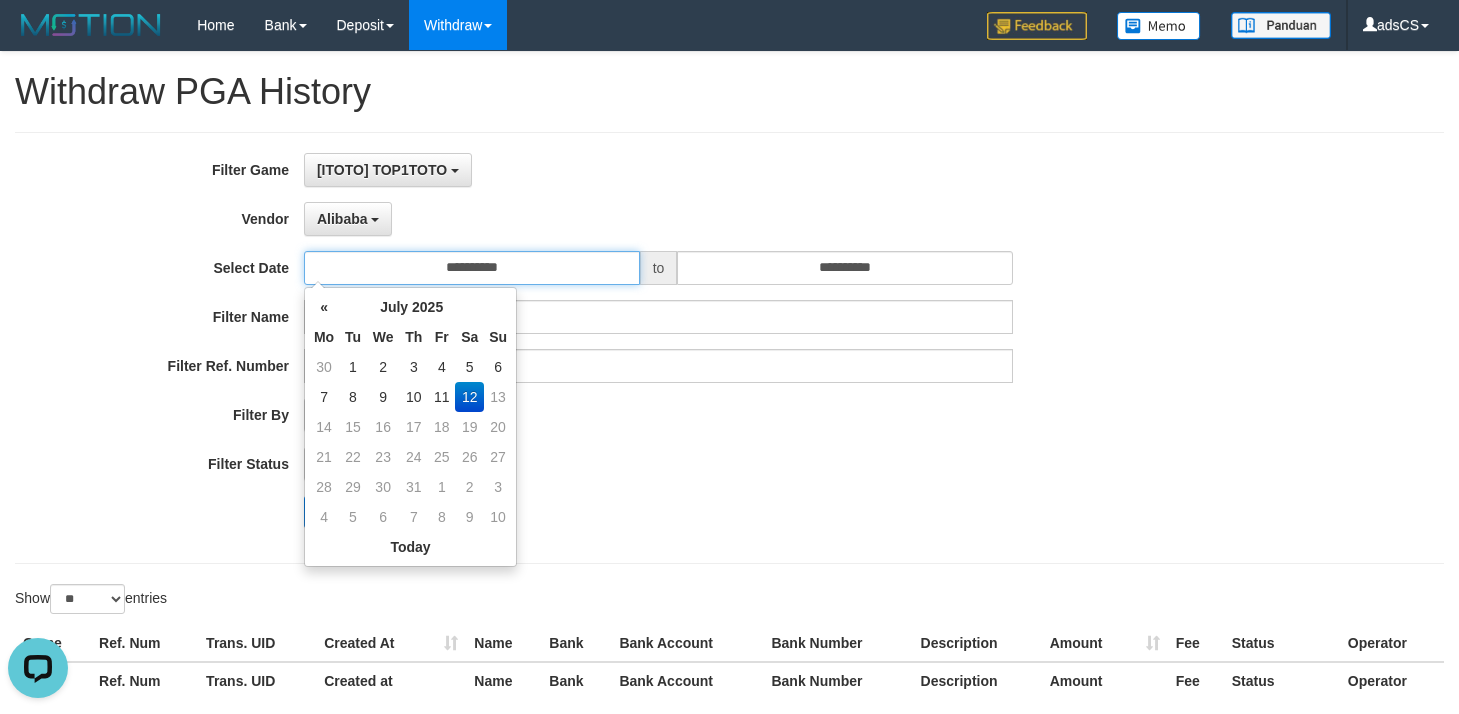 type on "**********" 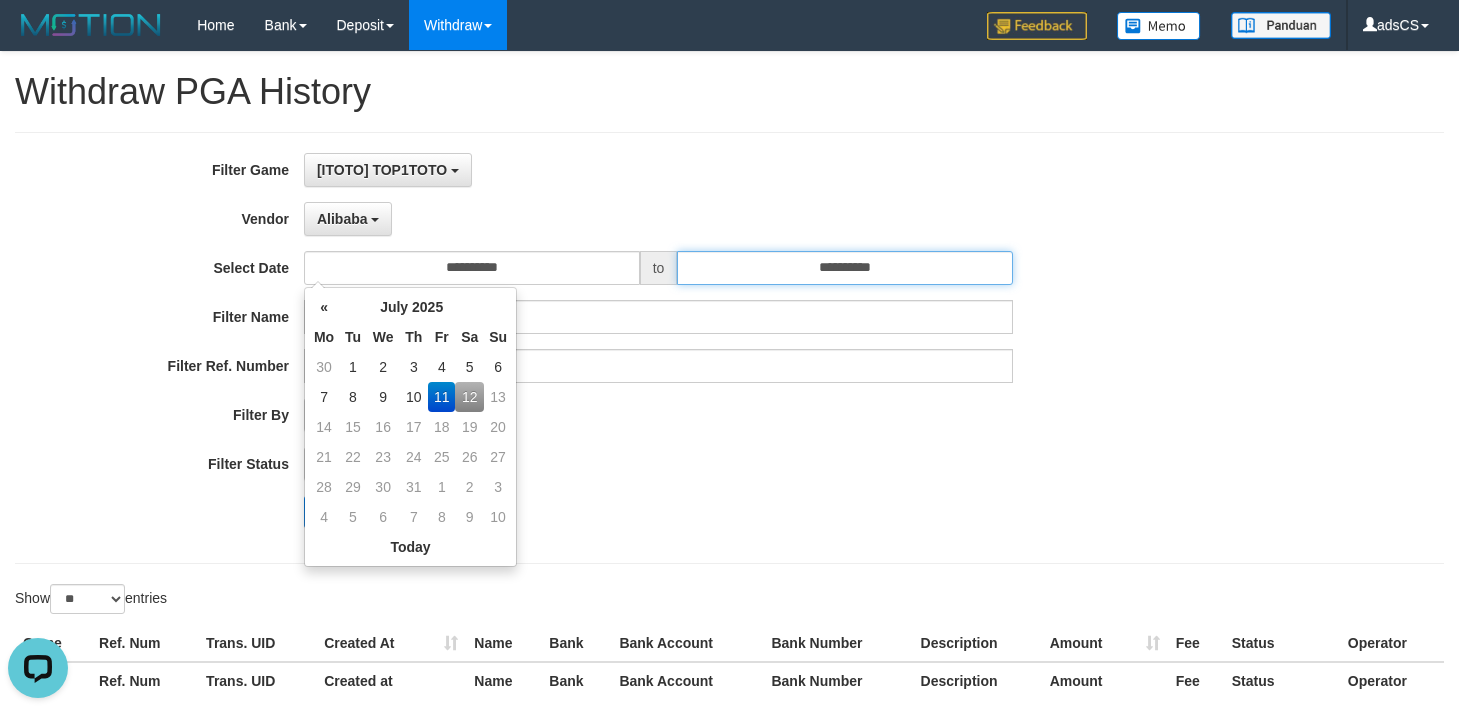 click on "**********" at bounding box center (845, 268) 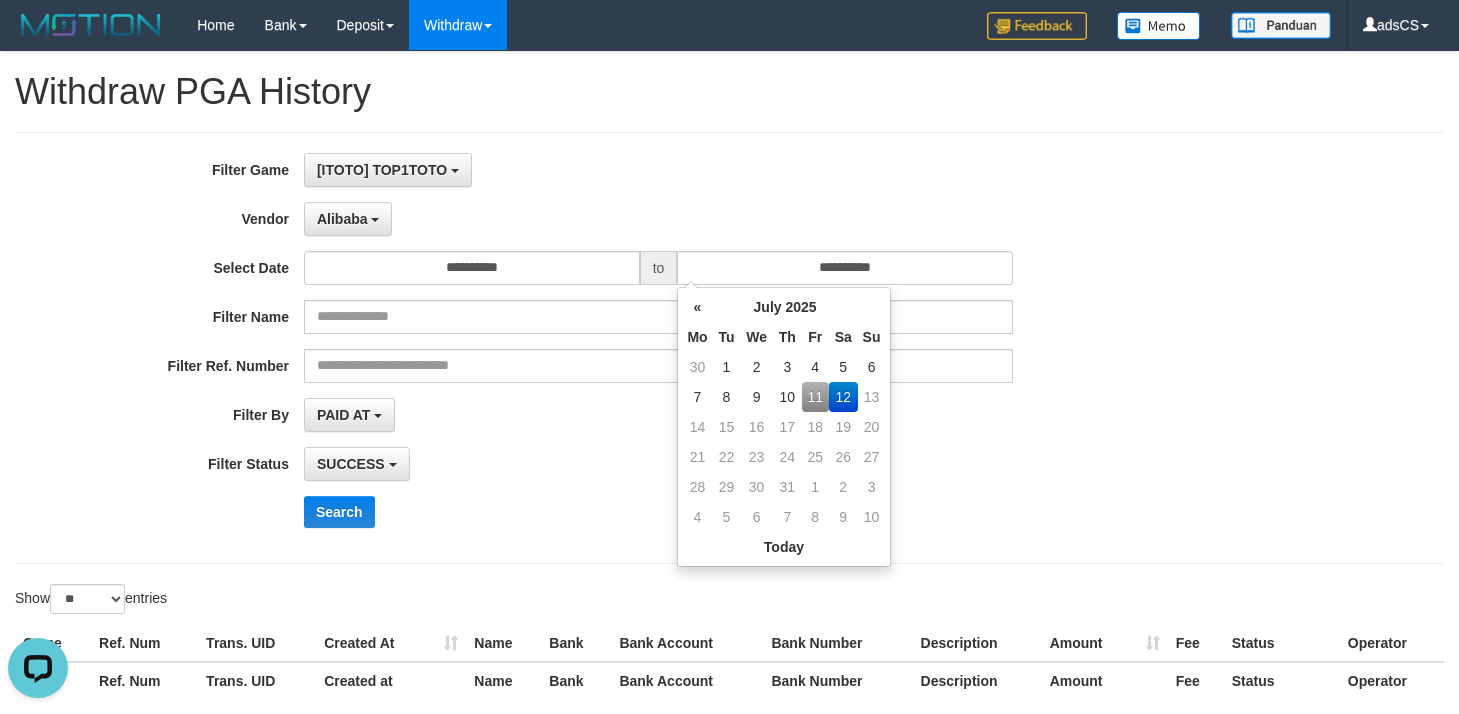 click on "11" at bounding box center [815, 397] 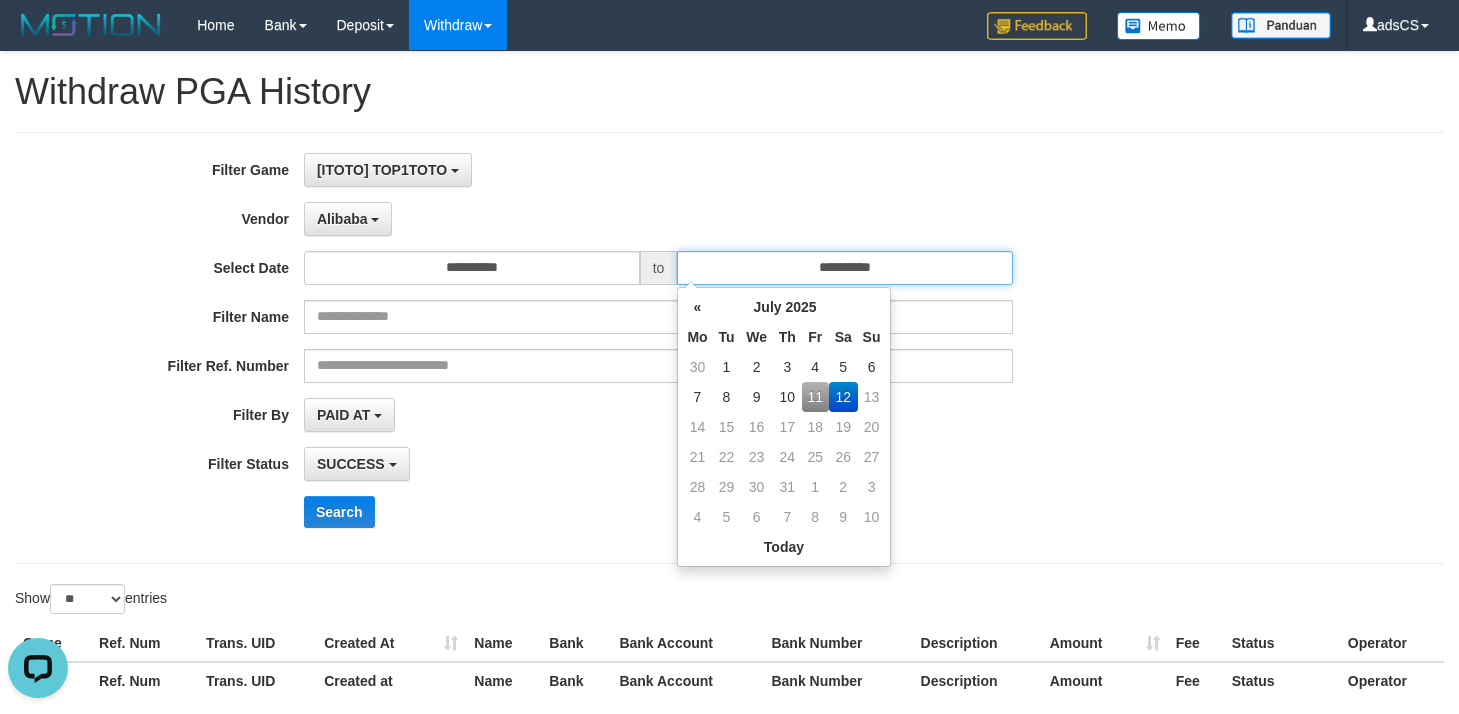 type on "**********" 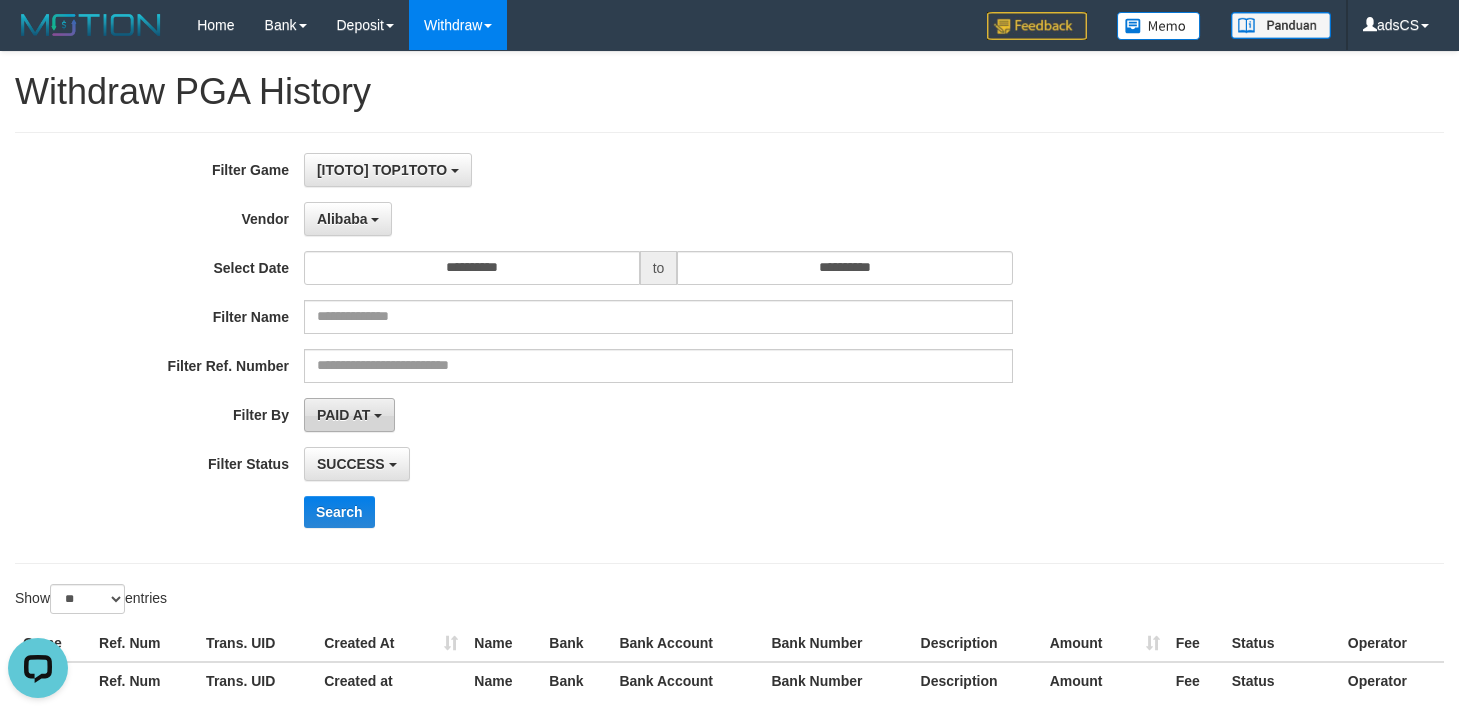 drag, startPoint x: 345, startPoint y: 407, endPoint x: 352, endPoint y: 417, distance: 12.206555 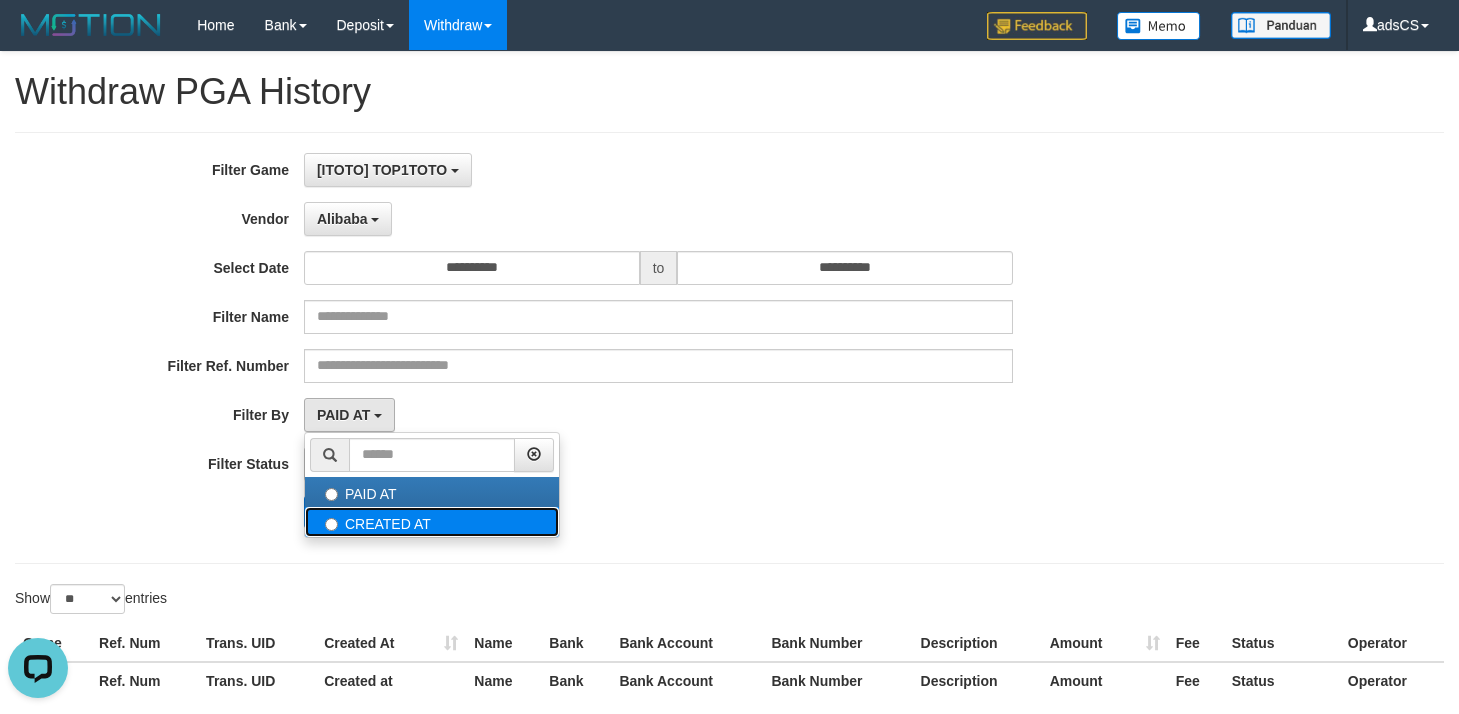 click on "CREATED AT" at bounding box center (432, 522) 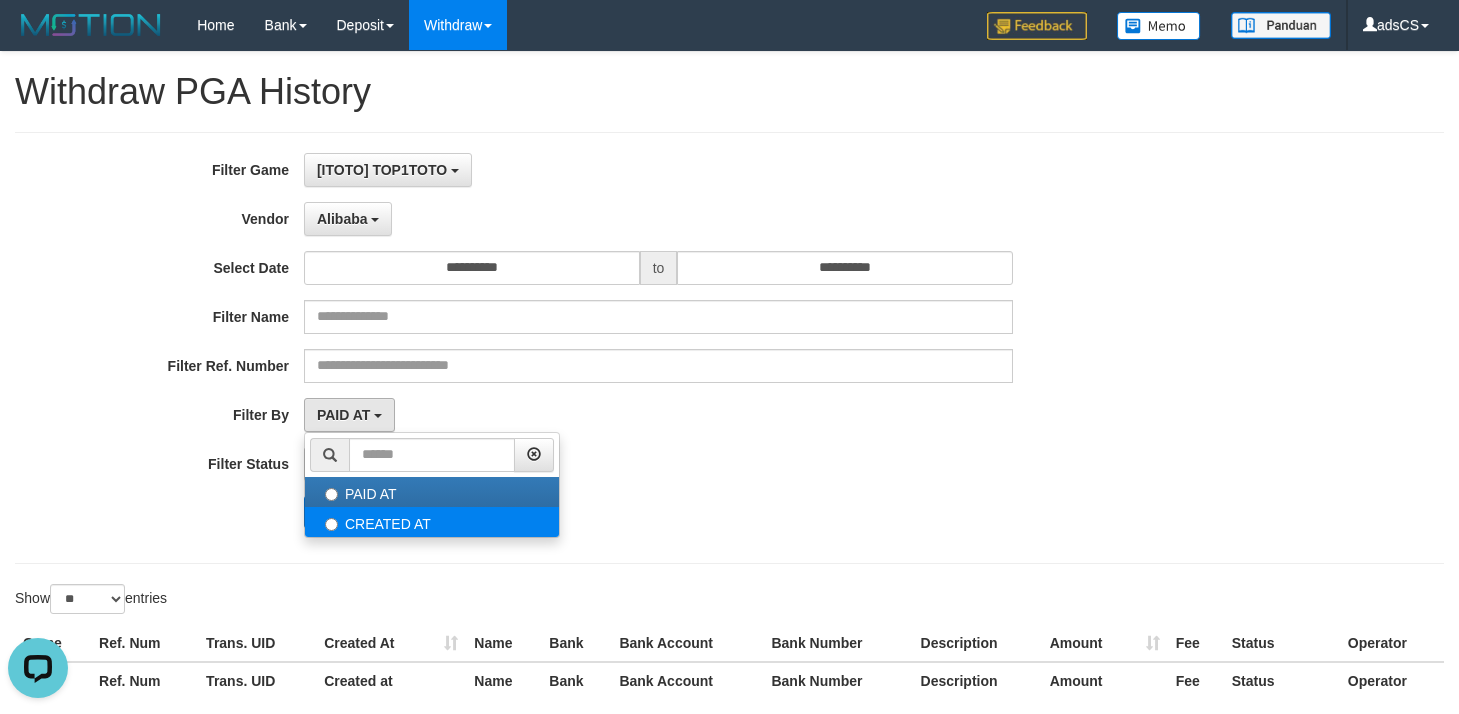 select on "*" 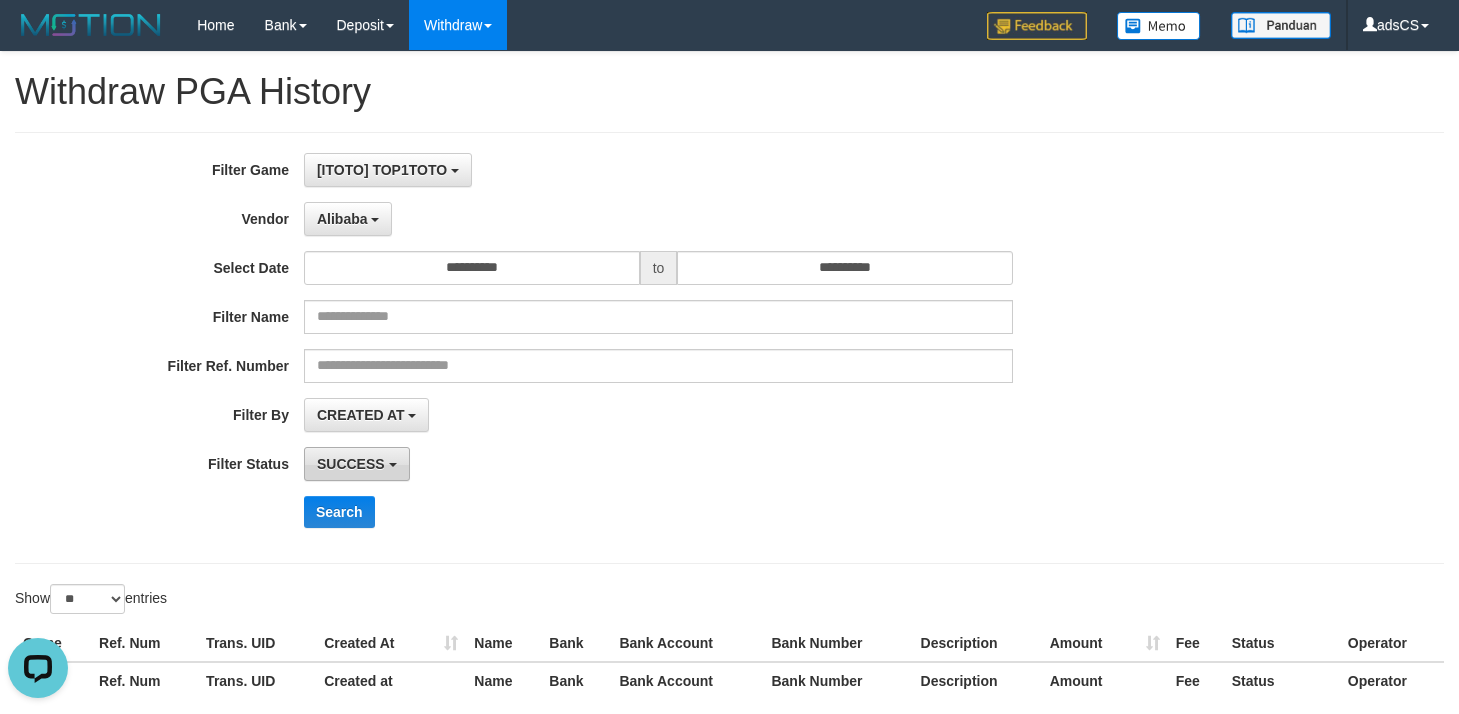 click on "SUCCESS" at bounding box center [351, 464] 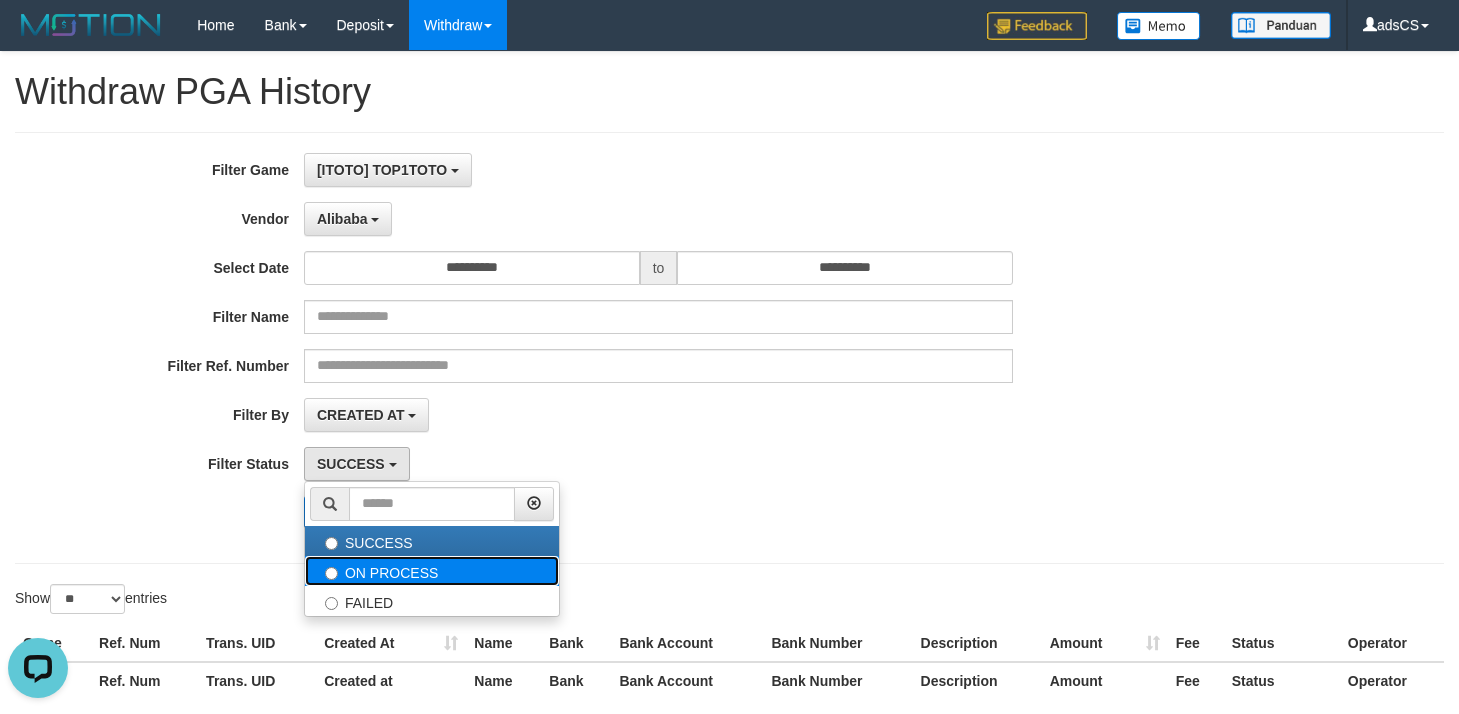 click on "ON PROCESS" at bounding box center [432, 571] 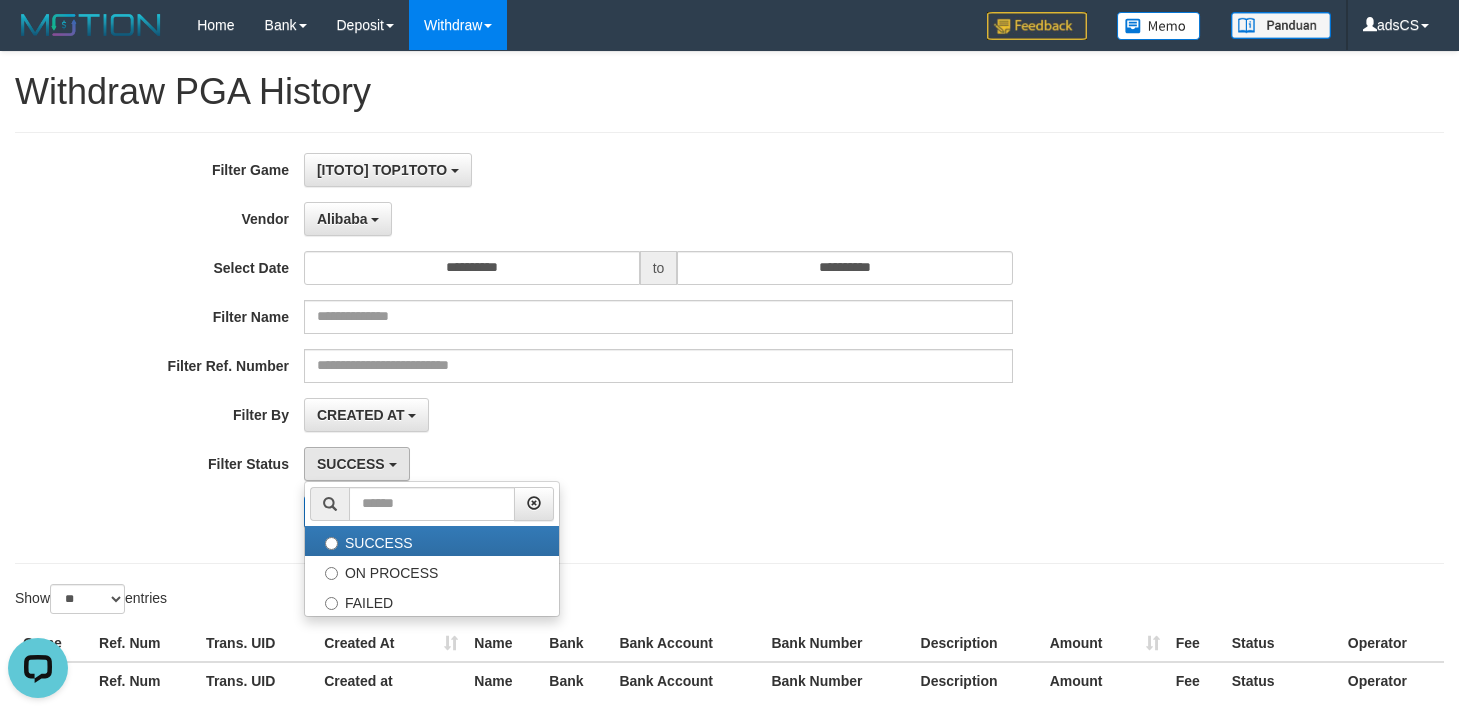 select on "*" 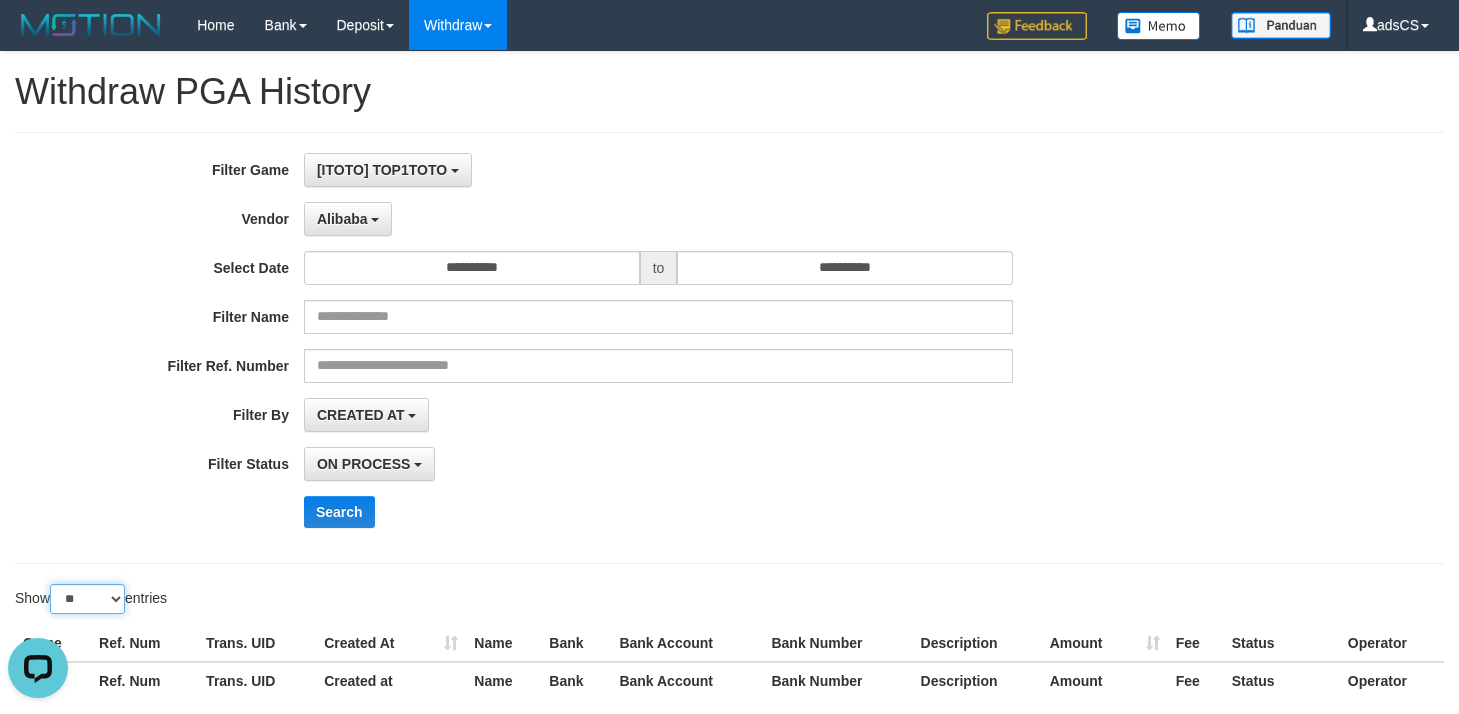 click on "** ** ** ***" at bounding box center (87, 599) 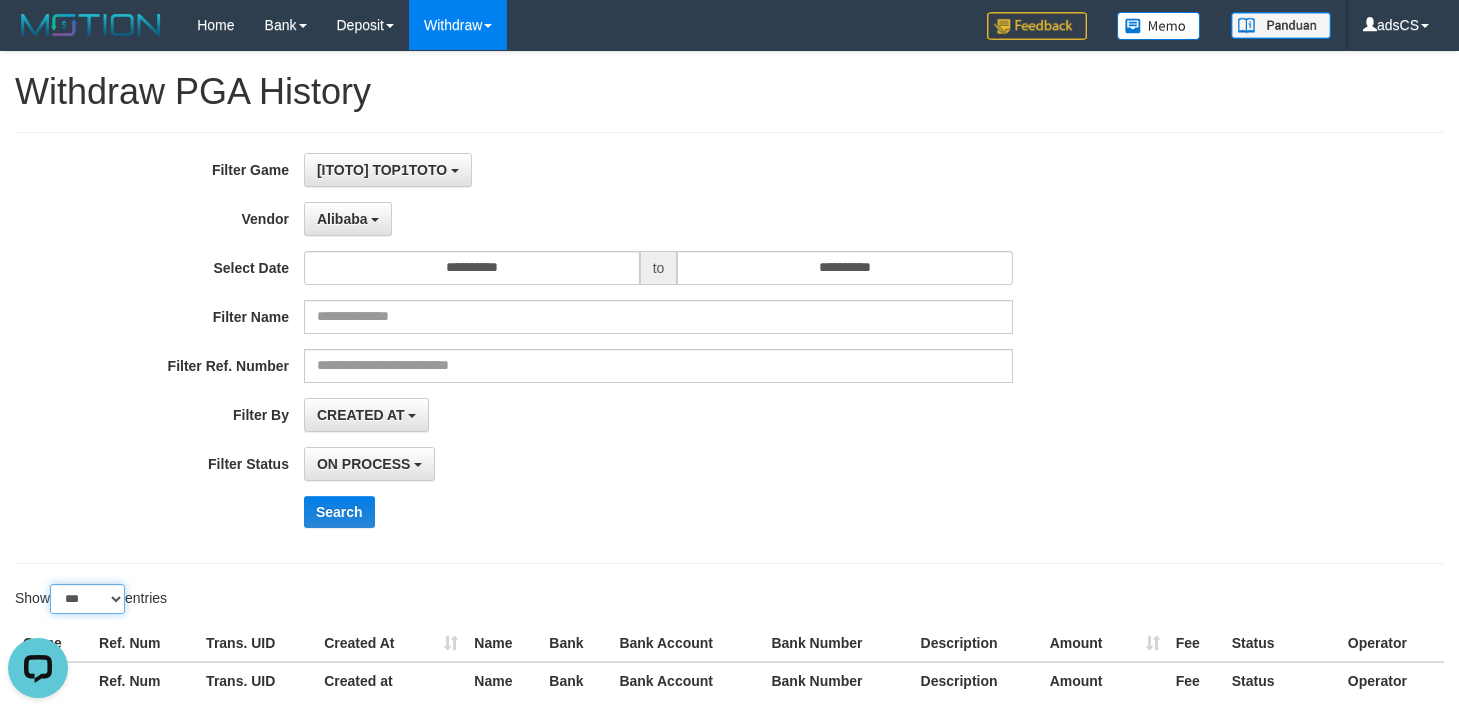 click on "** ** ** ***" at bounding box center (87, 599) 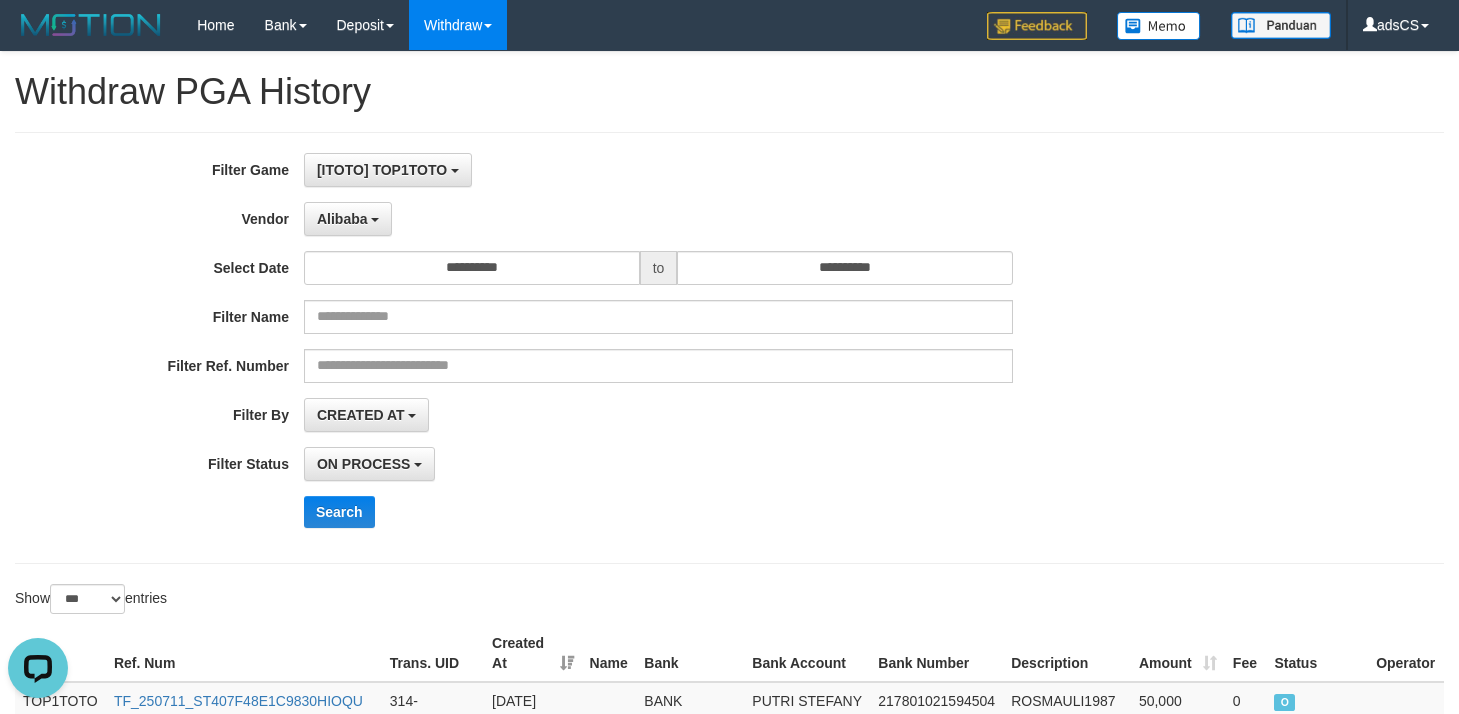 click on "CREATED AT
PAID AT
CREATED AT" at bounding box center [658, 415] 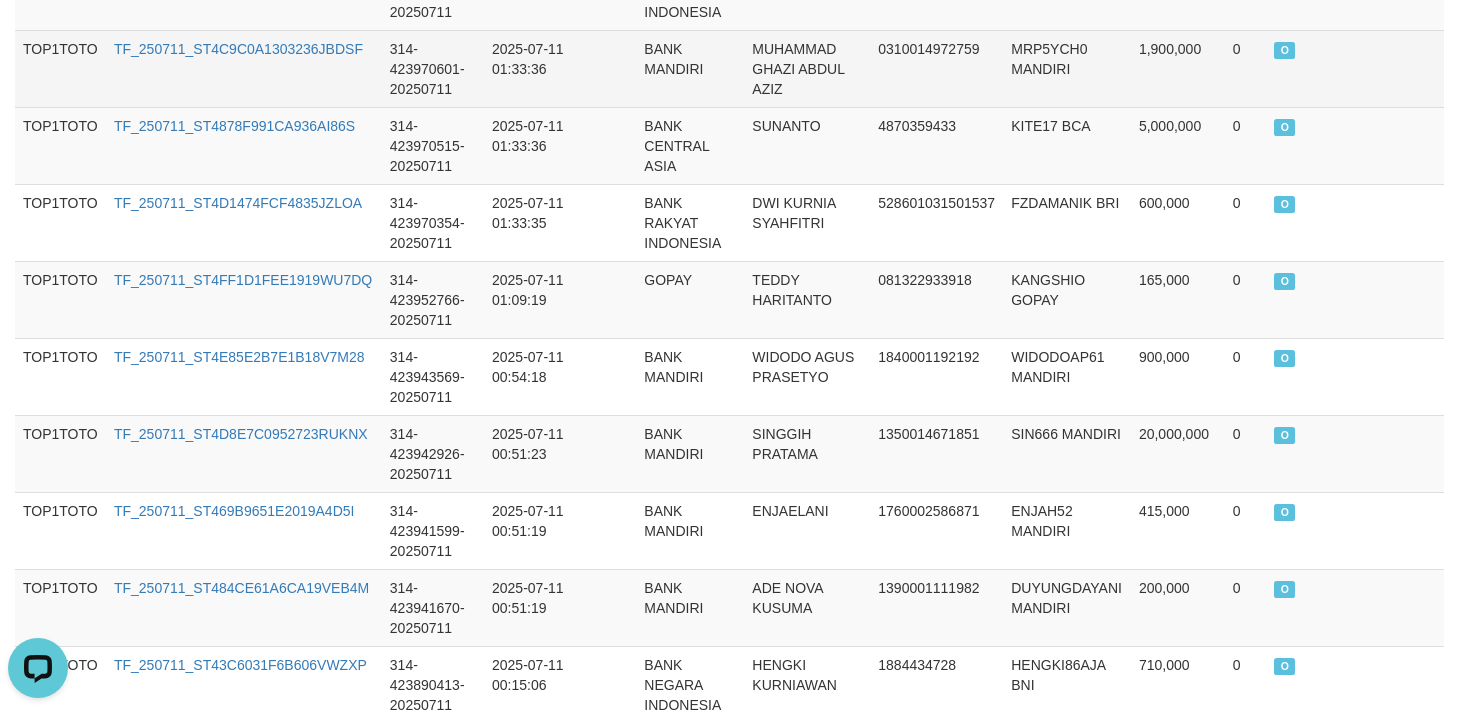 drag, startPoint x: 1338, startPoint y: 99, endPoint x: 1174, endPoint y: 49, distance: 171.45262 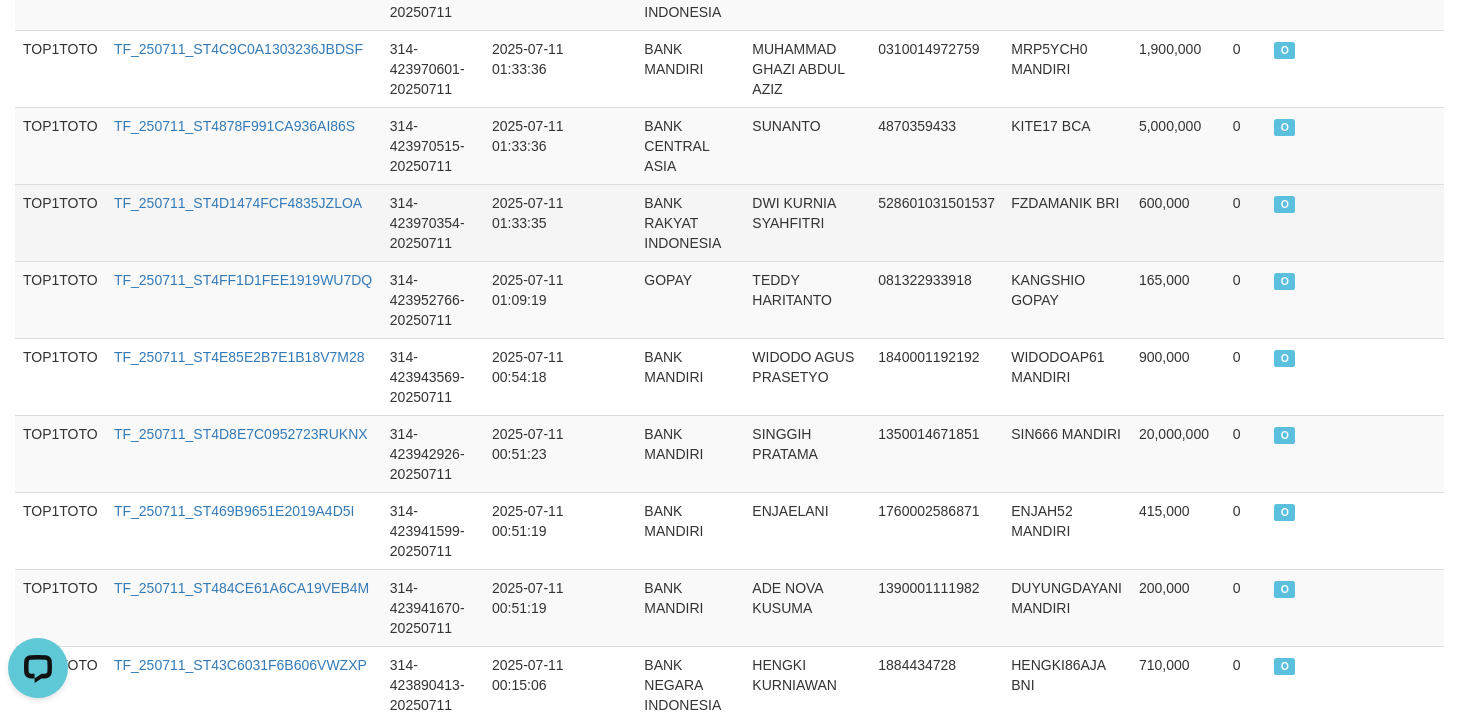 click on "BANK RAKYAT INDONESIA" at bounding box center [690, 222] 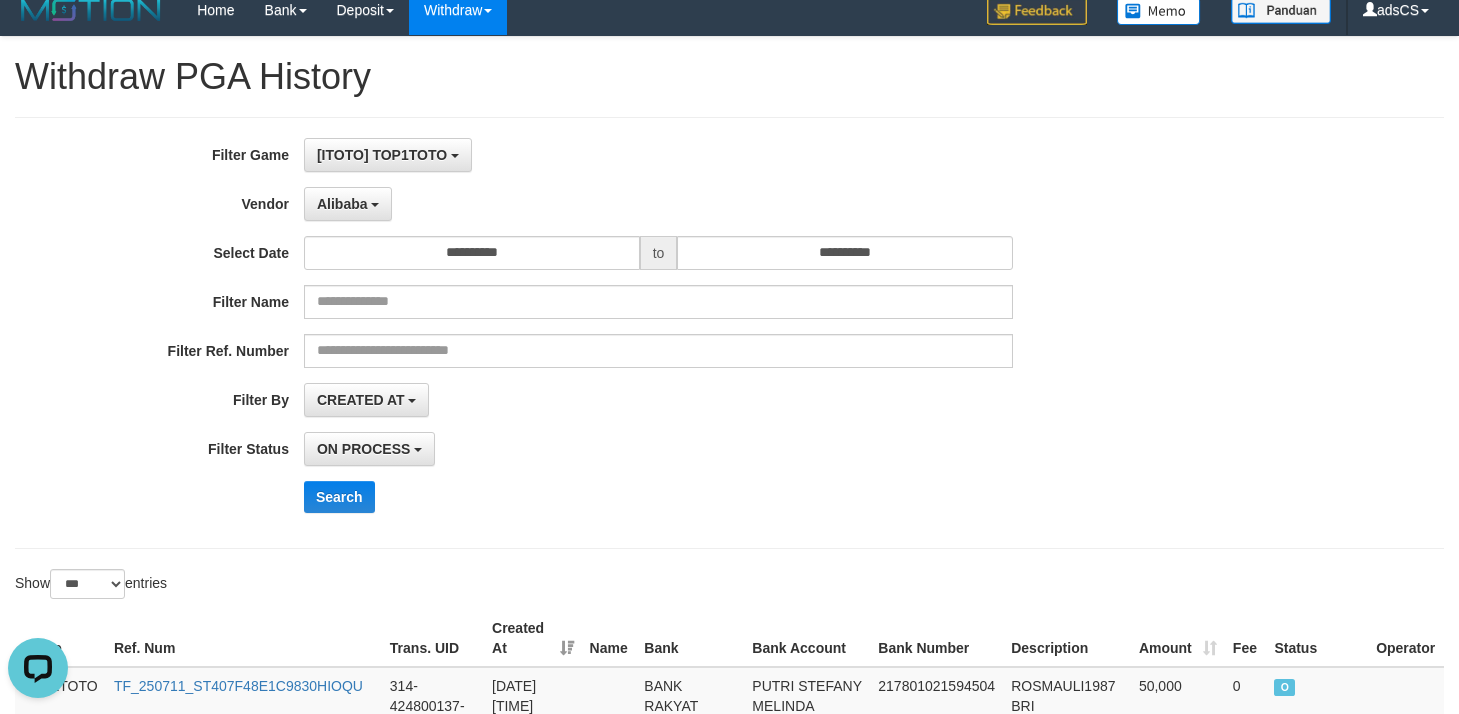 scroll, scrollTop: 0, scrollLeft: 0, axis: both 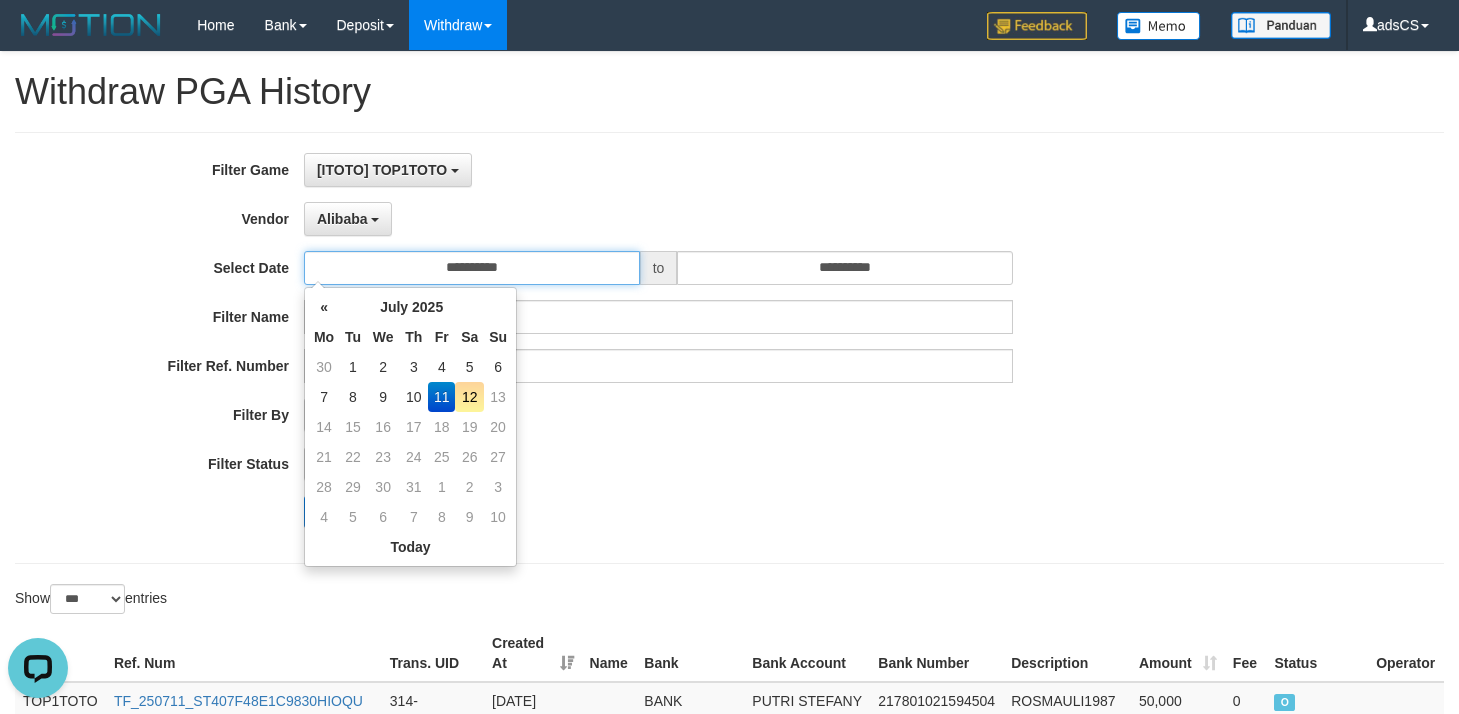 drag, startPoint x: 533, startPoint y: 271, endPoint x: 534, endPoint y: 283, distance: 12.0415945 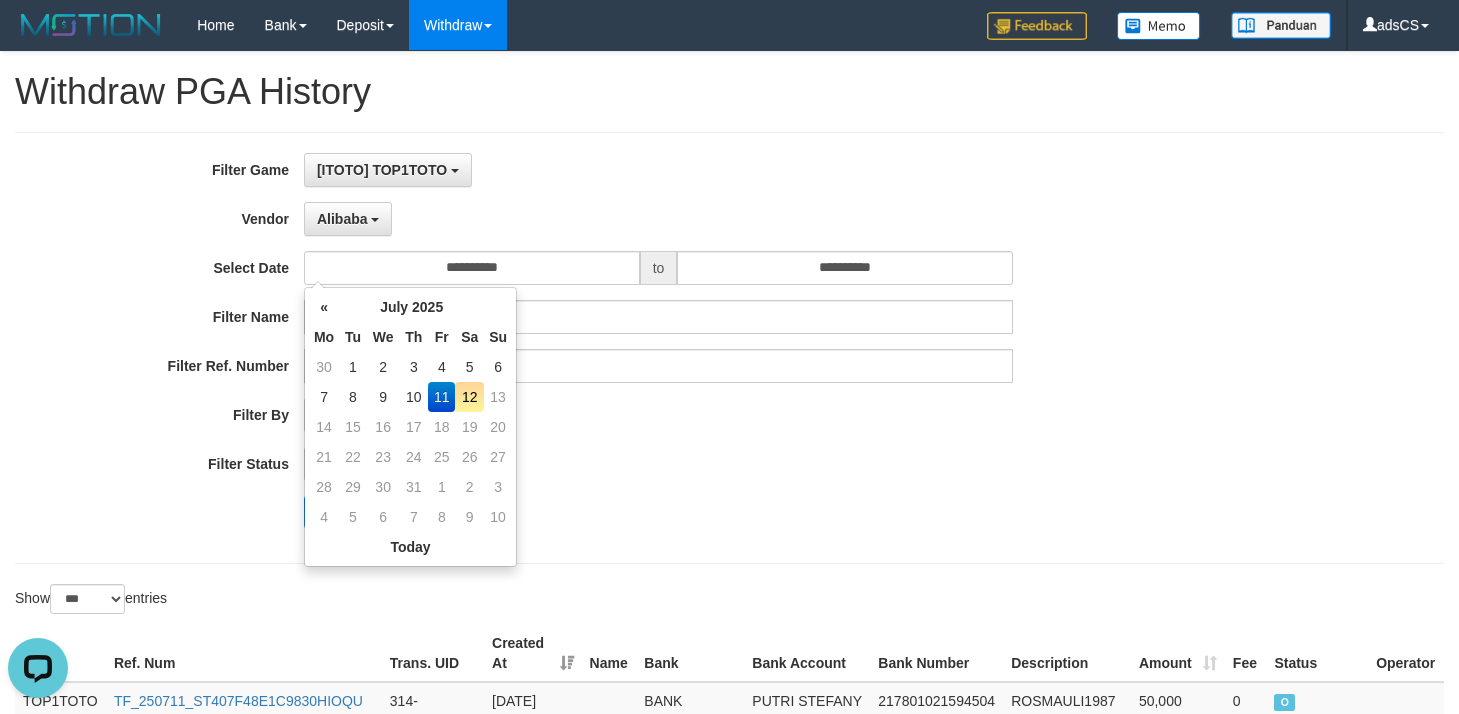 click on "12" at bounding box center [469, 397] 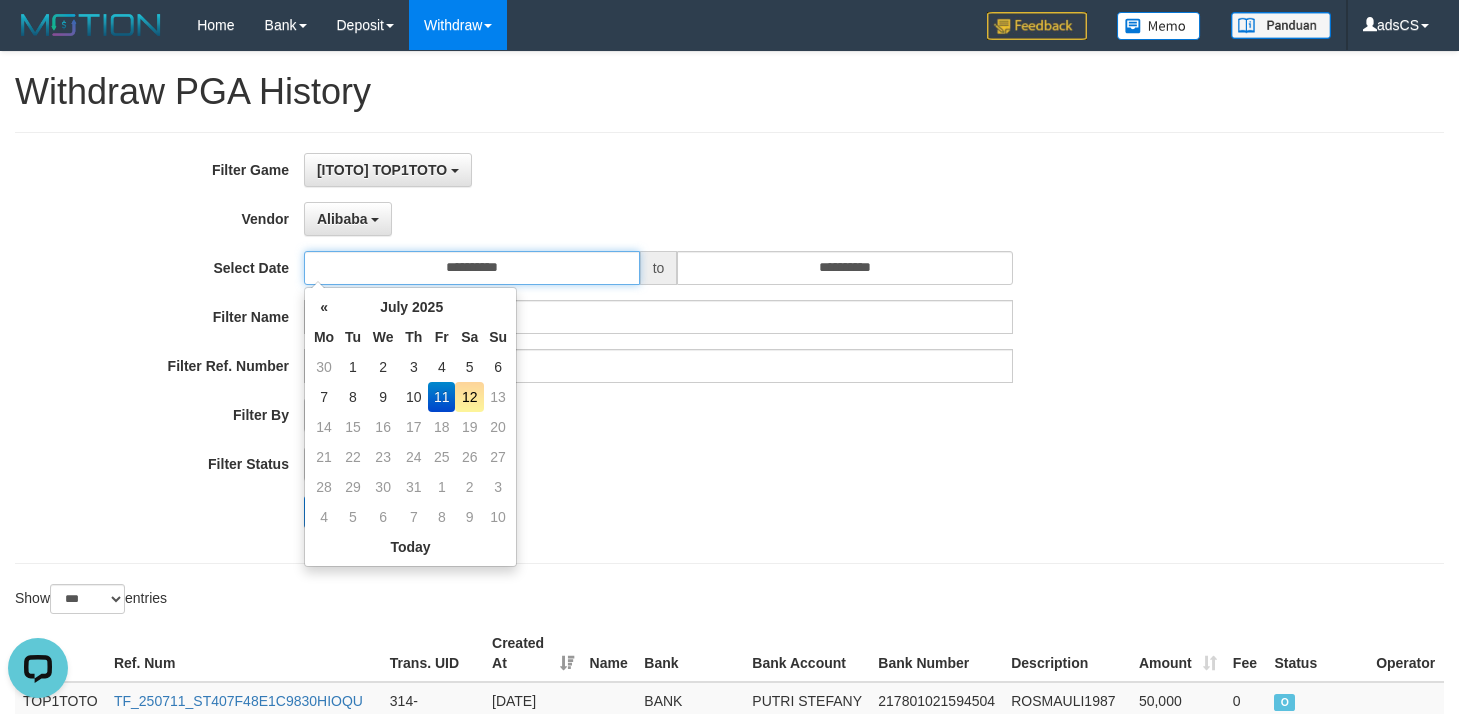 type on "**********" 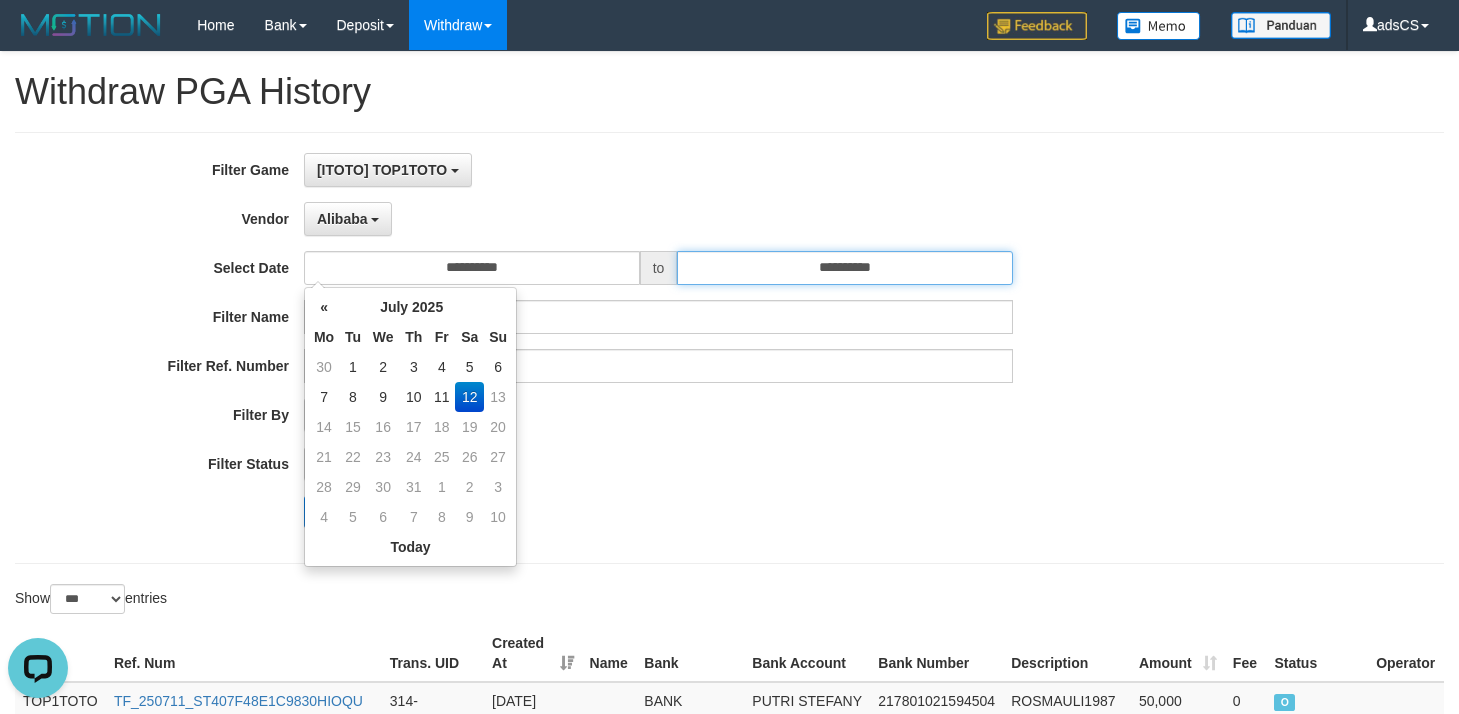 click on "**********" at bounding box center (845, 268) 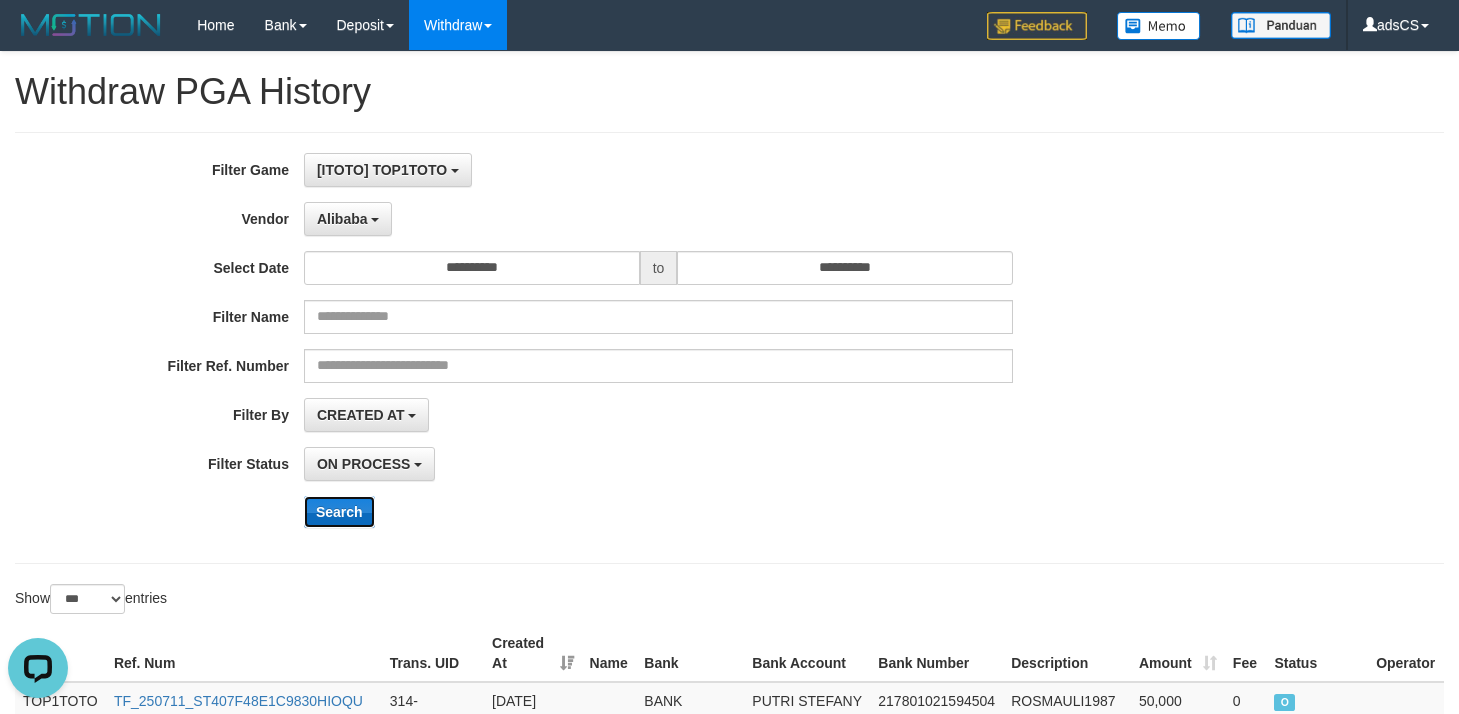 click on "Search" at bounding box center (339, 512) 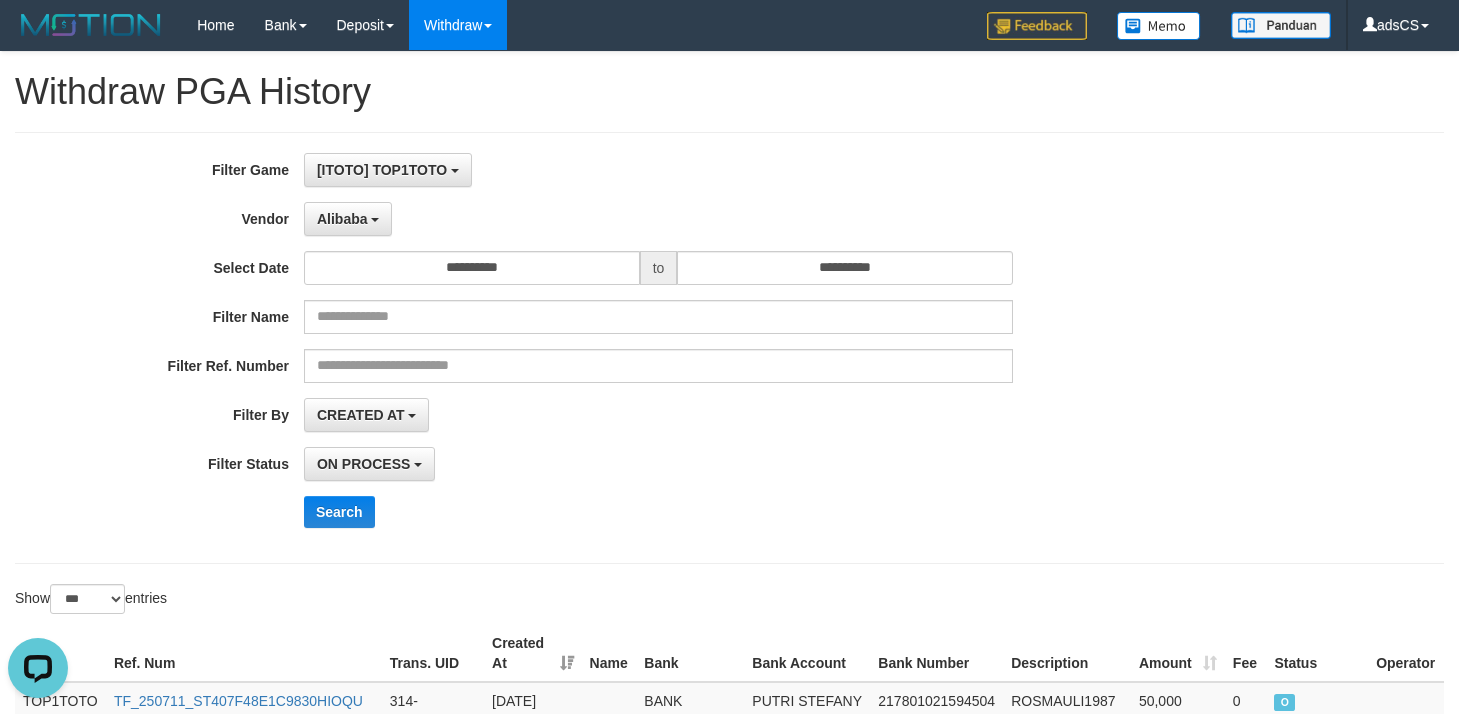 click on "CREATED AT
PAID AT
CREATED AT" at bounding box center [658, 415] 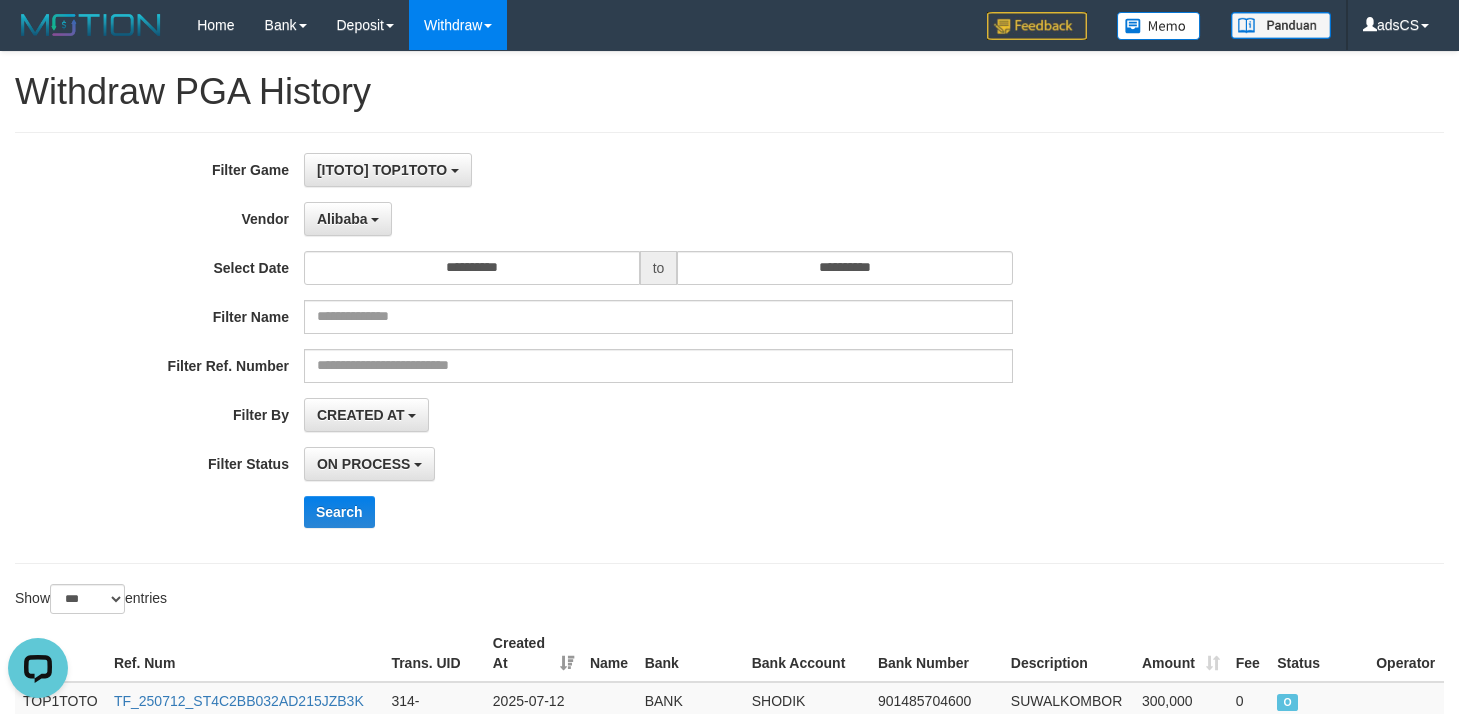 scroll, scrollTop: 806, scrollLeft: 0, axis: vertical 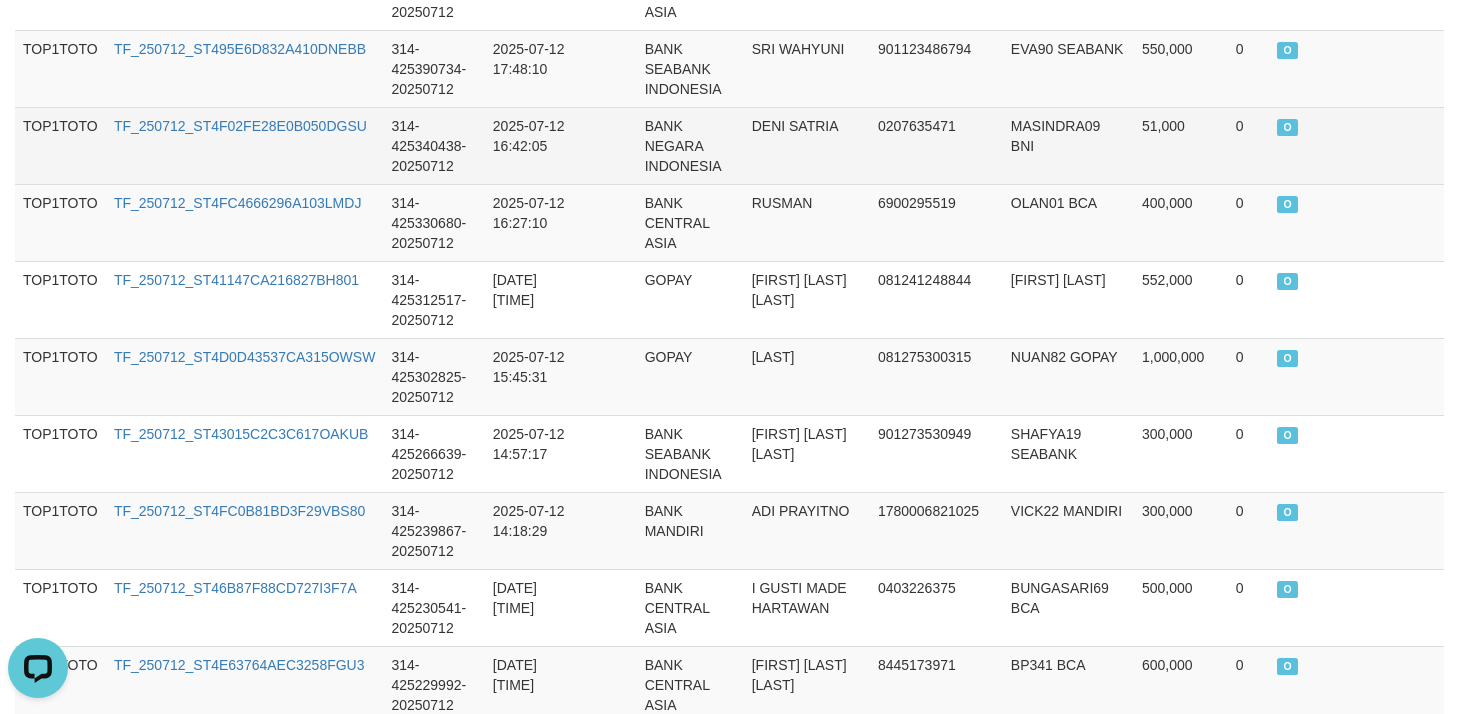 click on "0207635471" at bounding box center [936, 145] 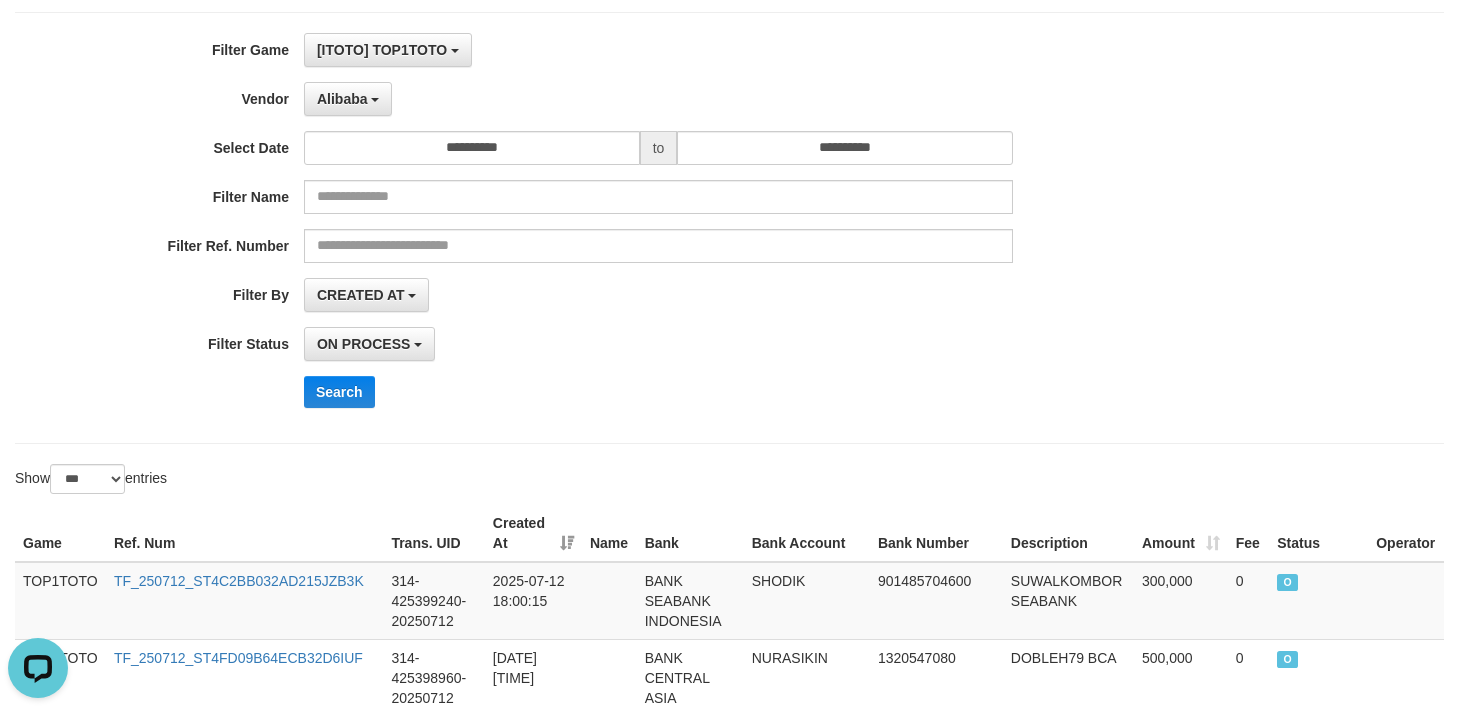 scroll, scrollTop: 0, scrollLeft: 0, axis: both 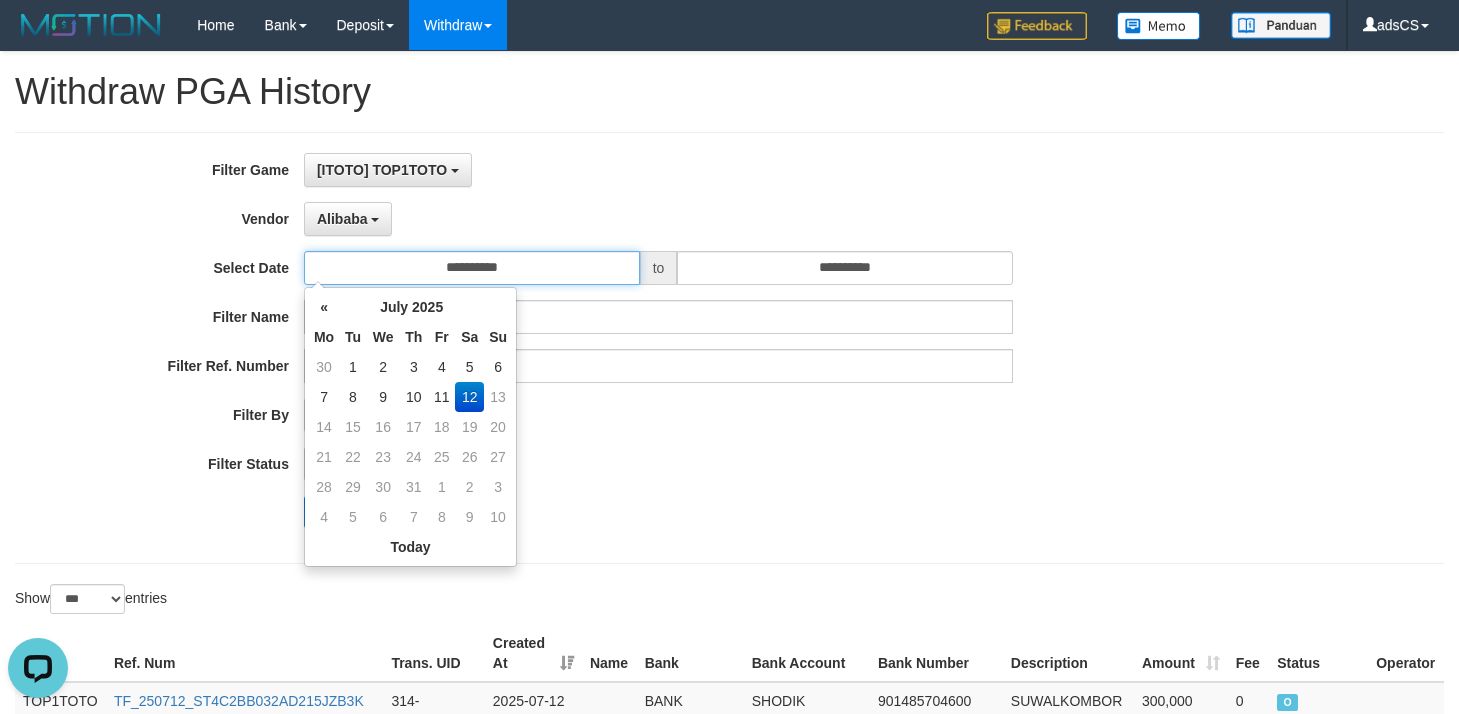 click on "**********" at bounding box center (472, 268) 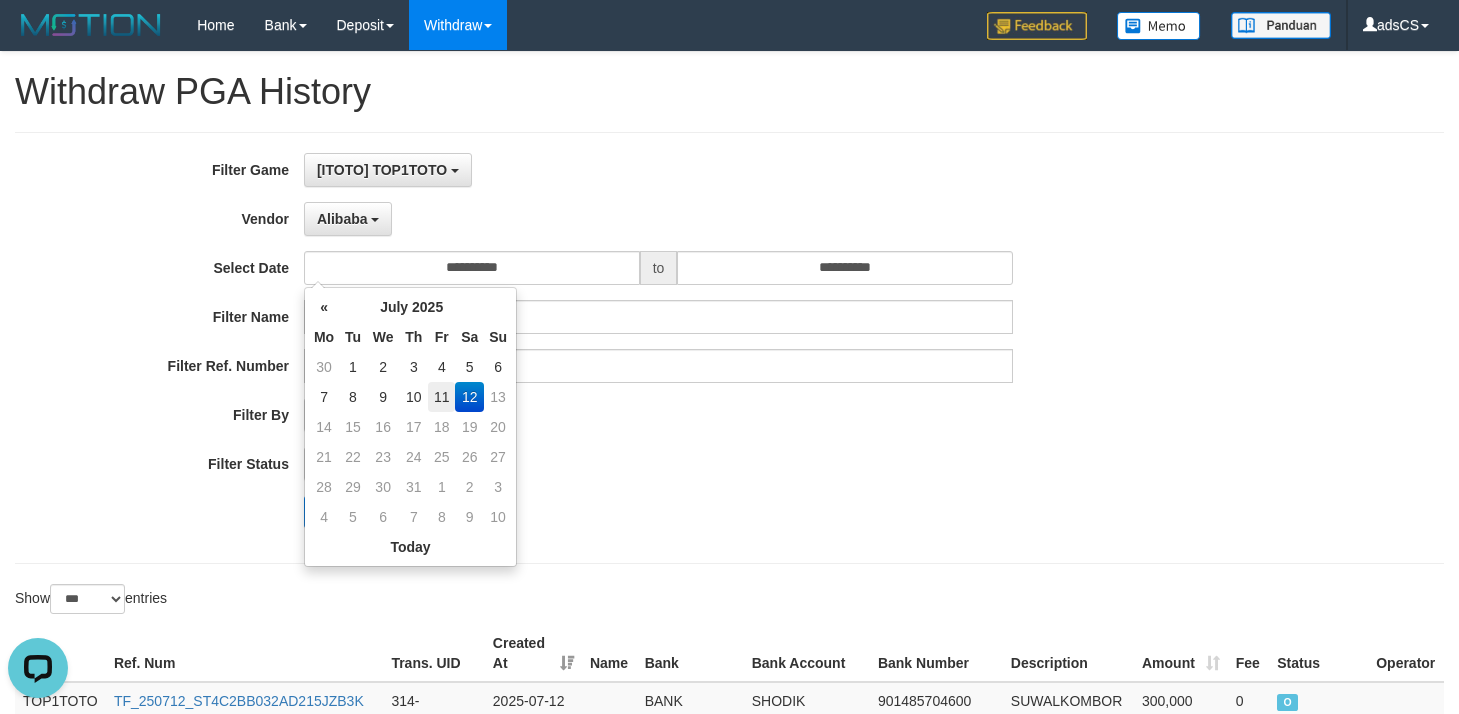 click on "11" at bounding box center [441, 397] 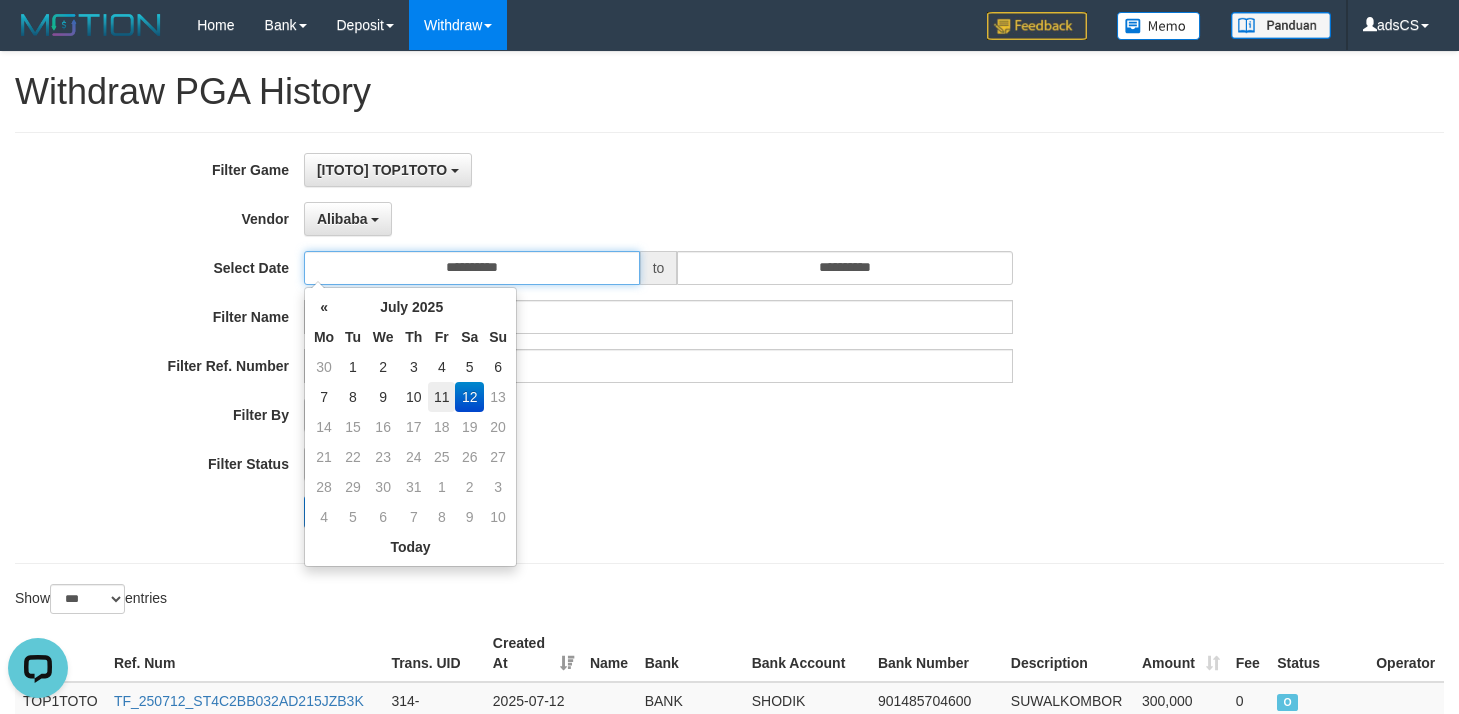 type on "**********" 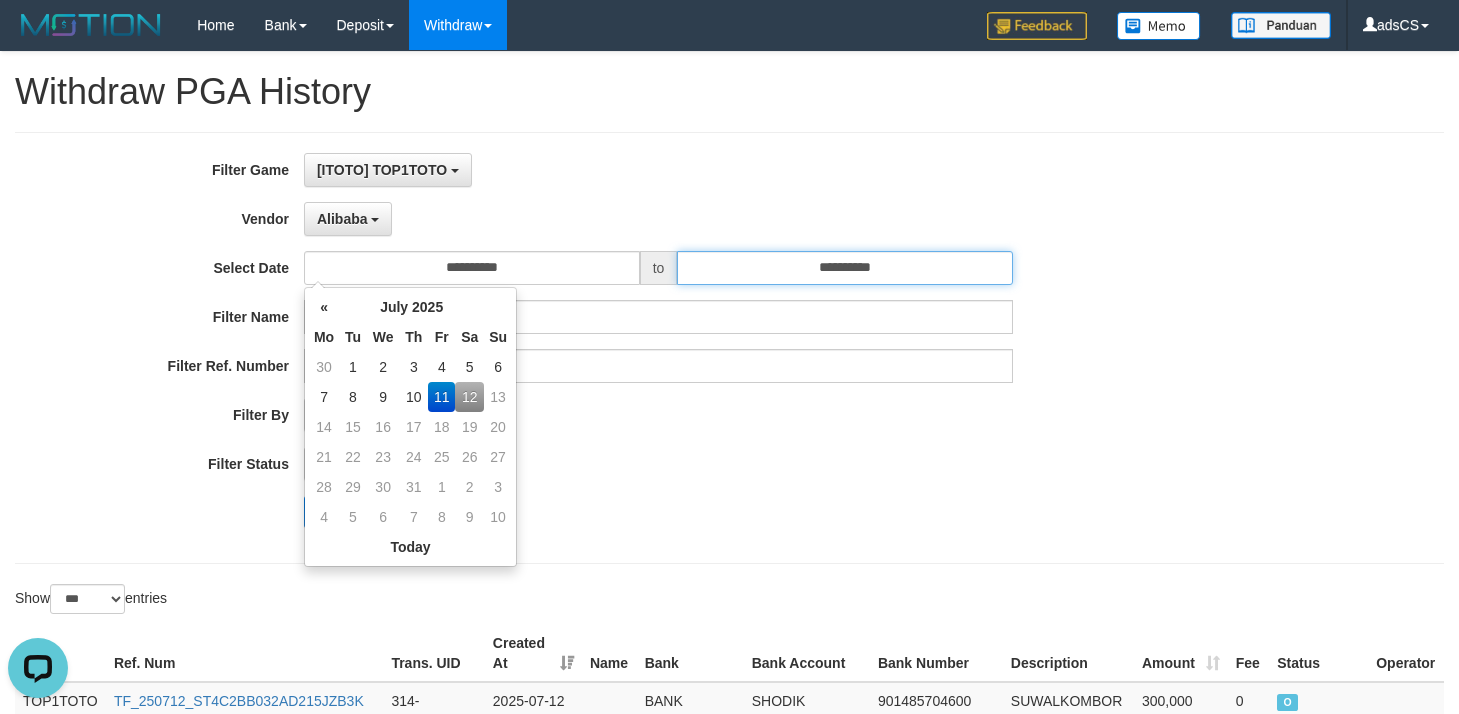 click on "**********" at bounding box center (845, 268) 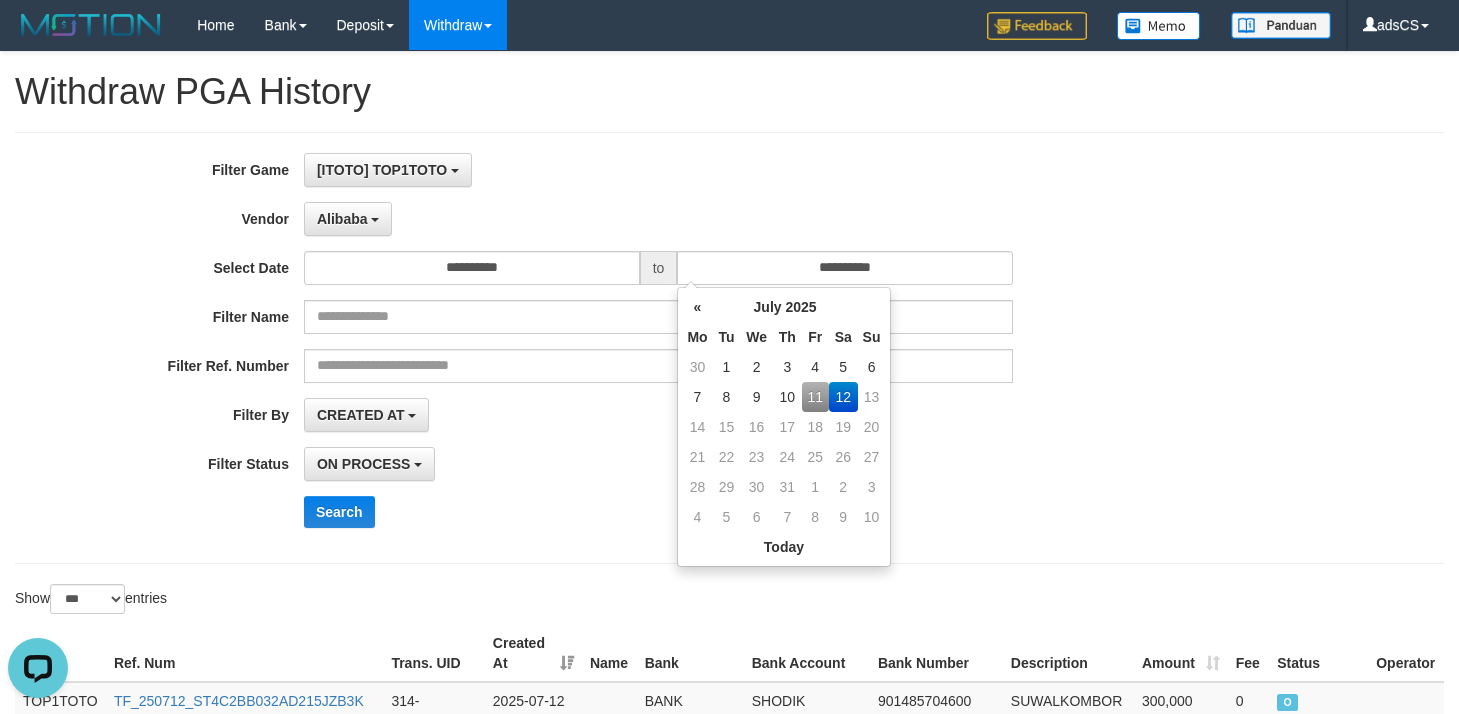 click on "11" at bounding box center [815, 397] 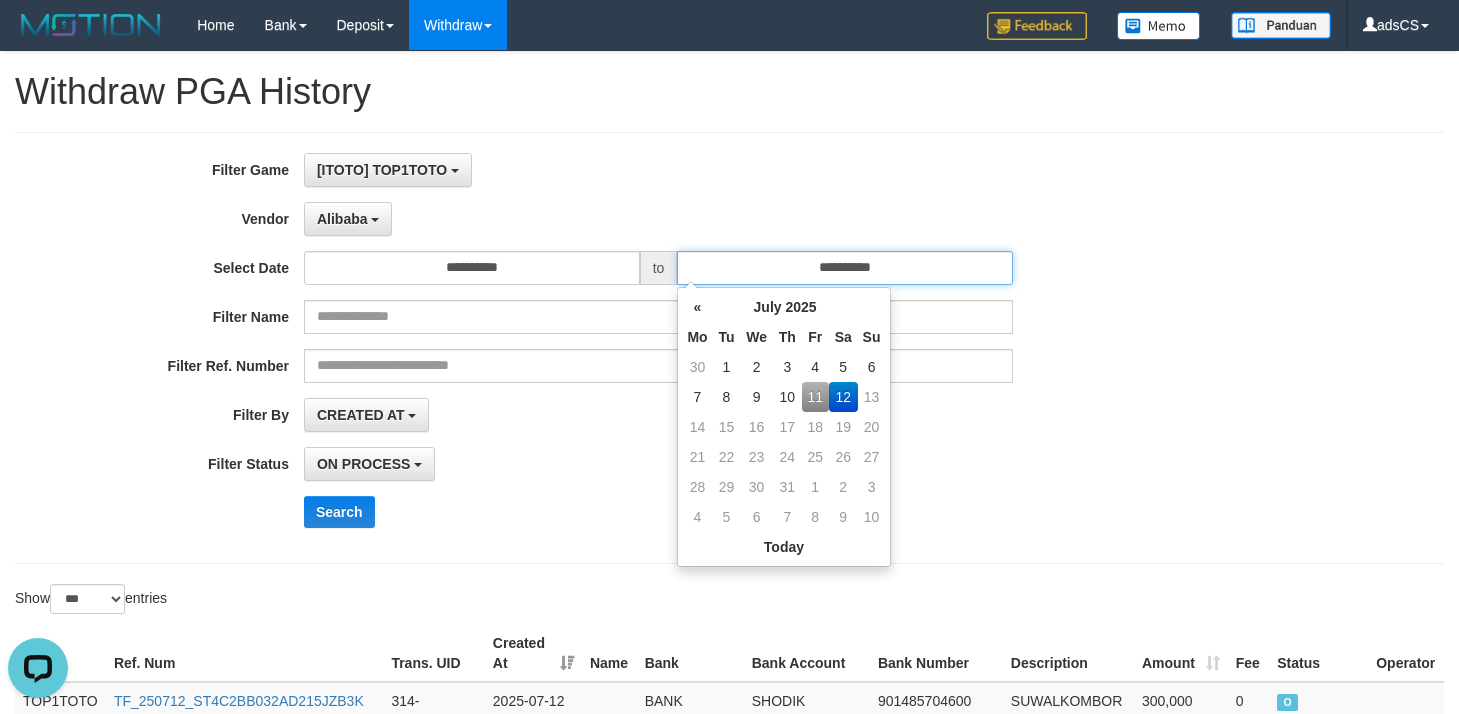 type on "**********" 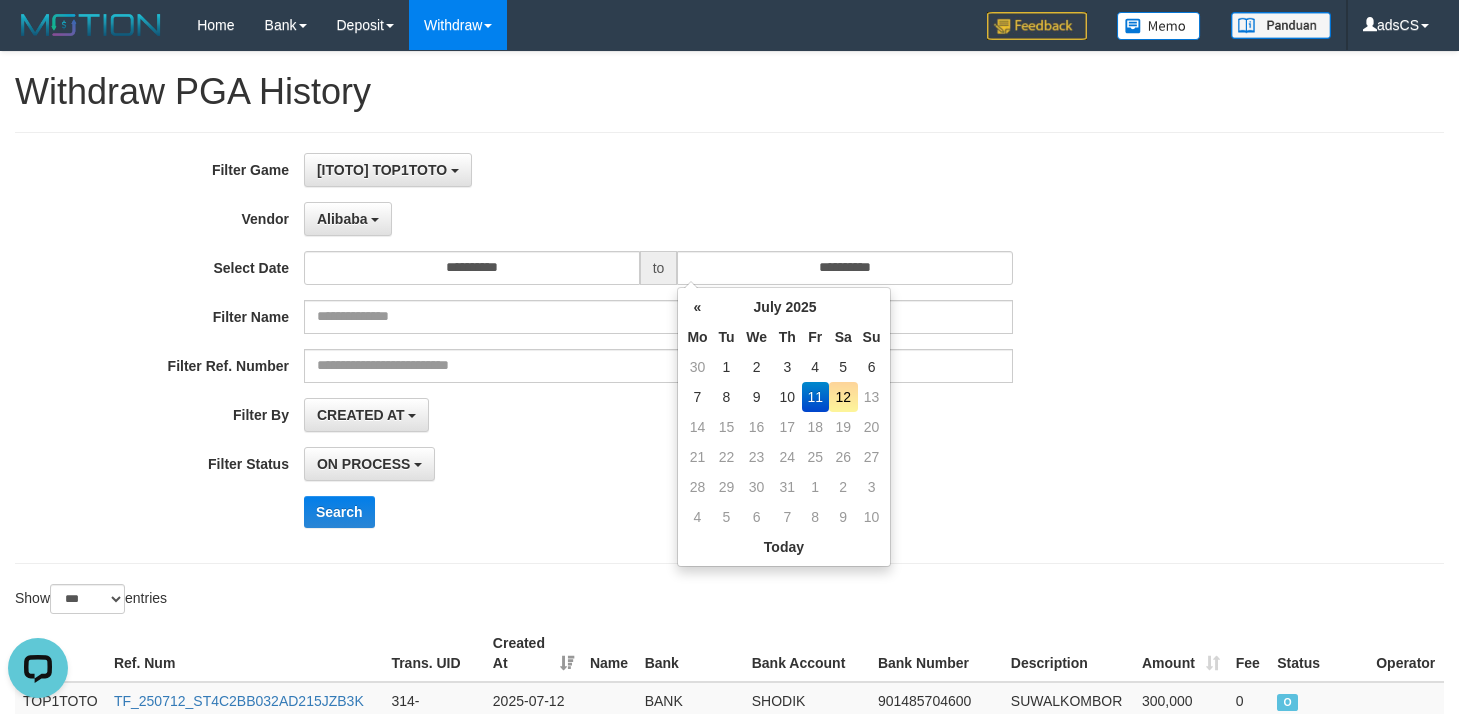 click on "Filter Ref. Number" at bounding box center (608, 366) 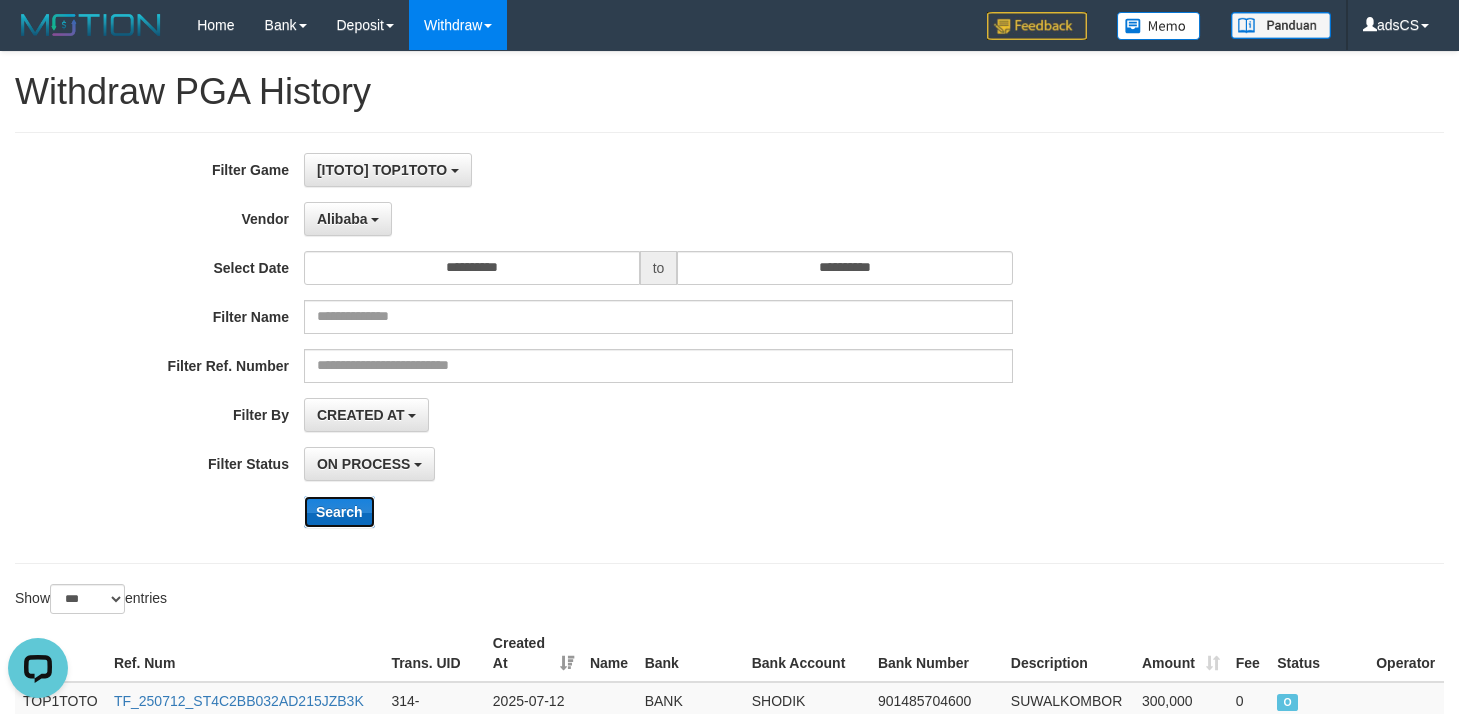 click on "Search" at bounding box center (339, 512) 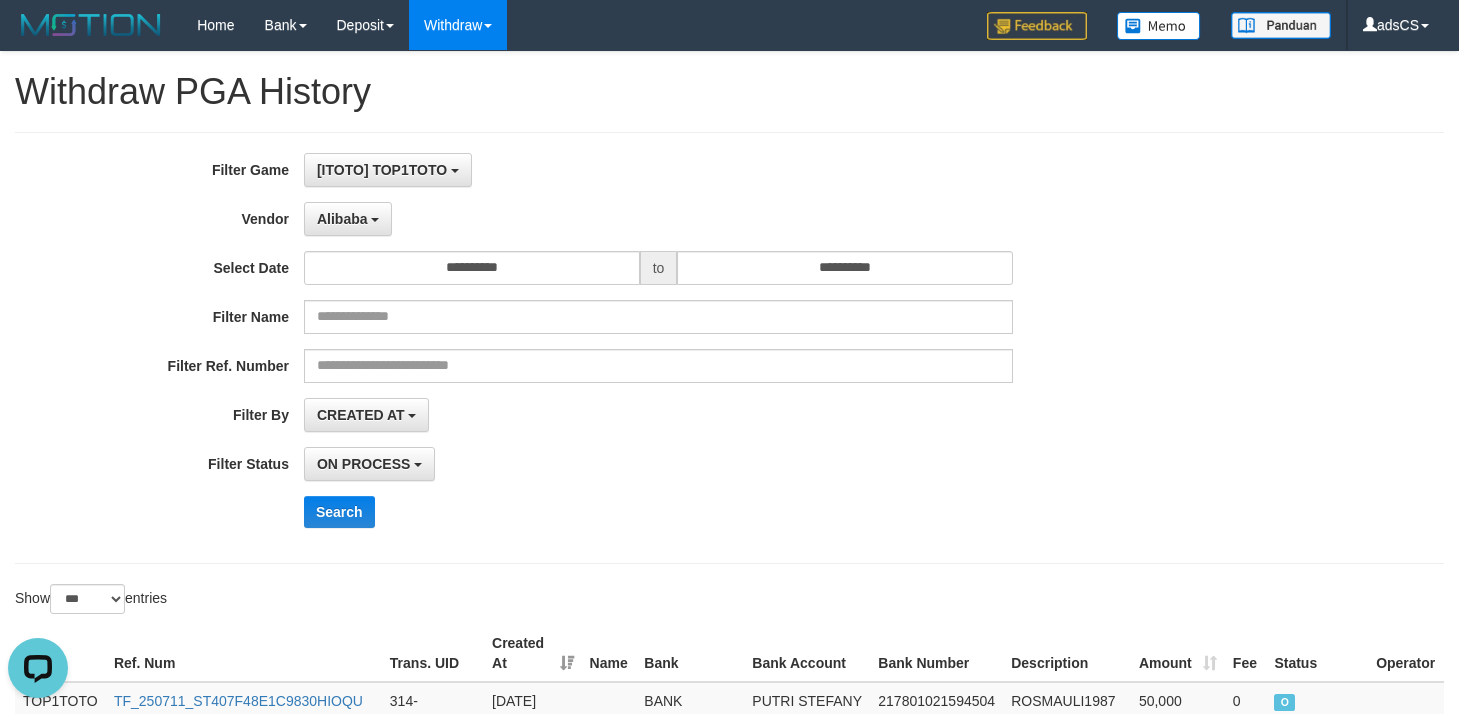 click on "**********" at bounding box center (608, 348) 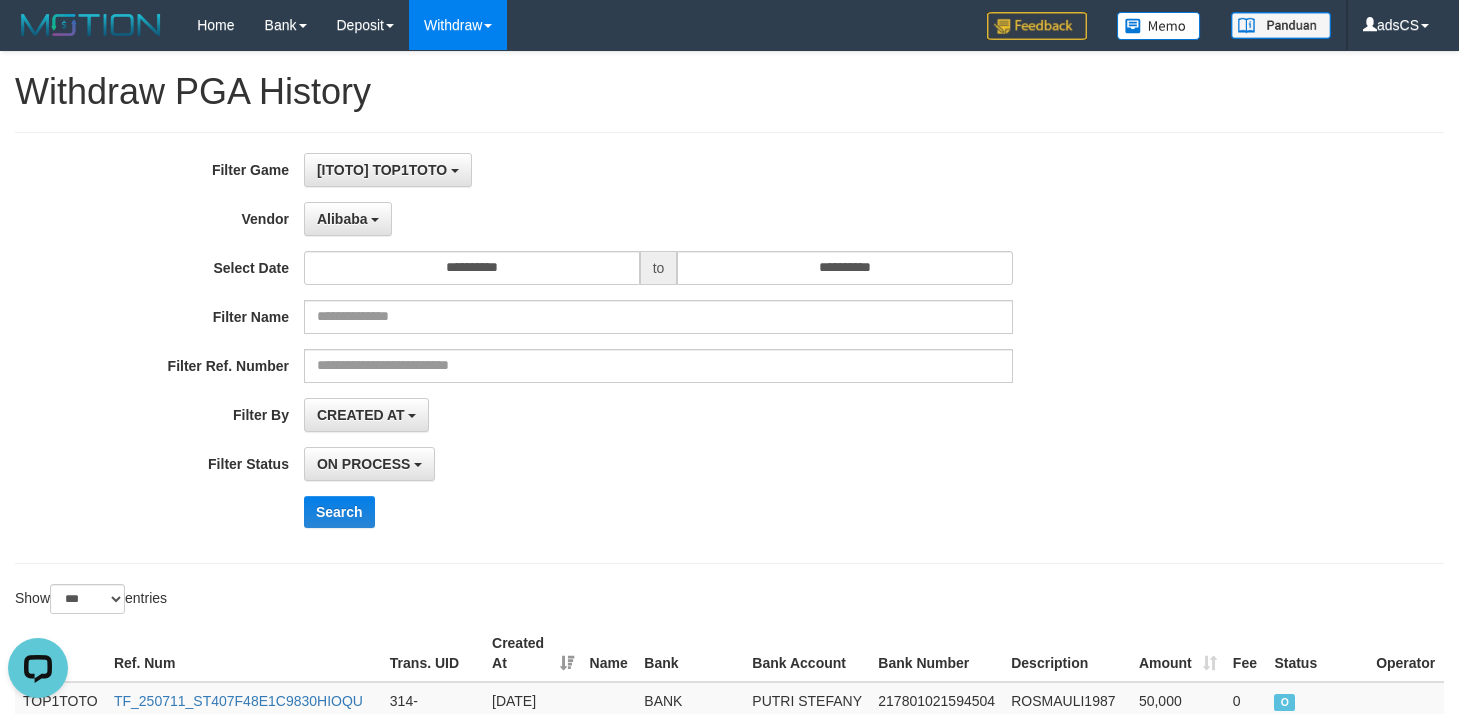 scroll, scrollTop: 1653, scrollLeft: 0, axis: vertical 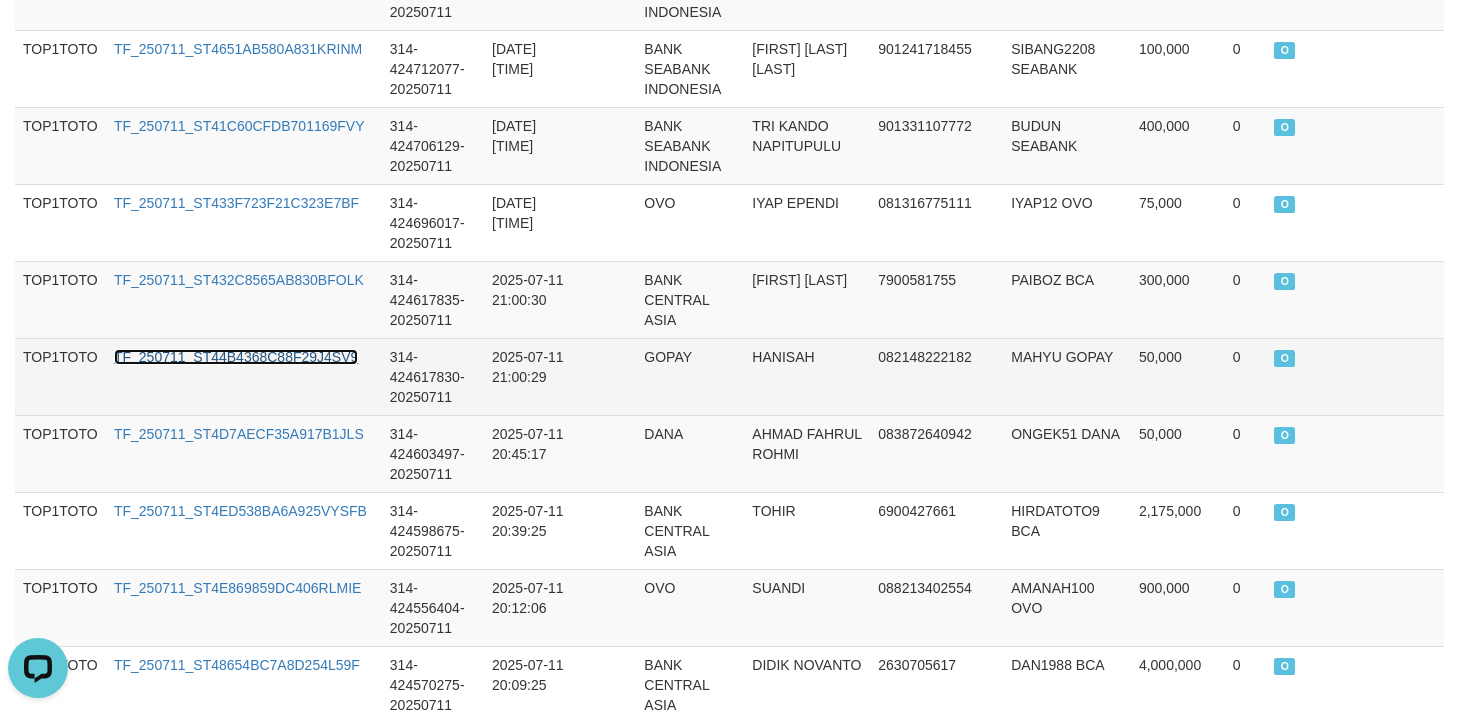 click on "TF_250711_ST44B4368C88F29J4SV9" at bounding box center (236, 357) 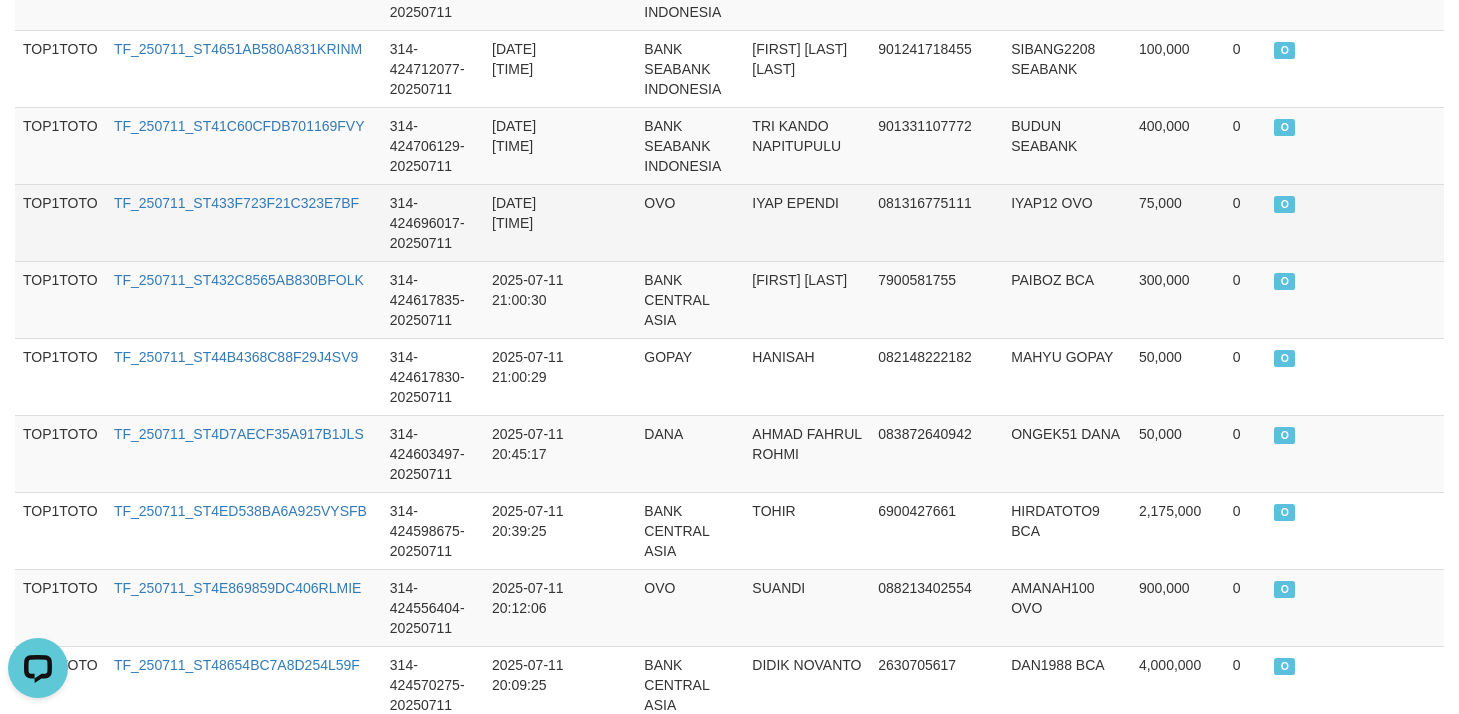 click on "IYAP EPENDI" at bounding box center (807, 222) 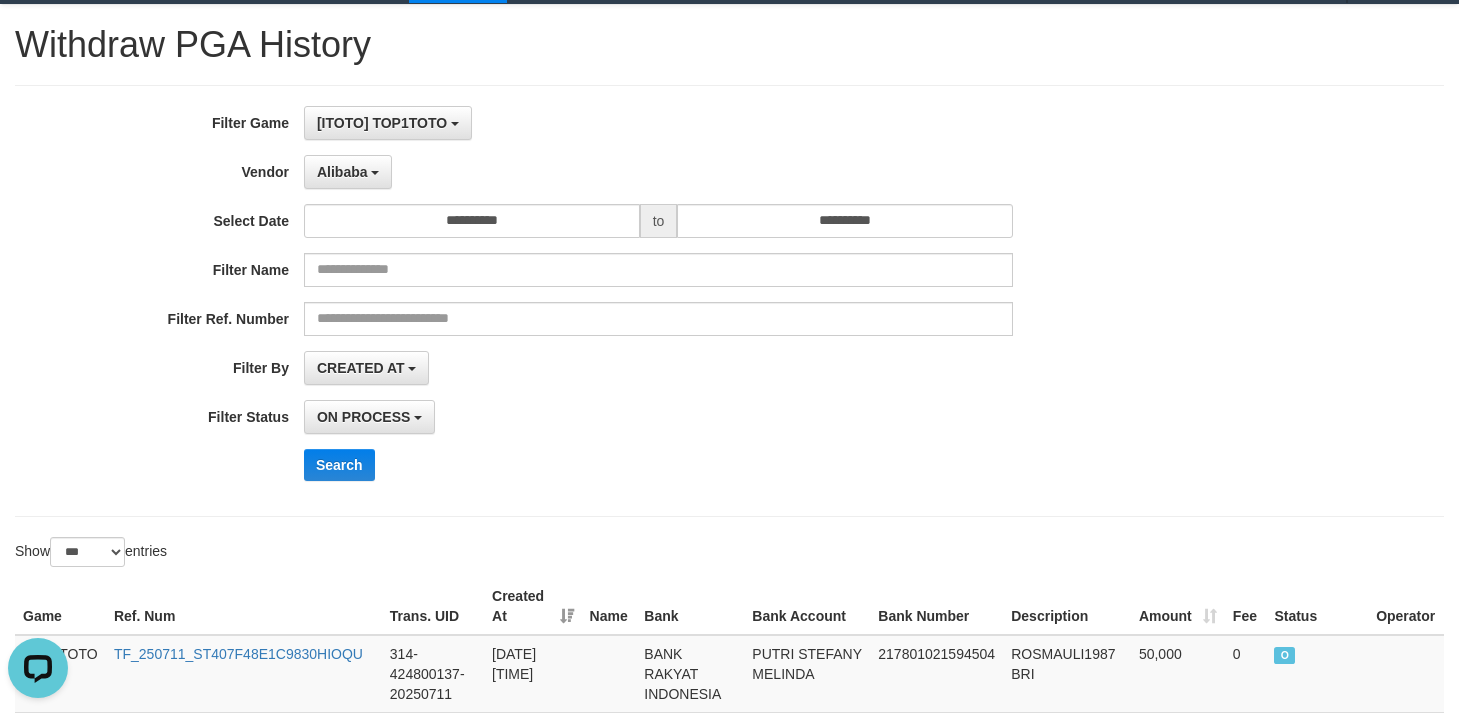 scroll, scrollTop: 0, scrollLeft: 0, axis: both 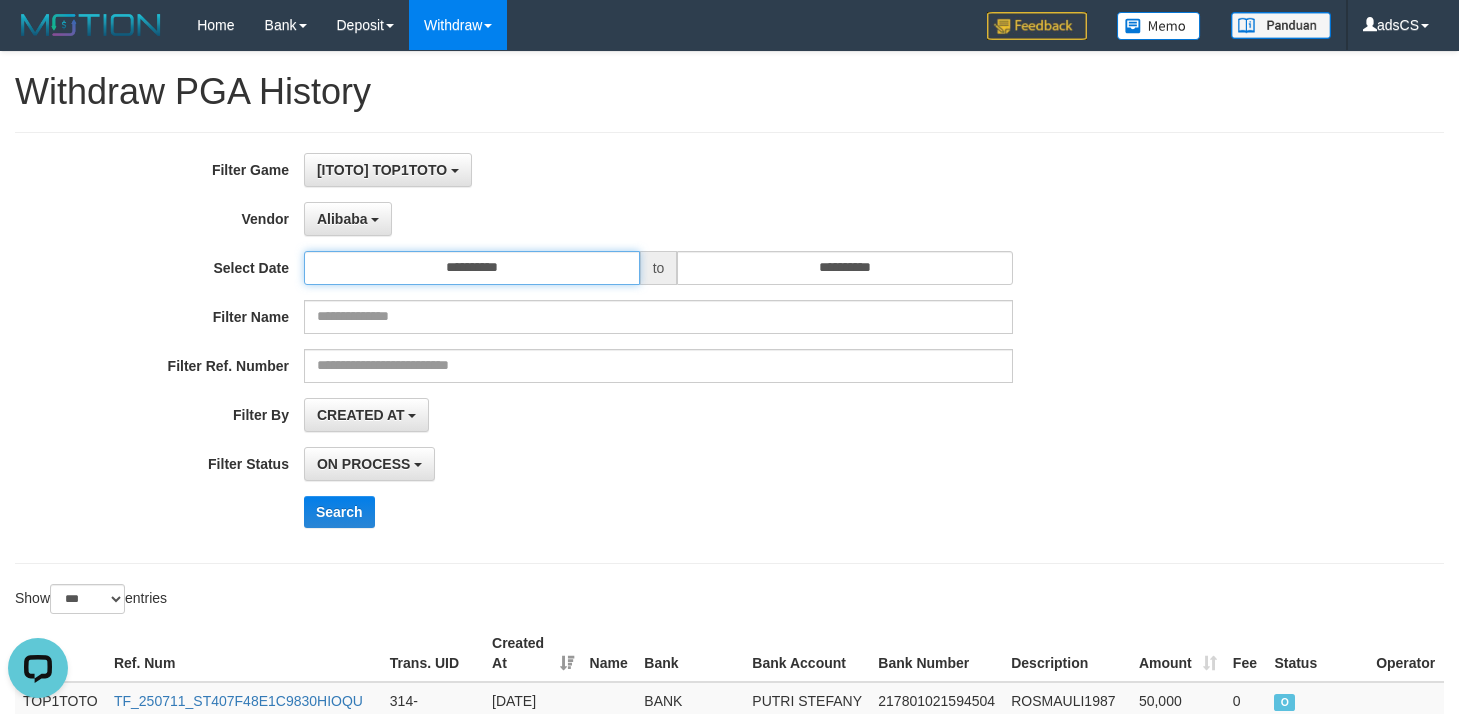 click on "**********" at bounding box center [472, 268] 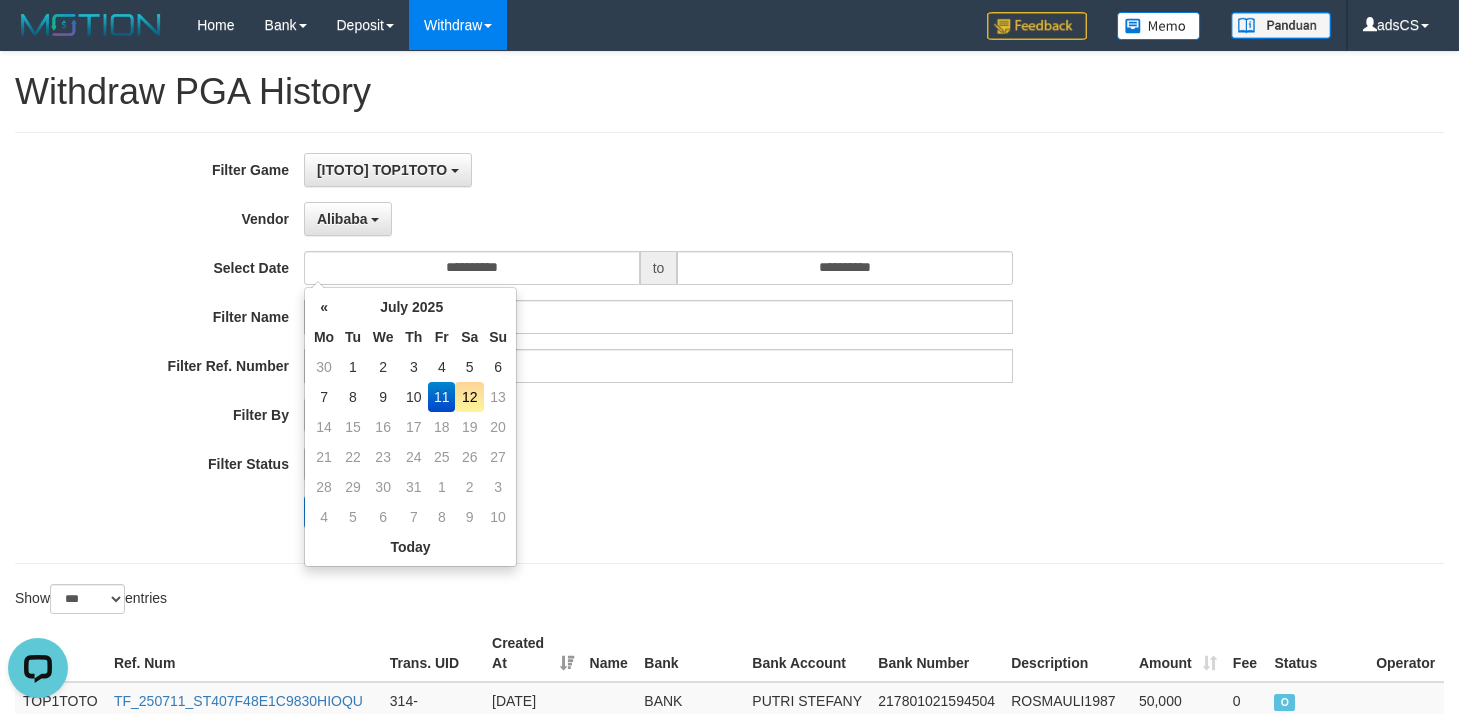 click on "12" at bounding box center [469, 397] 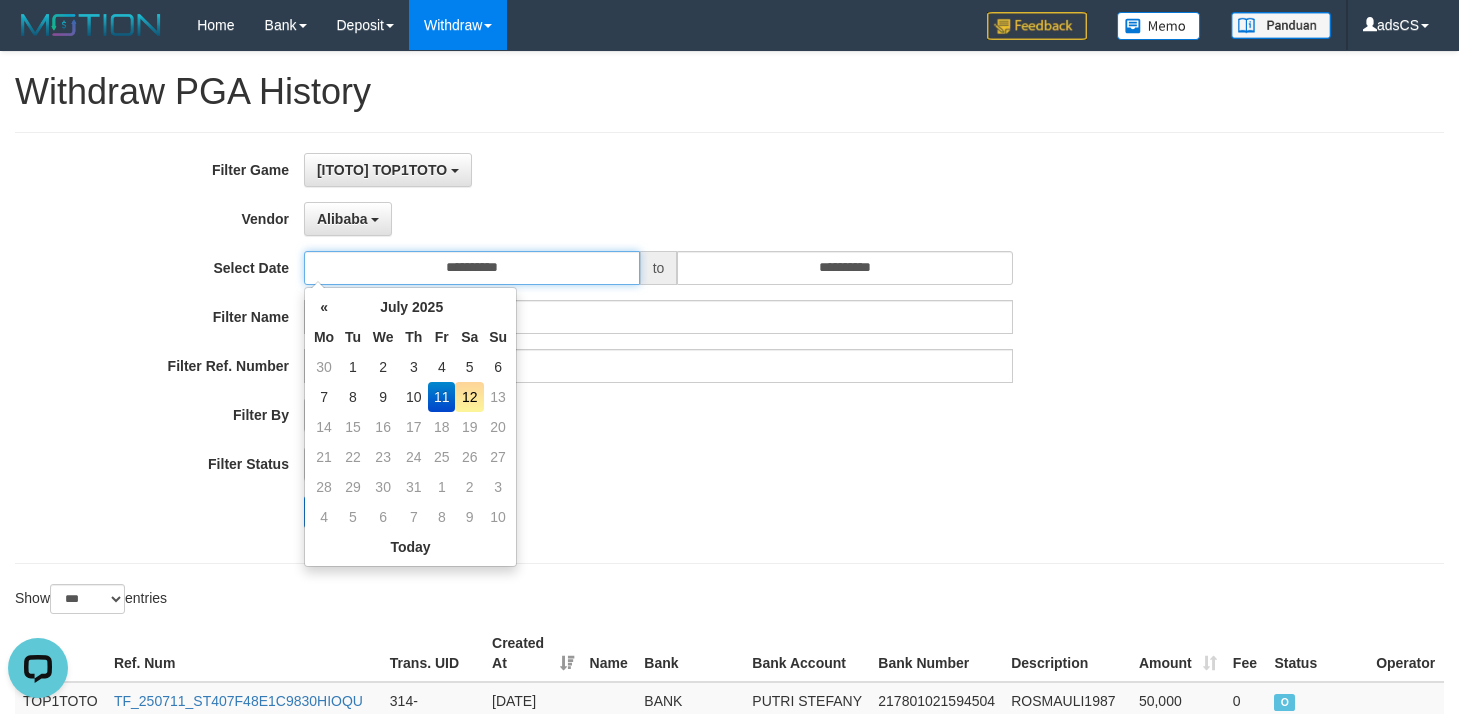 type on "**********" 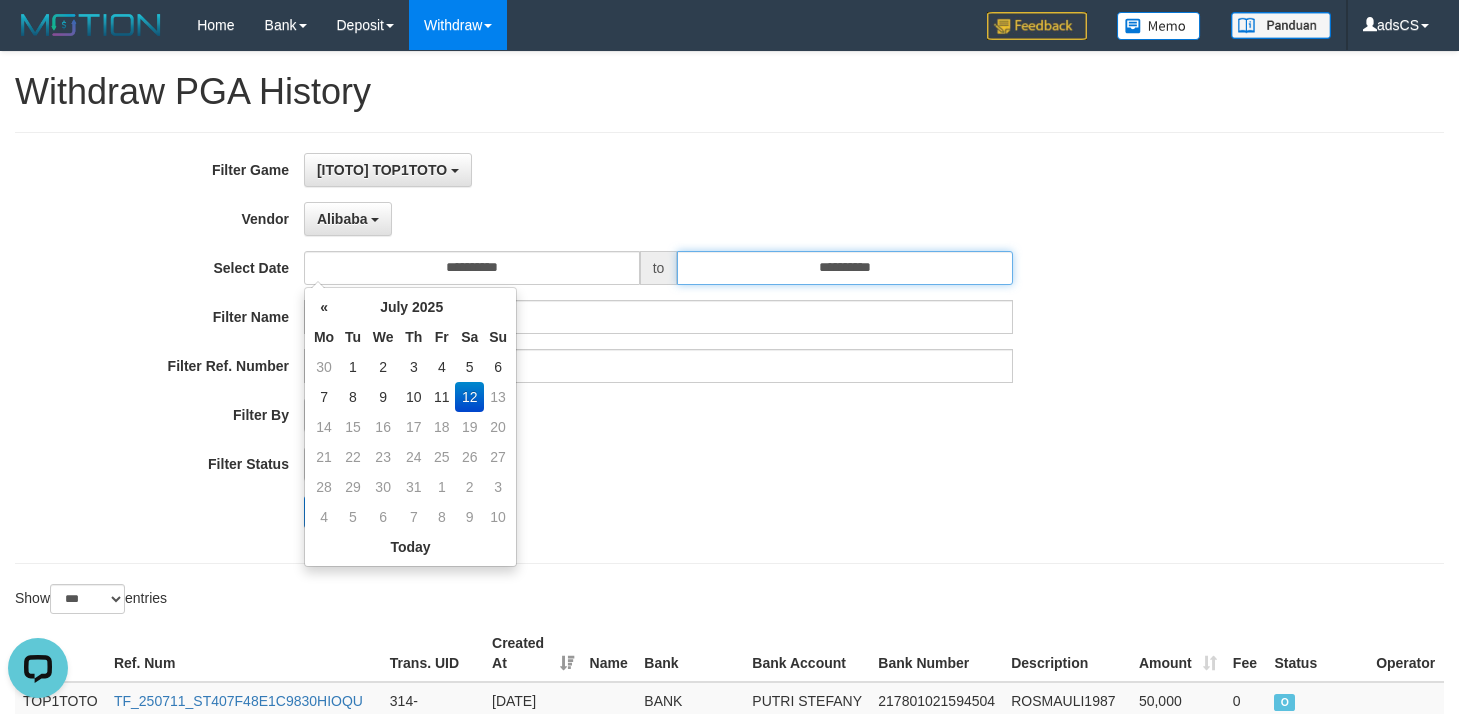 click on "**********" at bounding box center (845, 268) 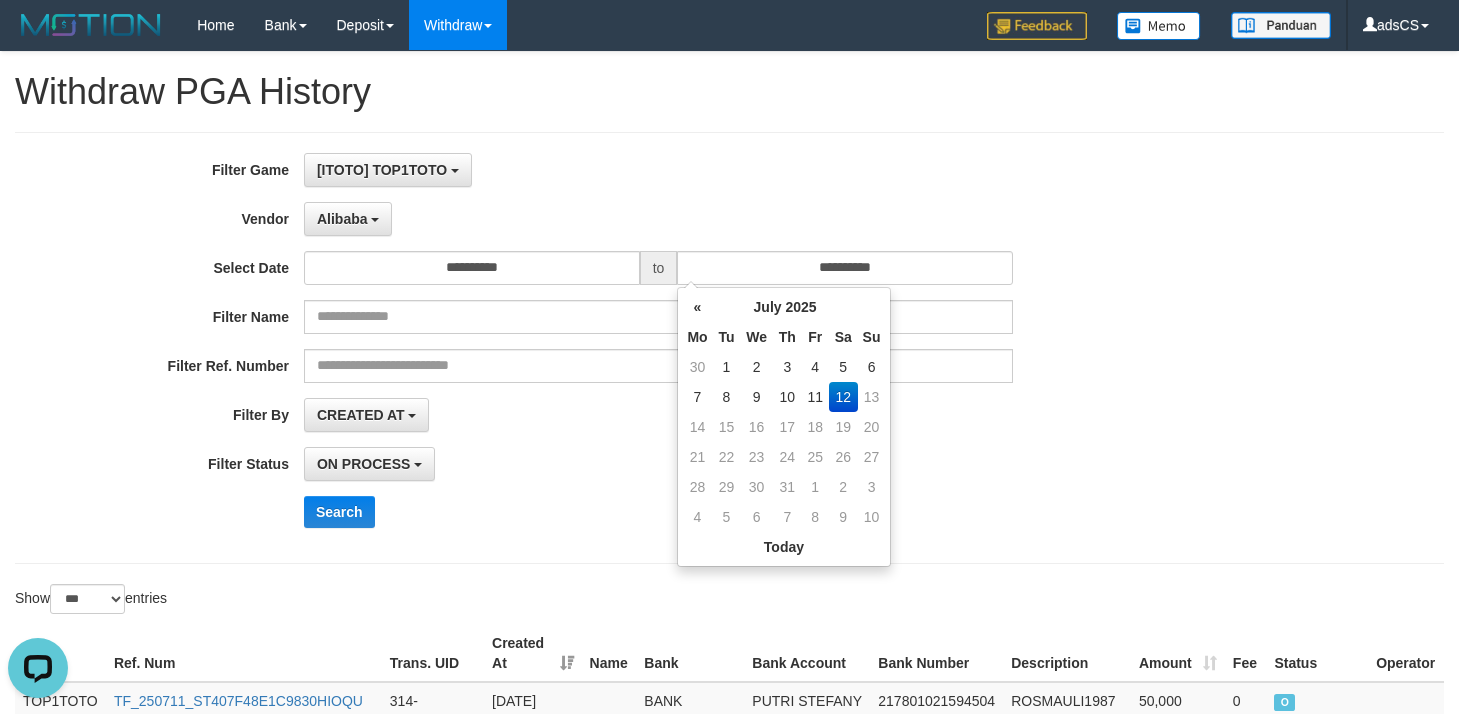 click on "**********" at bounding box center [608, 348] 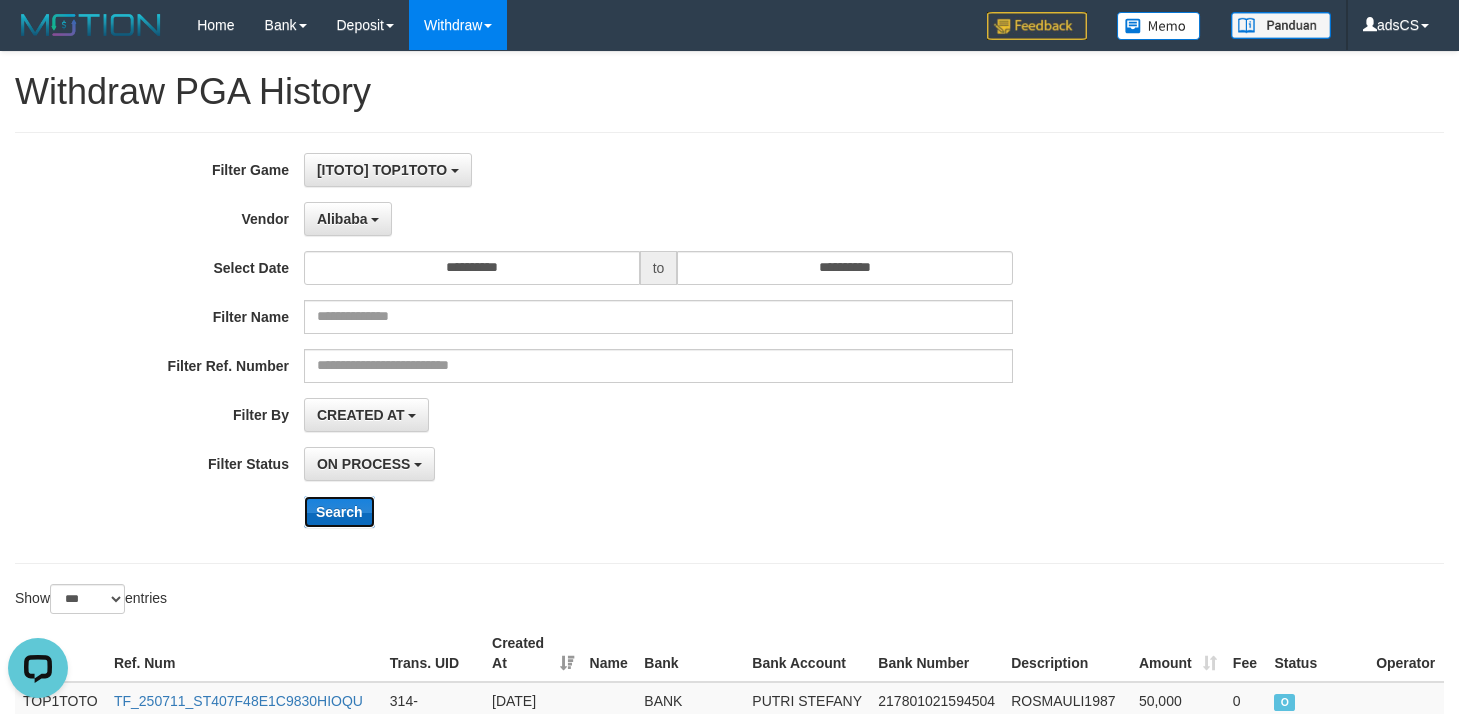 click on "Search" at bounding box center [339, 512] 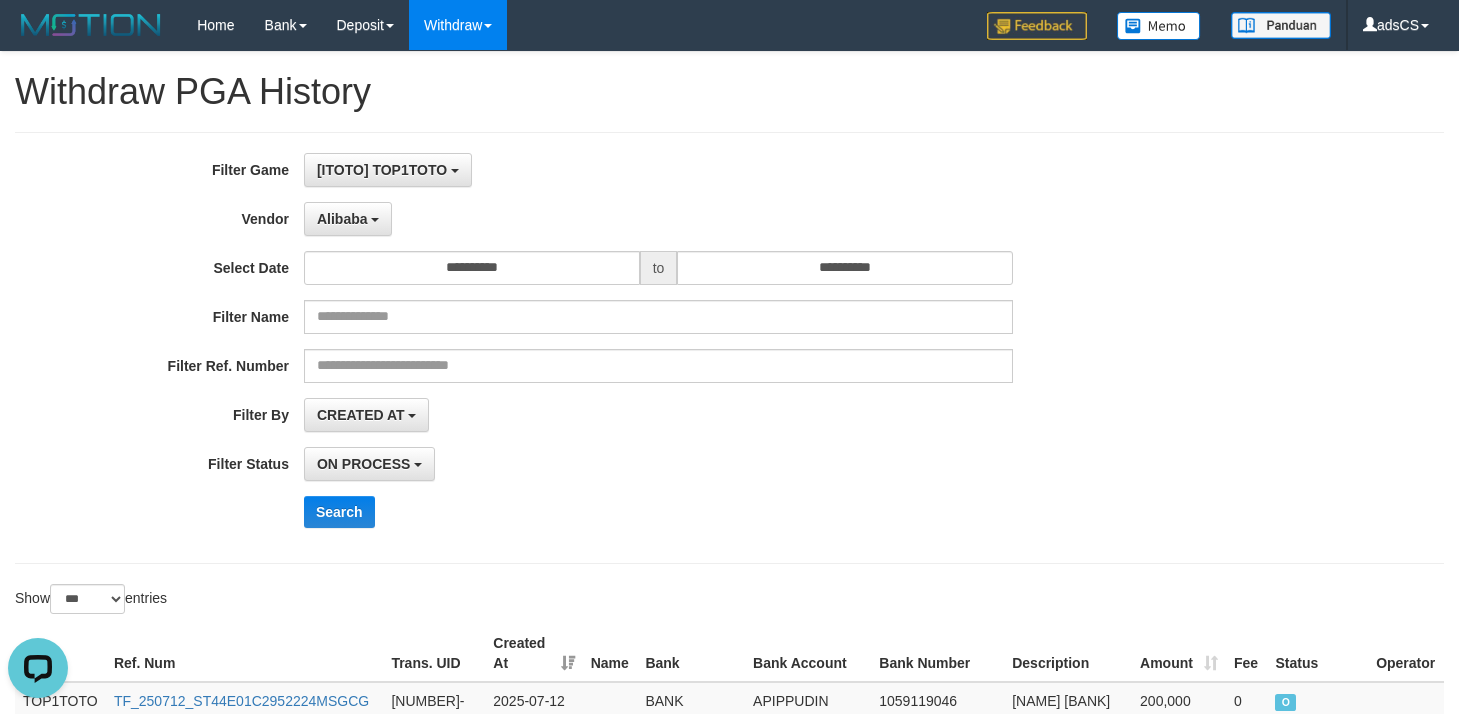 click on "ON PROCESS
SUCCESS
ON PROCESS
FAILED" at bounding box center (658, 464) 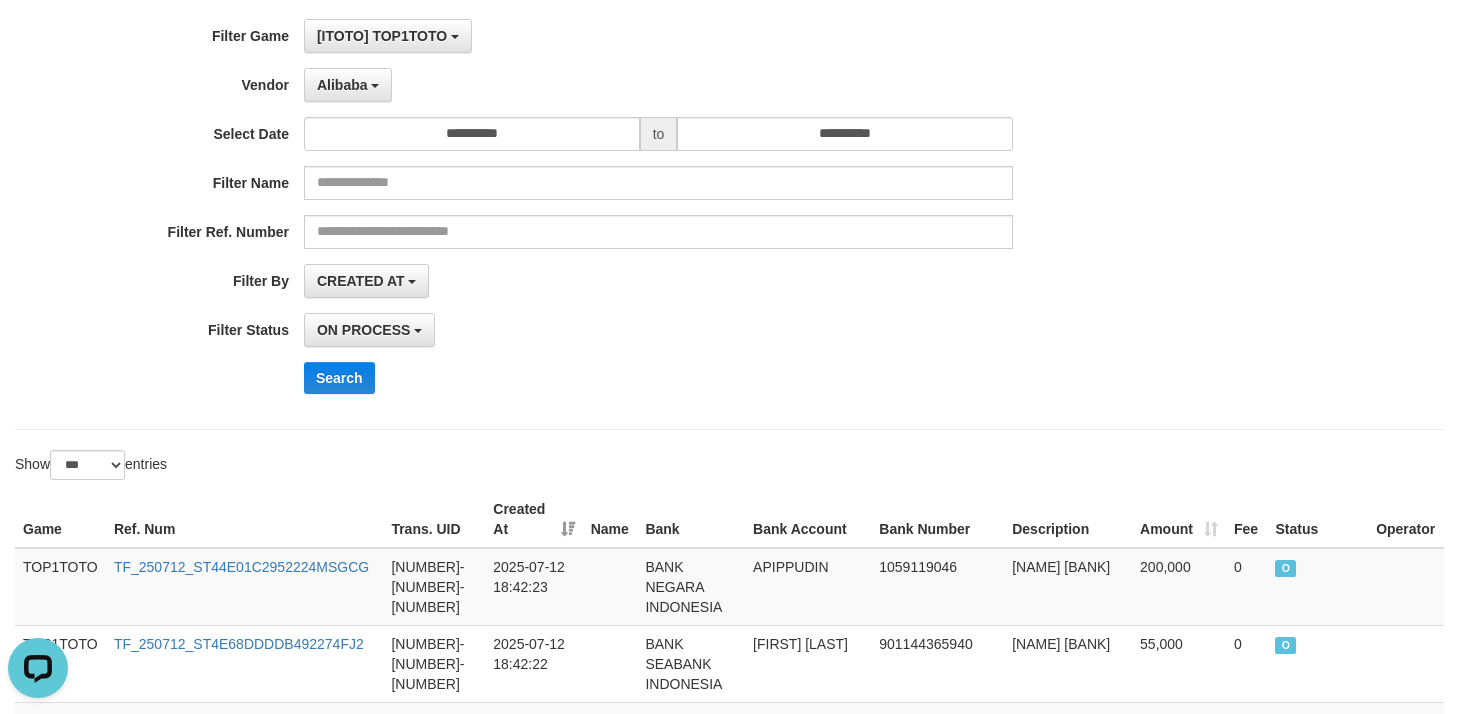 scroll, scrollTop: 0, scrollLeft: 0, axis: both 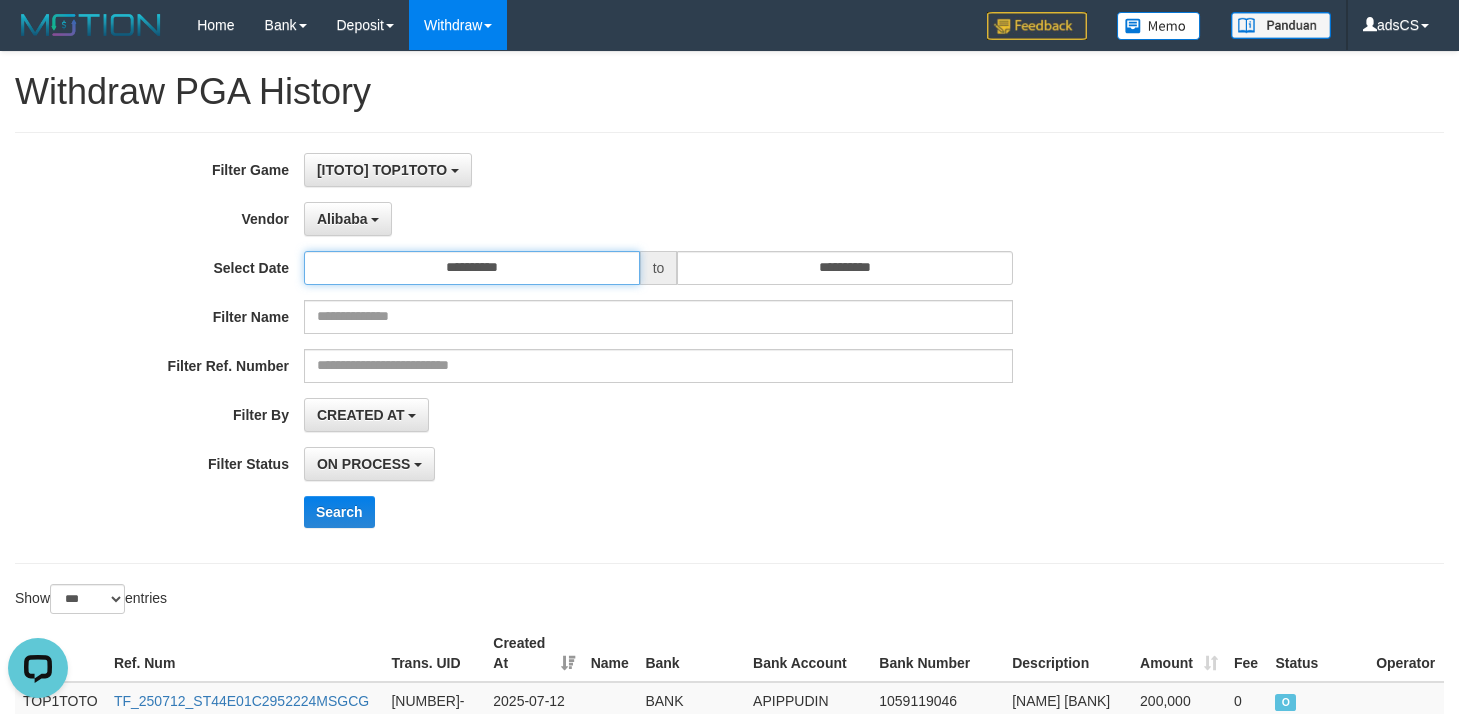 click on "**********" at bounding box center [472, 268] 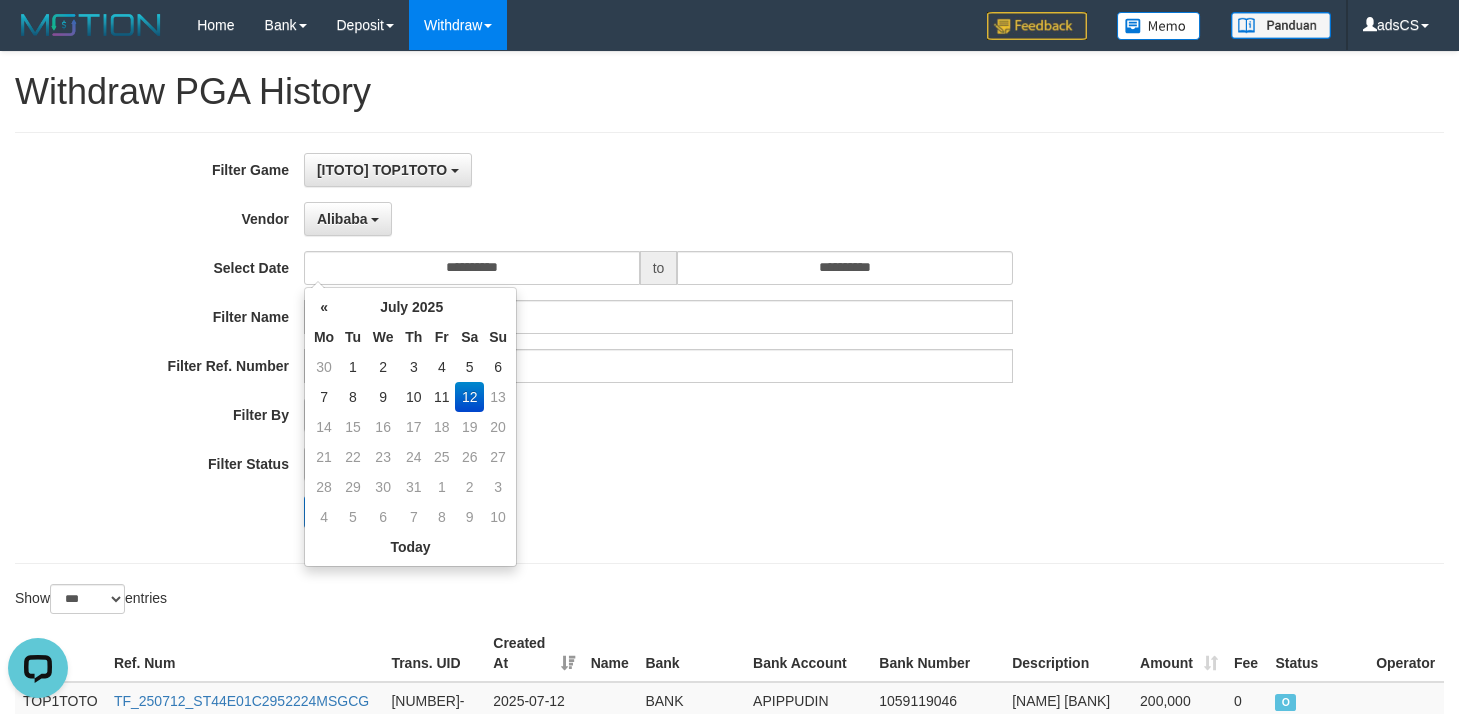 drag, startPoint x: 474, startPoint y: 365, endPoint x: 704, endPoint y: 340, distance: 231.3547 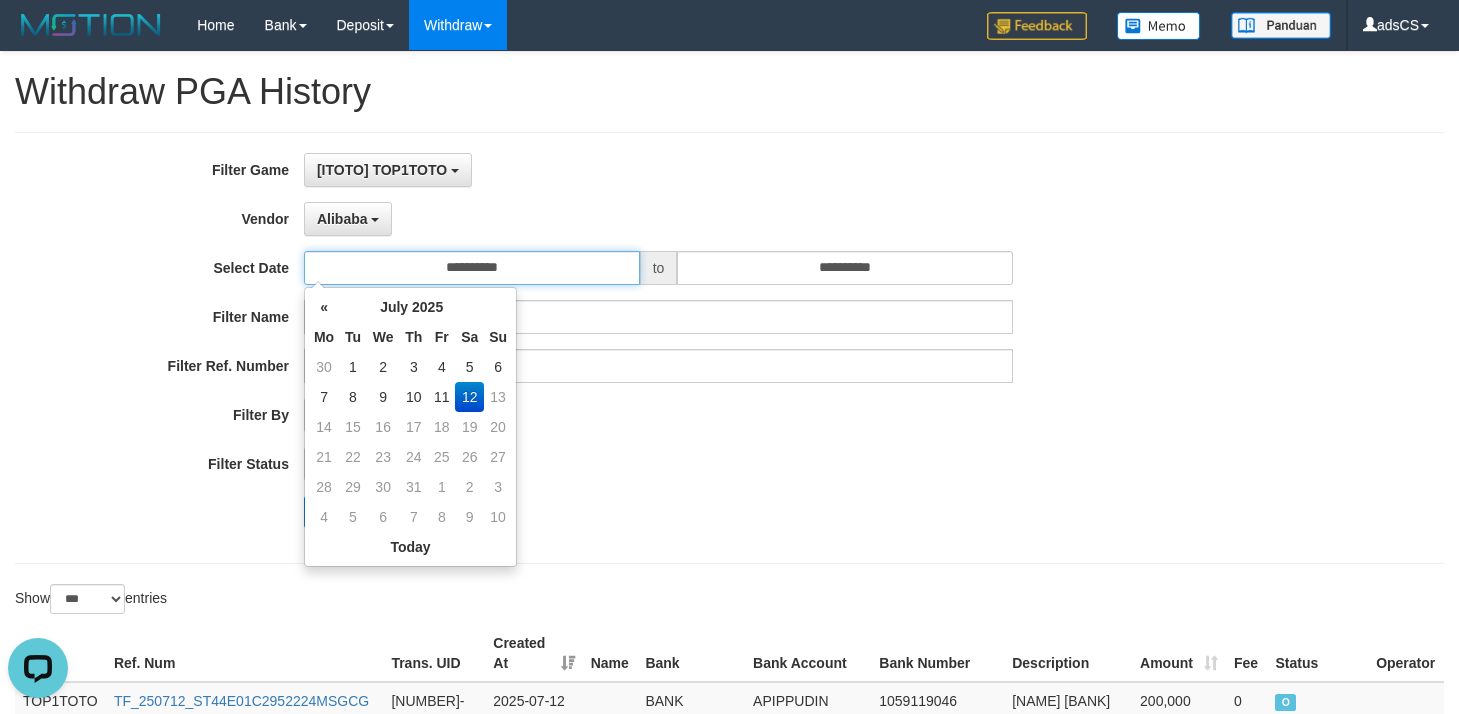 type on "**********" 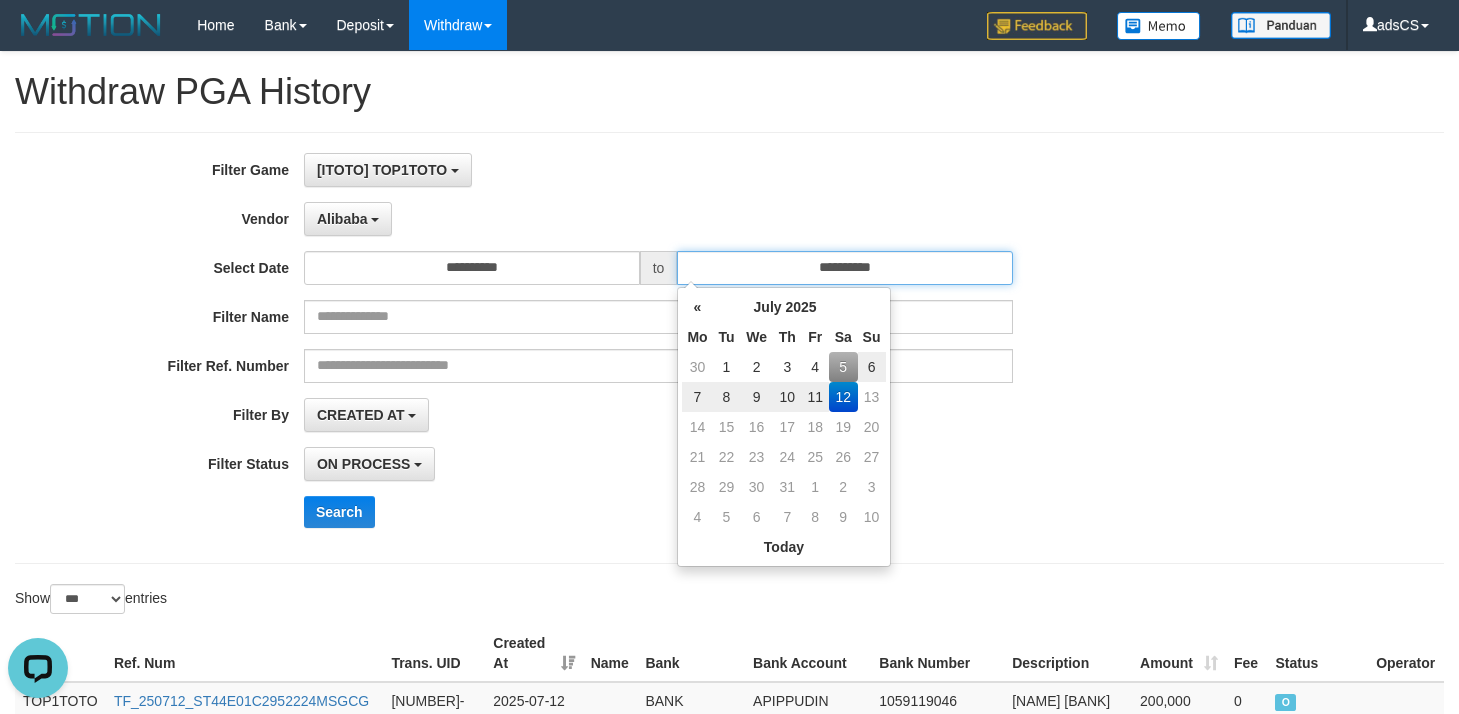 drag, startPoint x: 914, startPoint y: 274, endPoint x: 895, endPoint y: 295, distance: 28.319605 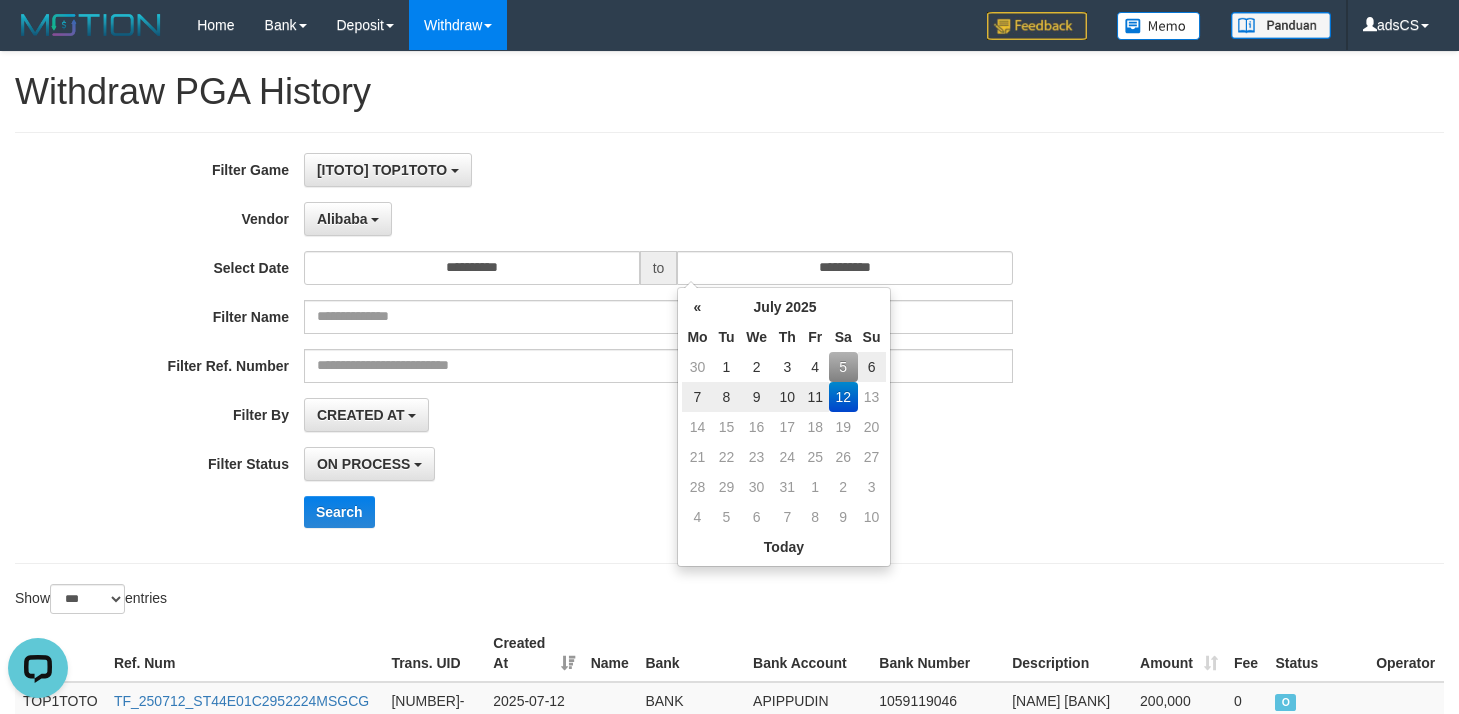 click on "5" at bounding box center (843, 367) 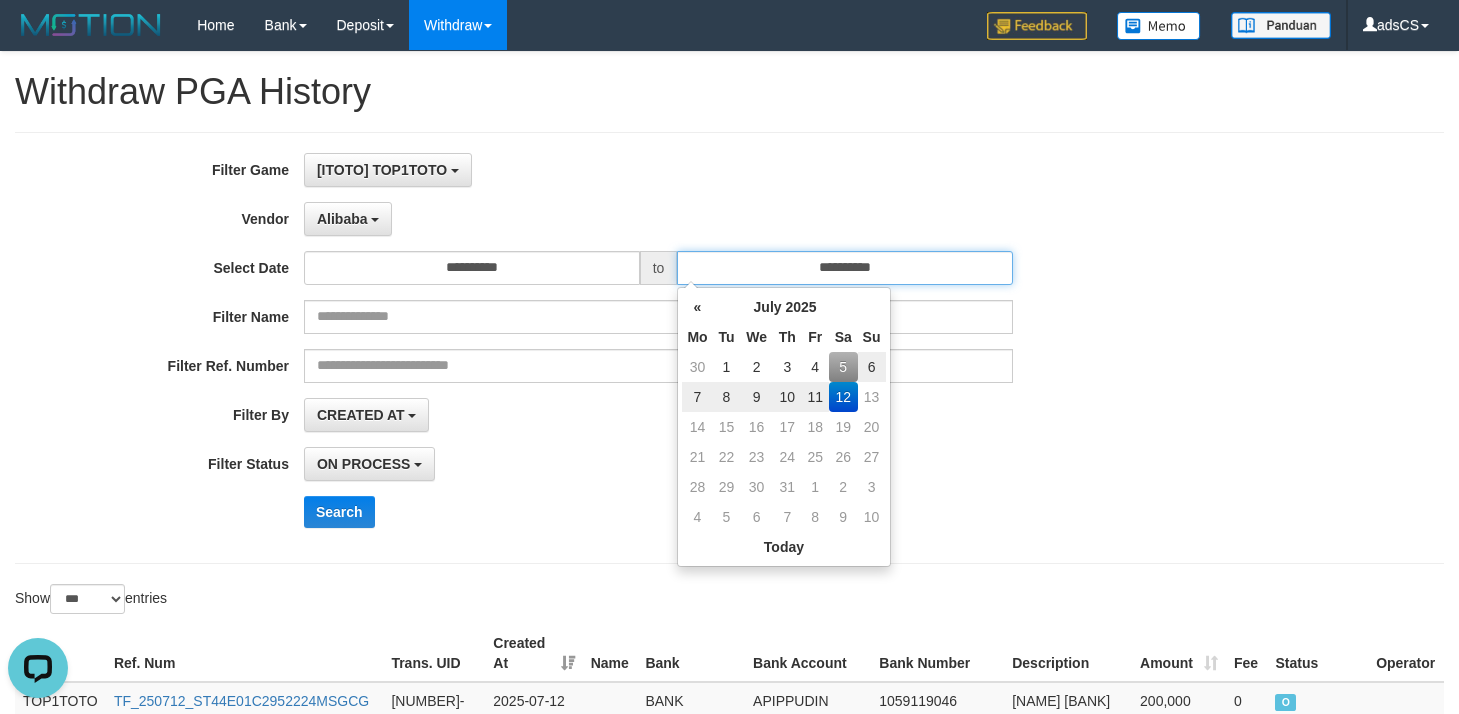 type on "**********" 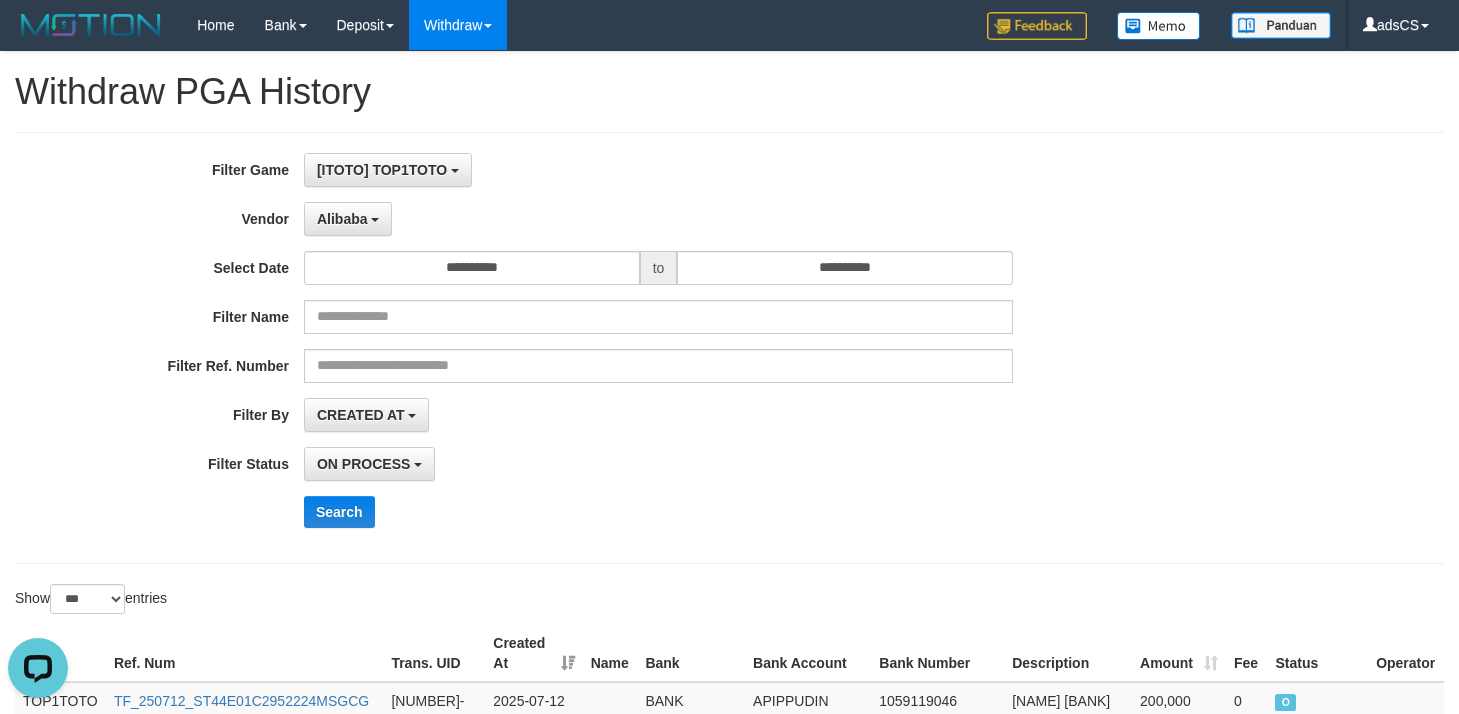 click on "**********" at bounding box center (608, 348) 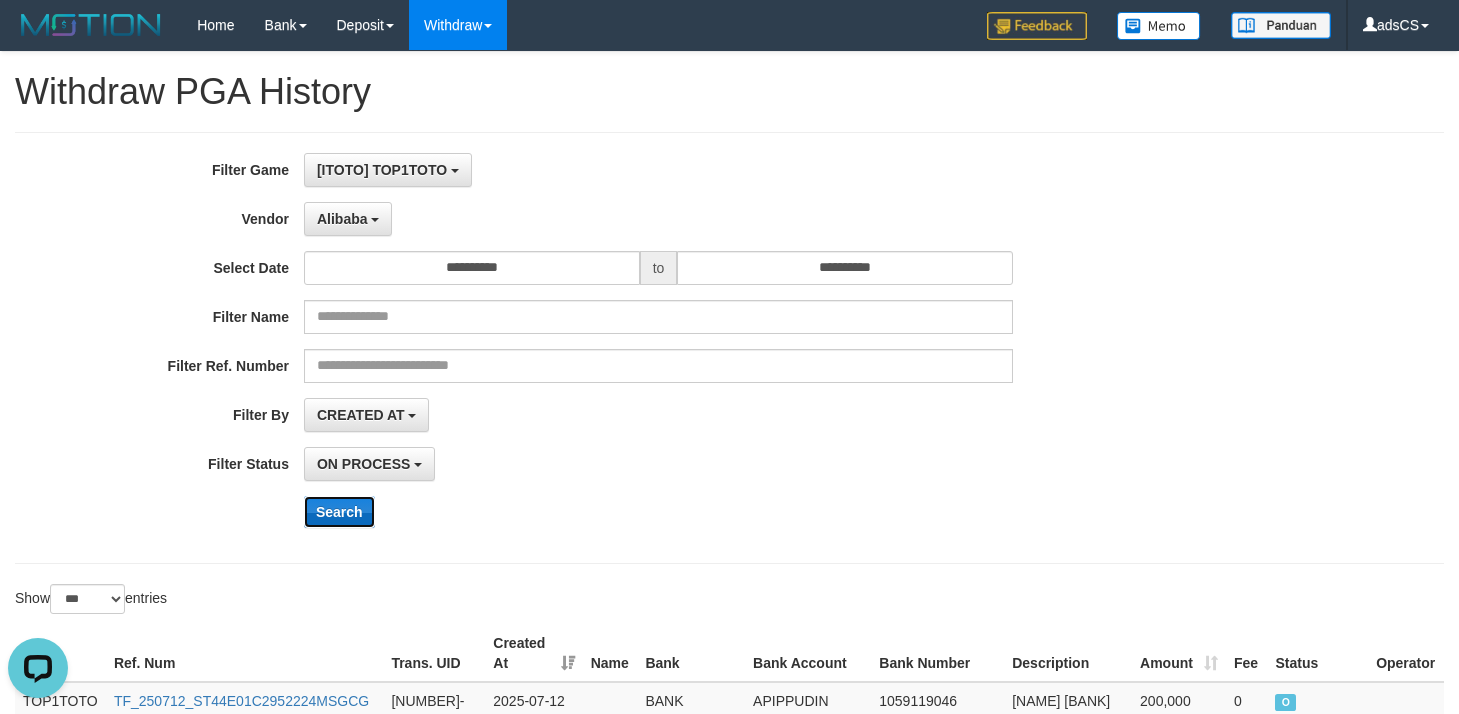 click on "Search" at bounding box center (339, 512) 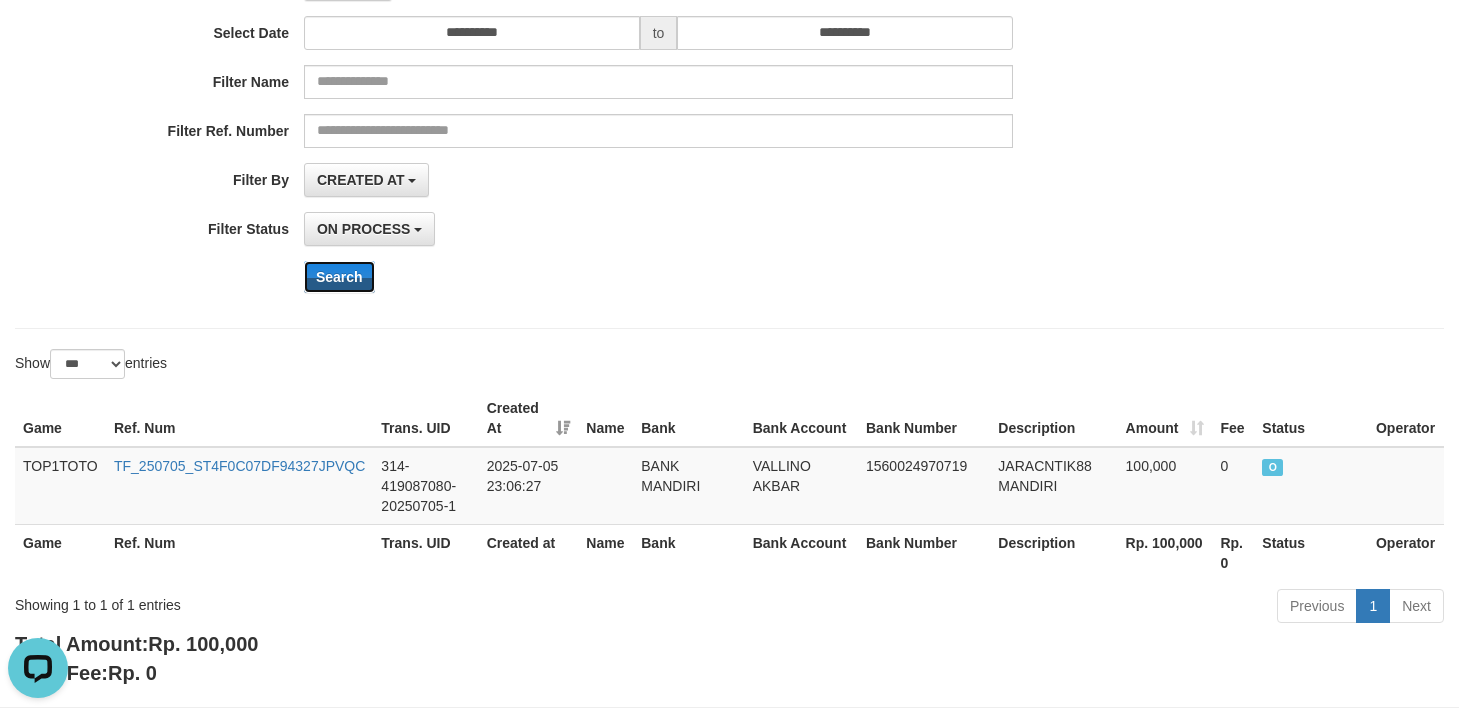 scroll, scrollTop: 319, scrollLeft: 0, axis: vertical 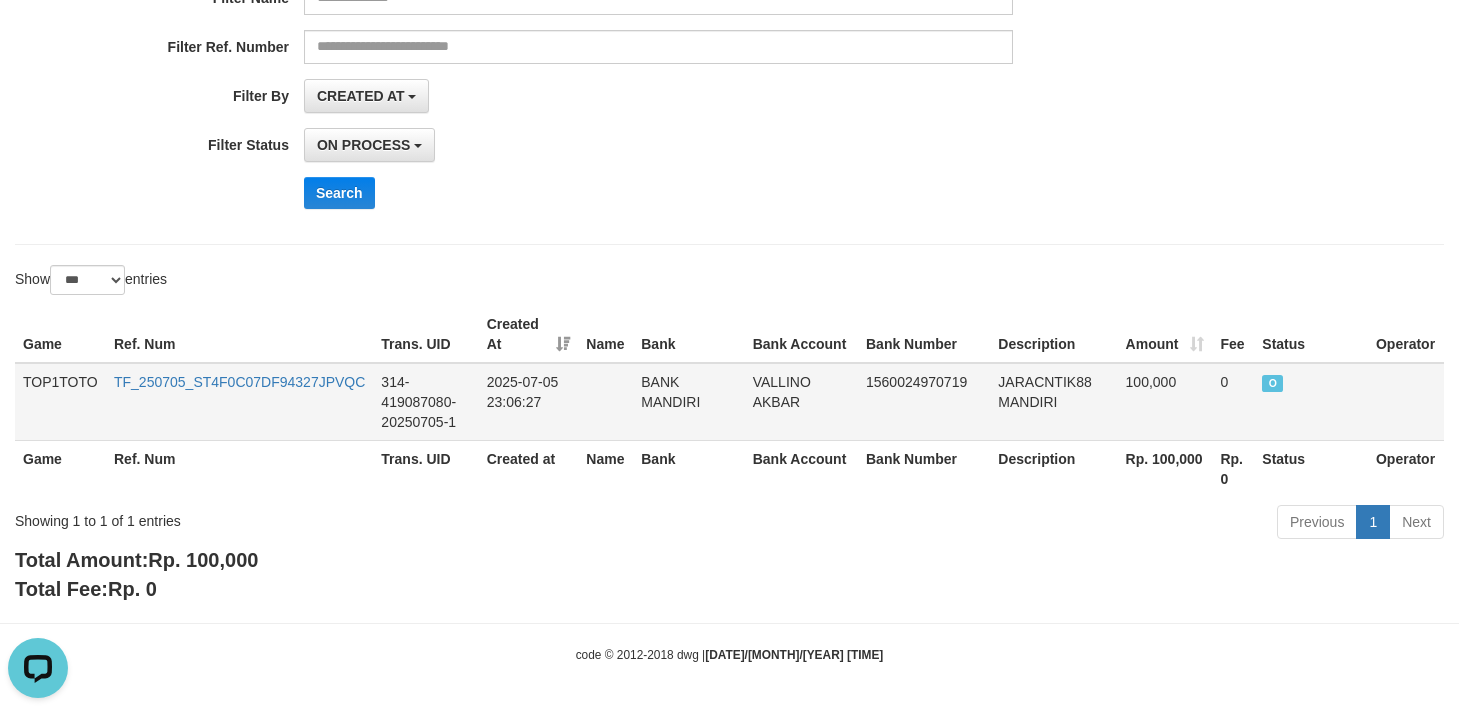 click on "TF_250705_ST4F0C07DF94327JPVQC" at bounding box center (239, 402) 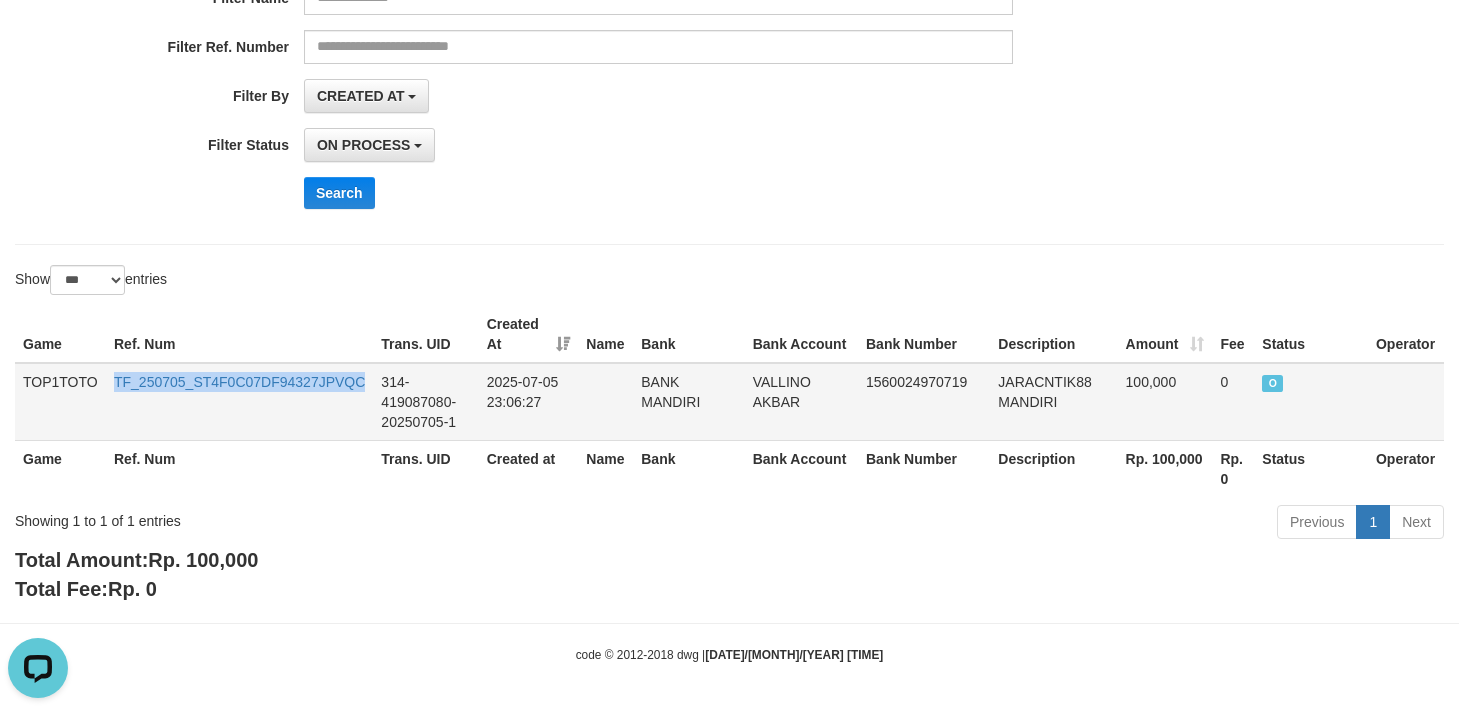 click on "TF_250705_ST4F0C07DF94327JPVQC" at bounding box center (239, 402) 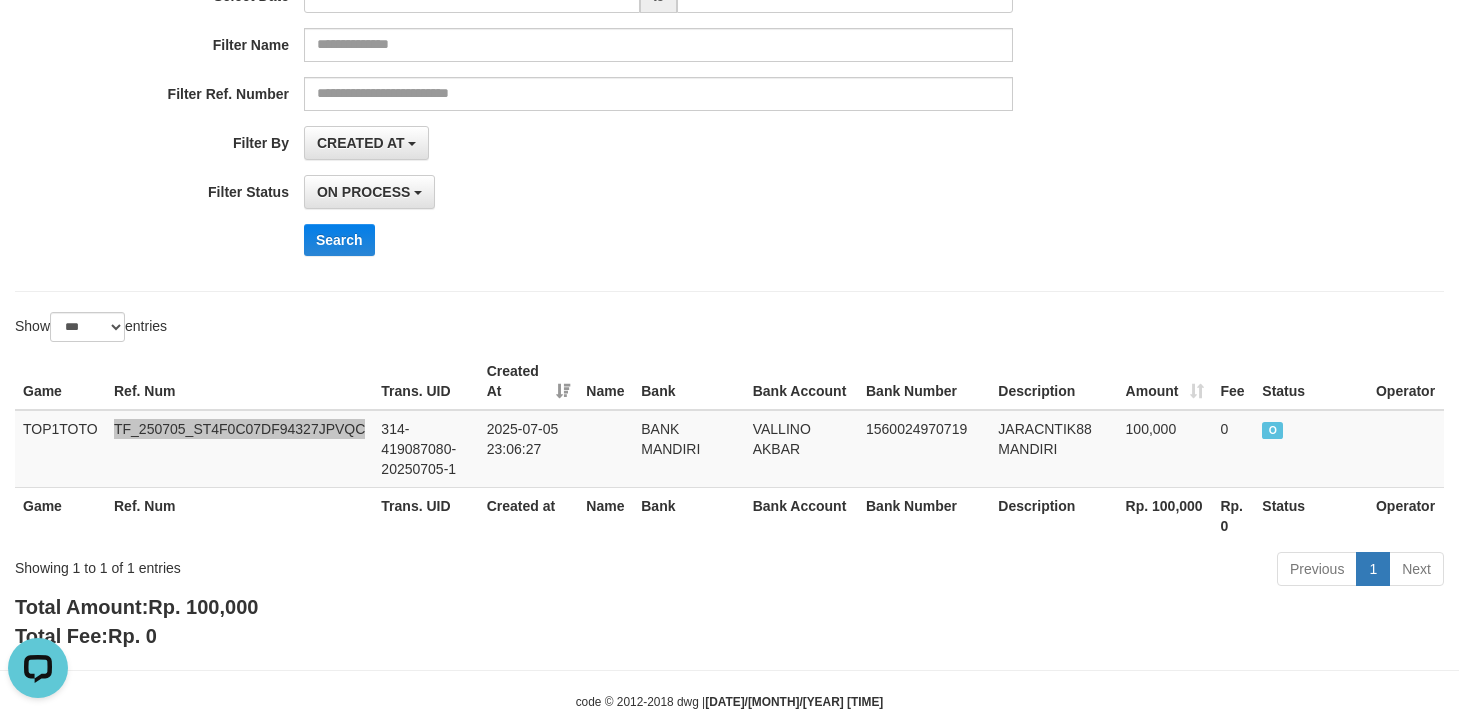 scroll, scrollTop: 300, scrollLeft: 0, axis: vertical 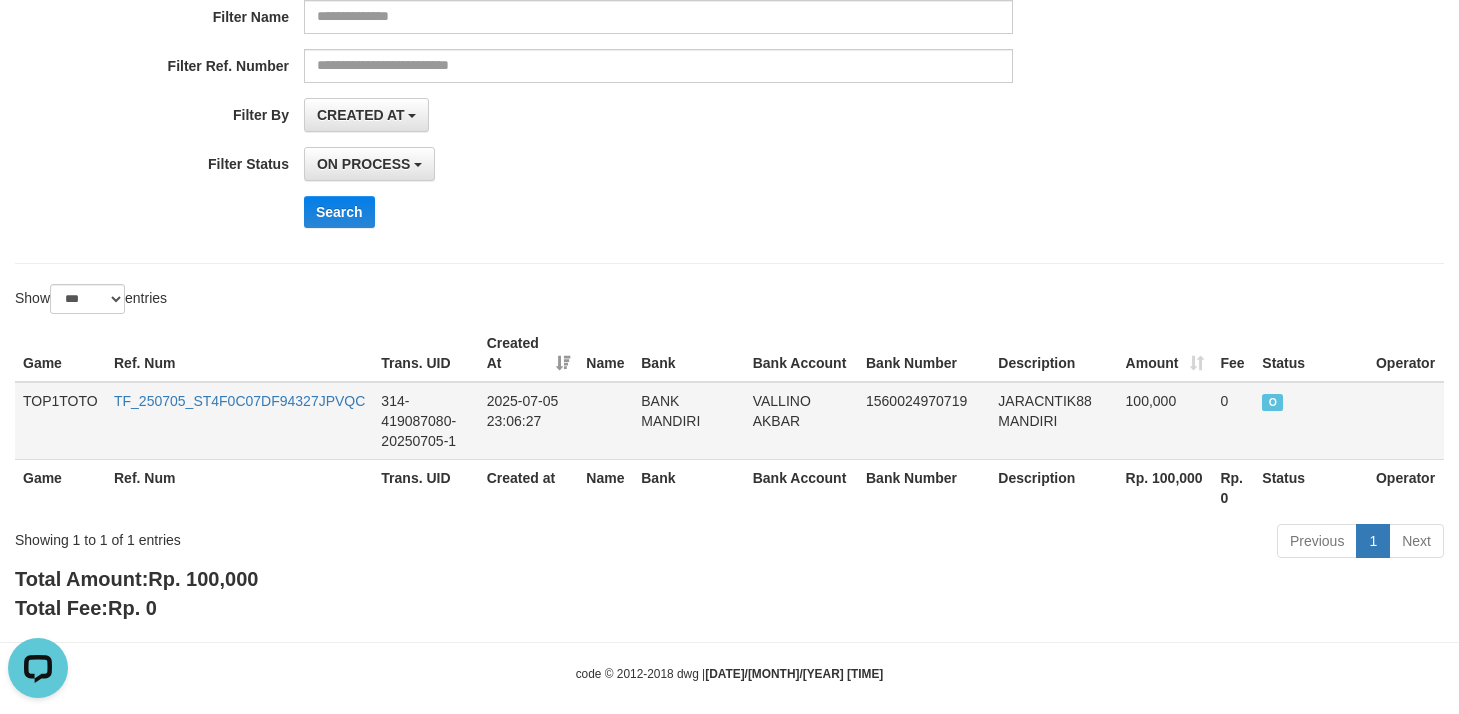 click on "JARACNTIK88 MANDIRI" at bounding box center [1053, 421] 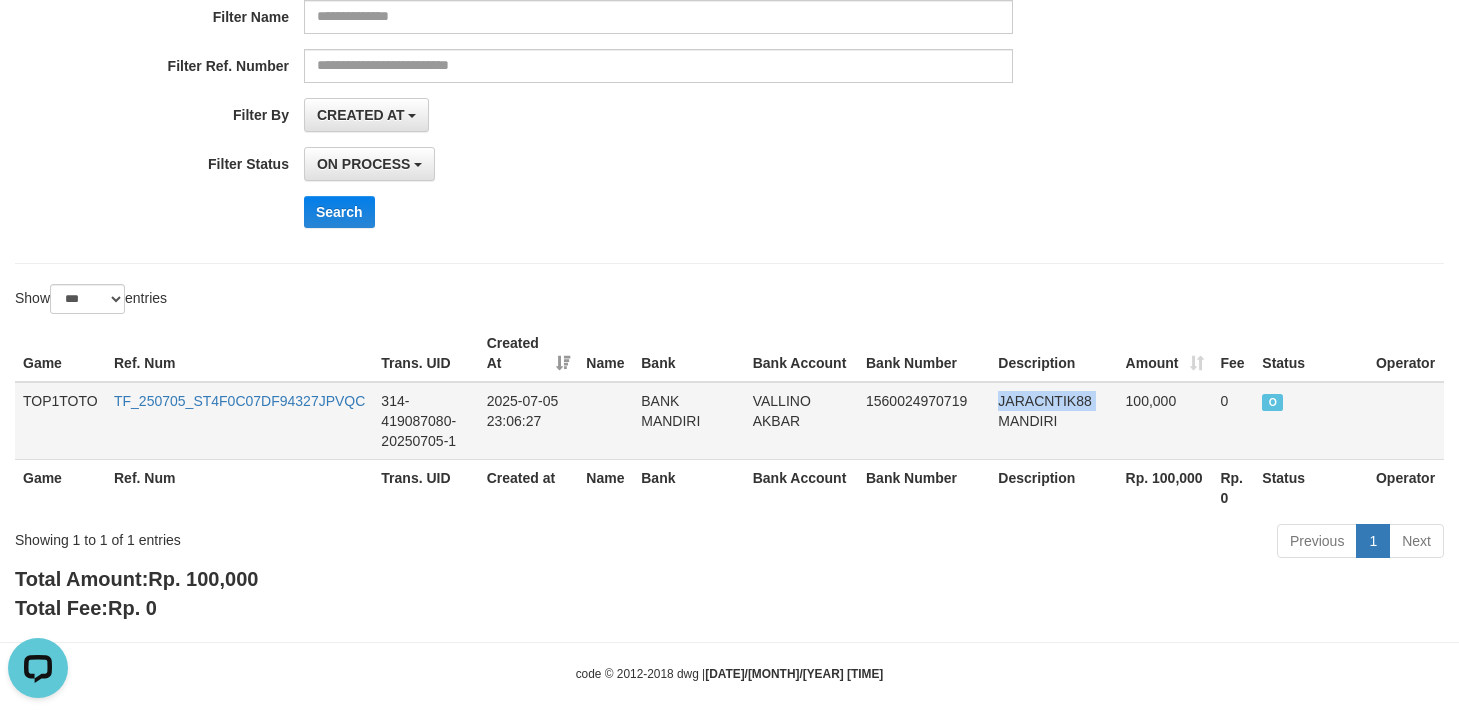 click on "JARACNTIK88 MANDIRI" at bounding box center [1053, 421] 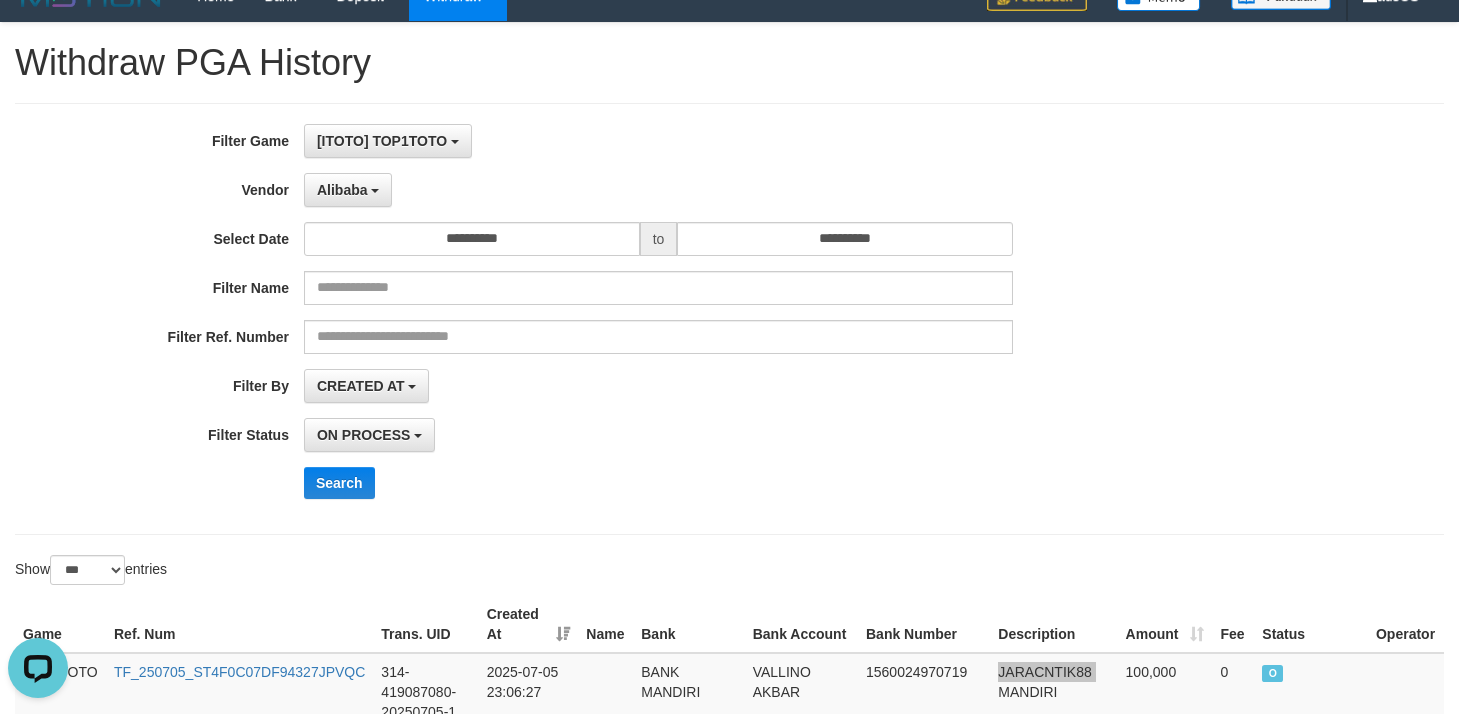 scroll, scrollTop: 0, scrollLeft: 0, axis: both 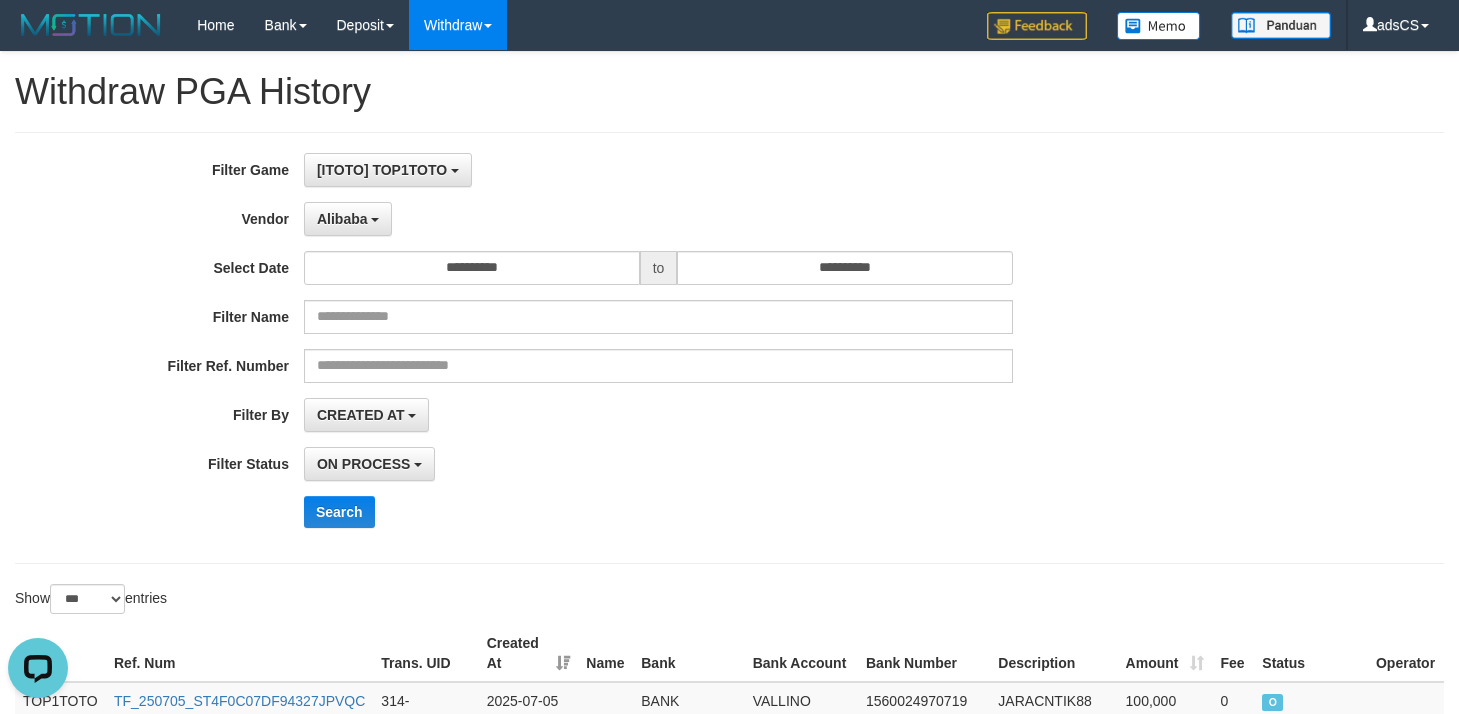 drag, startPoint x: 1314, startPoint y: 423, endPoint x: 1171, endPoint y: 314, distance: 179.80545 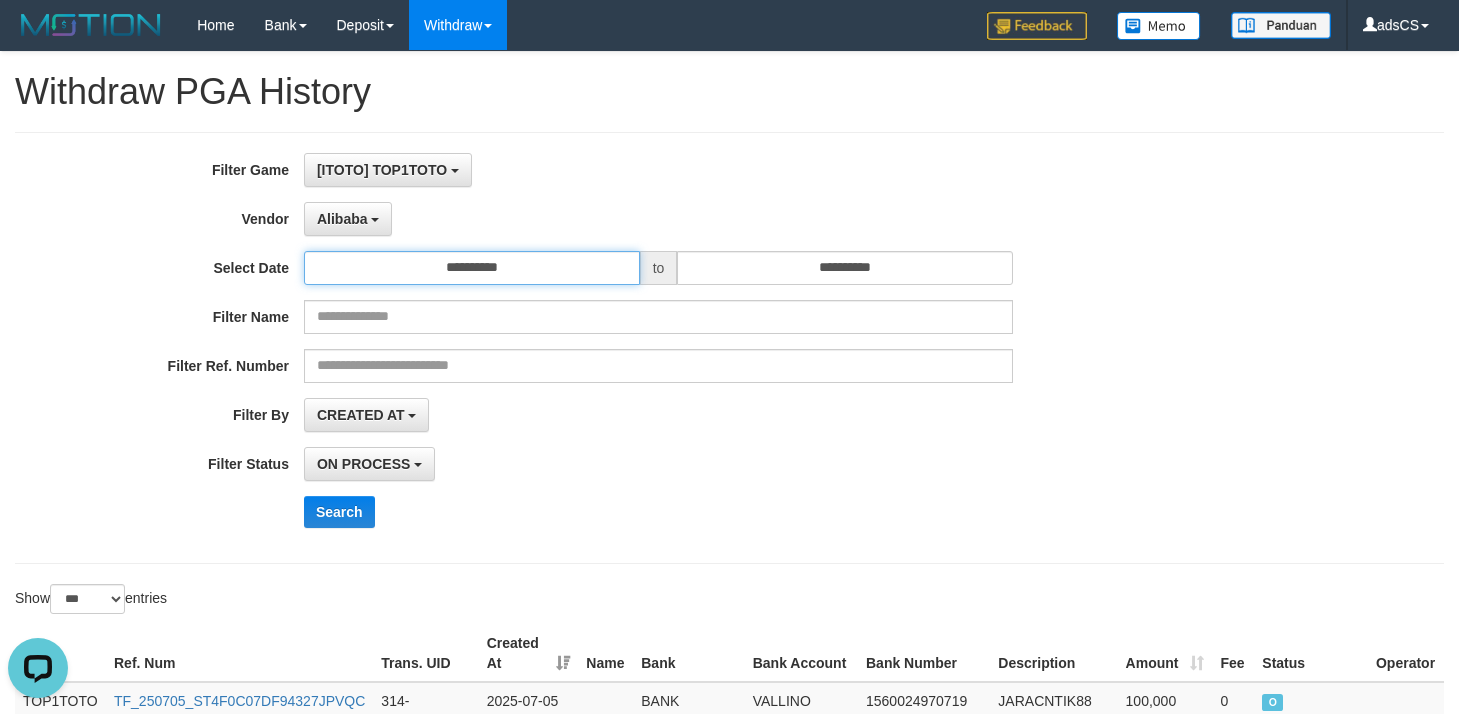 click on "**********" at bounding box center (472, 268) 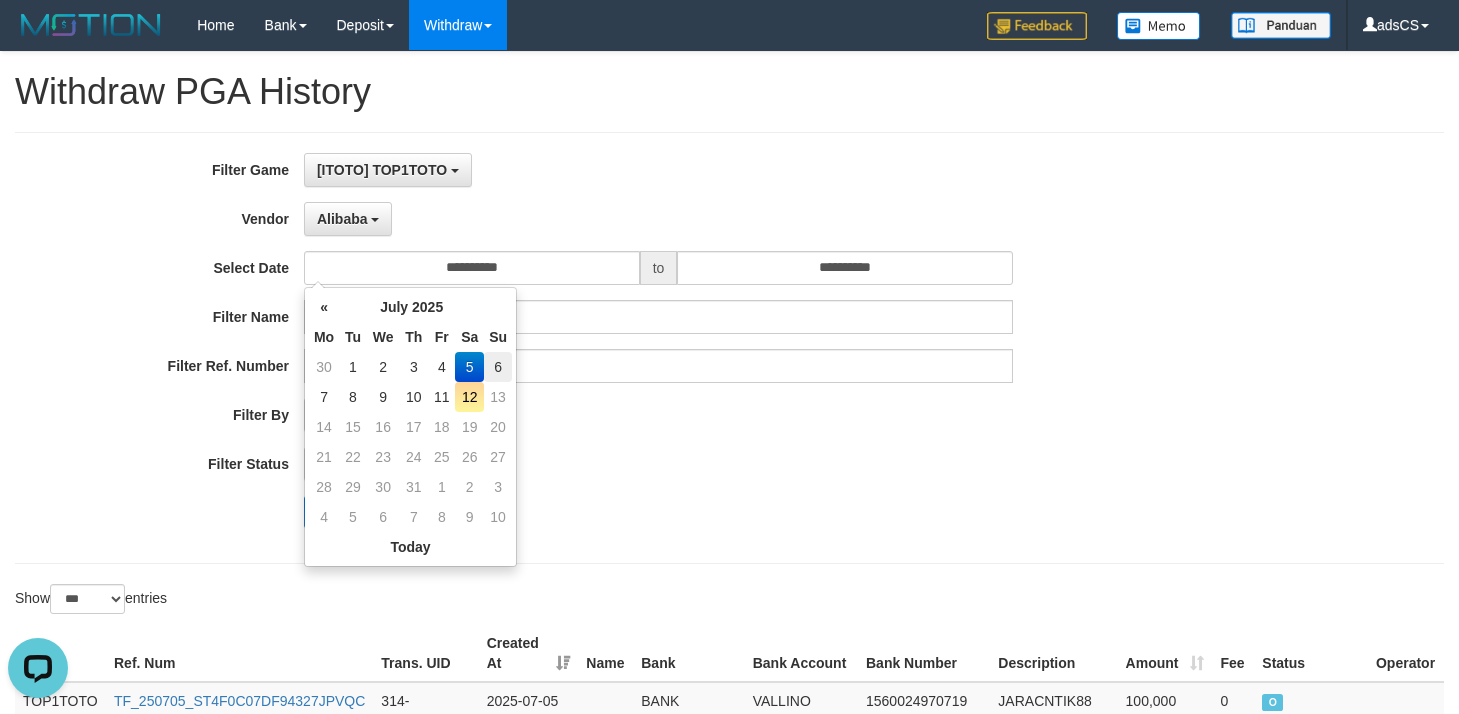 click on "6" at bounding box center (498, 367) 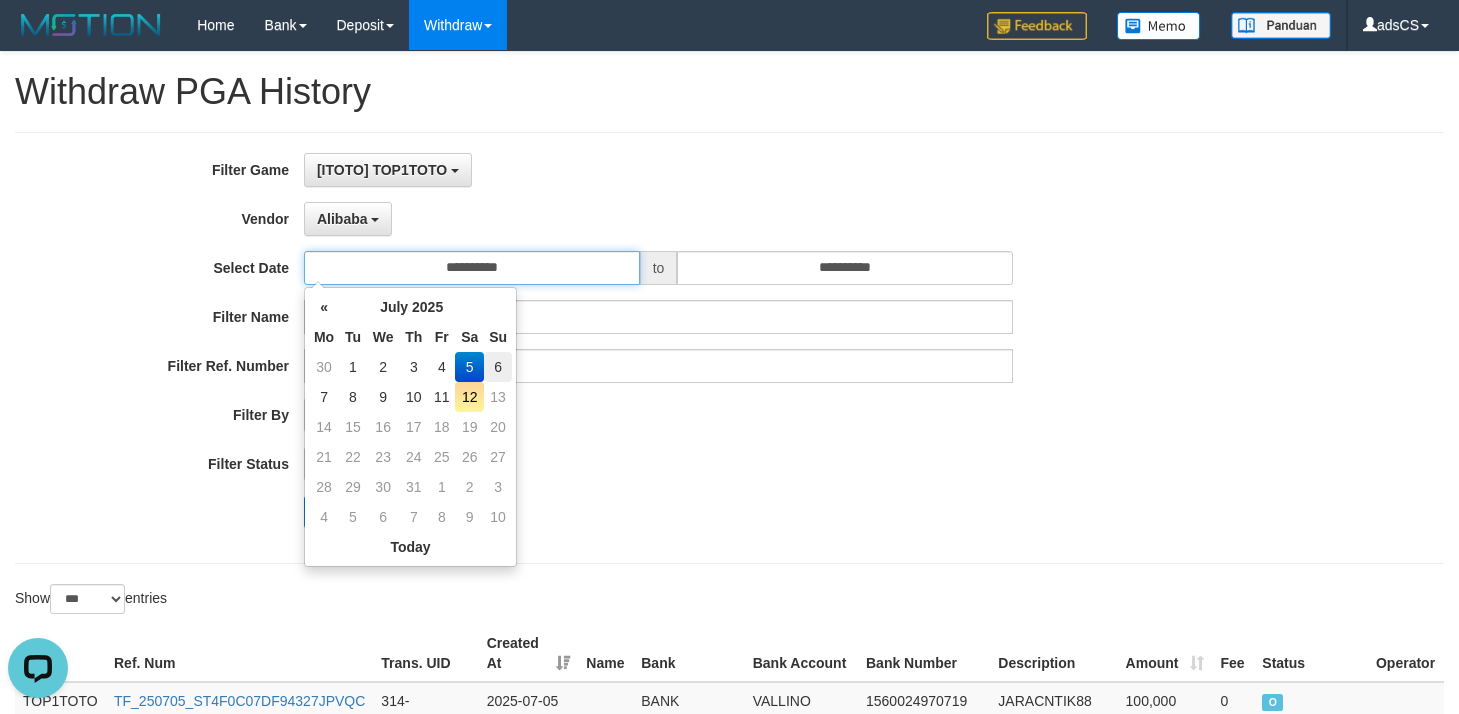 type on "**********" 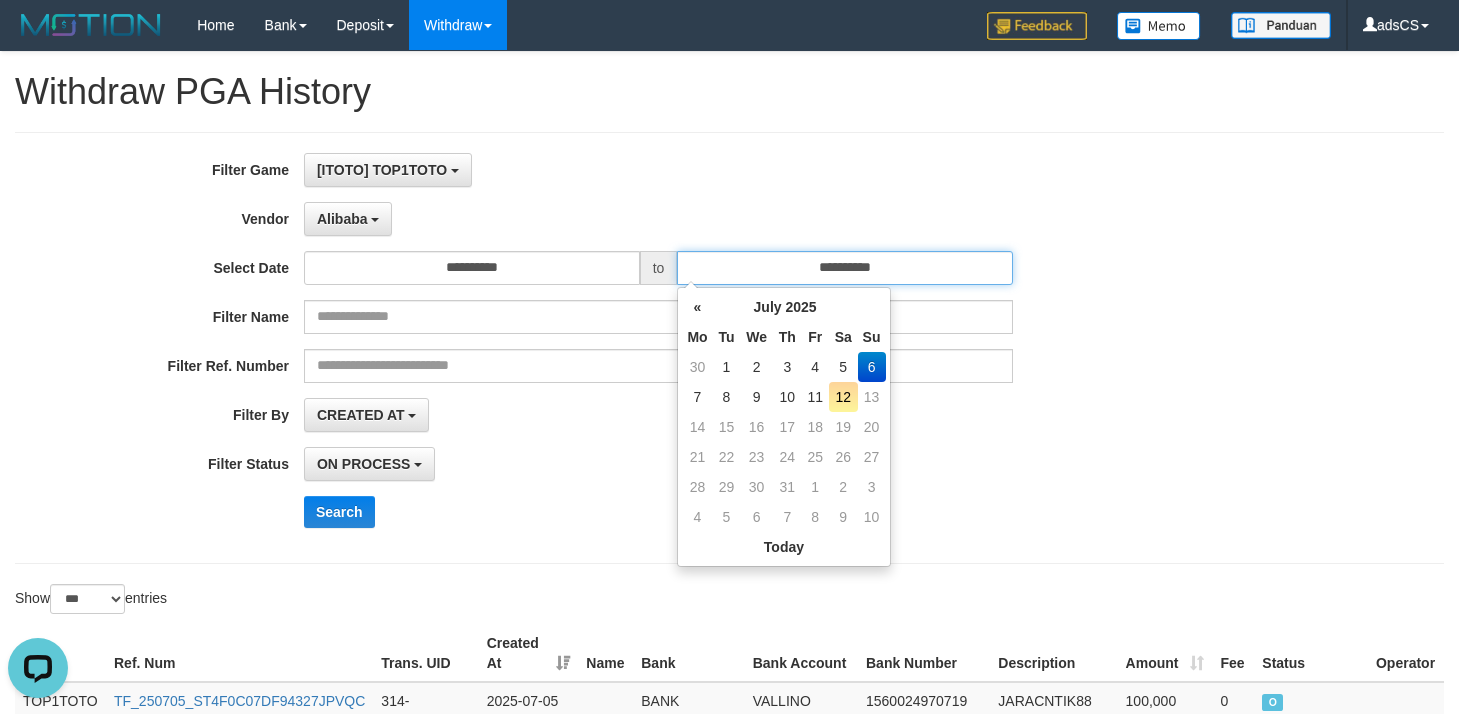 click on "**********" at bounding box center [845, 268] 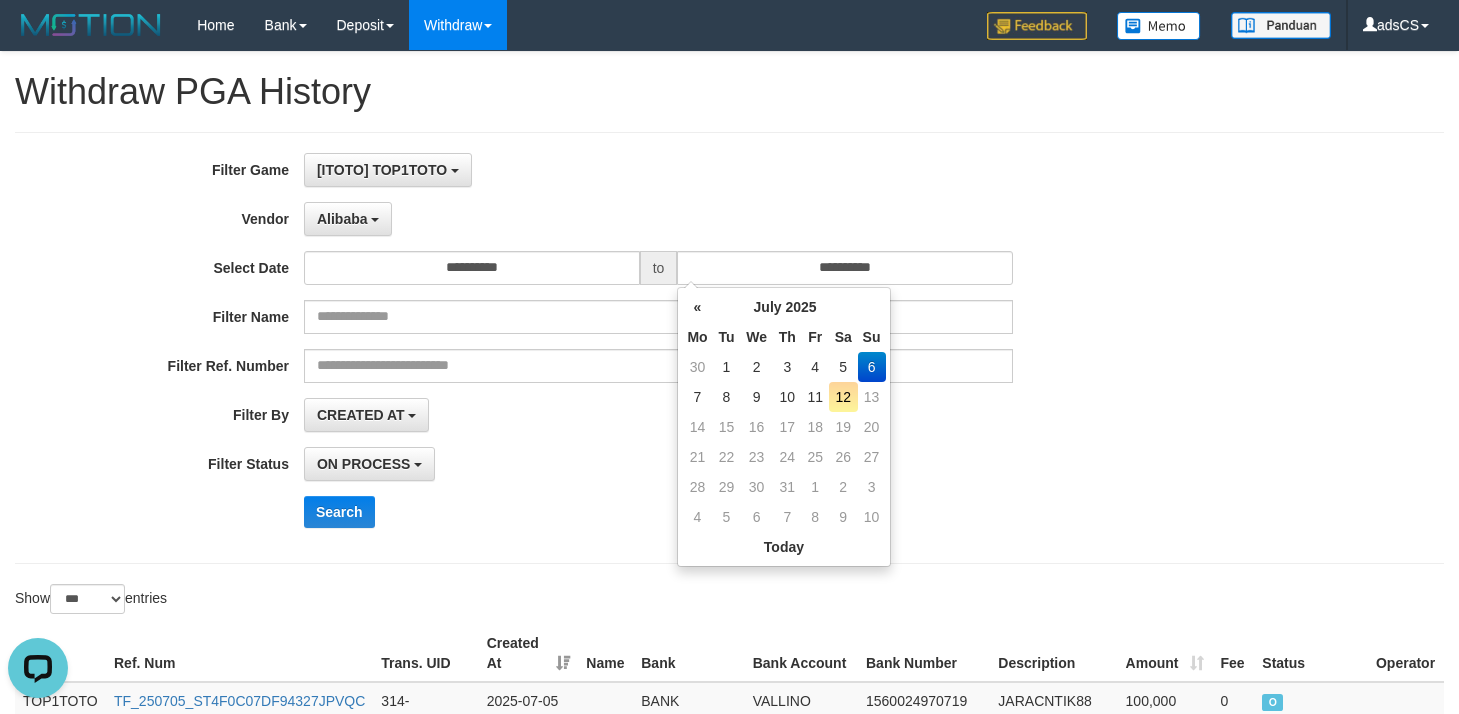 click on "CREATED AT
PAID AT
CREATED AT" at bounding box center (658, 415) 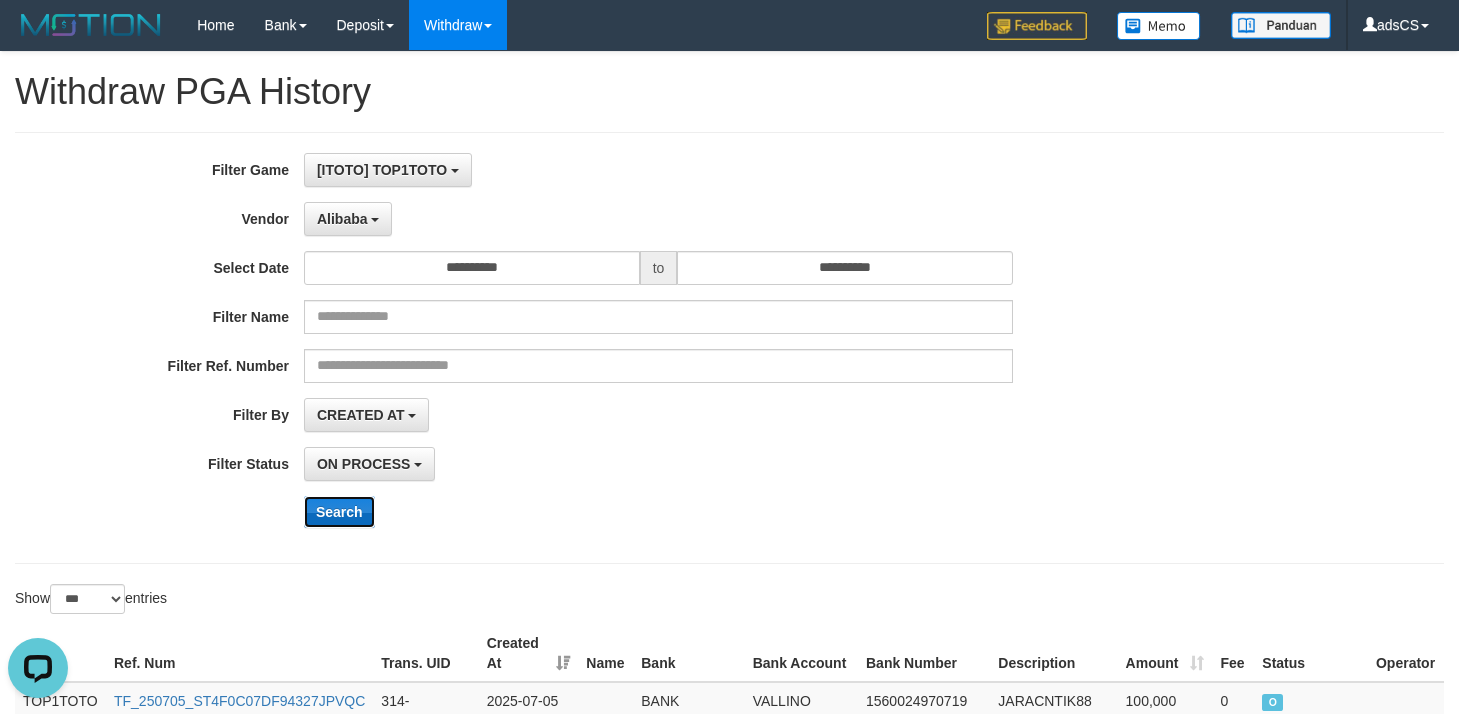 click on "Search" at bounding box center (339, 512) 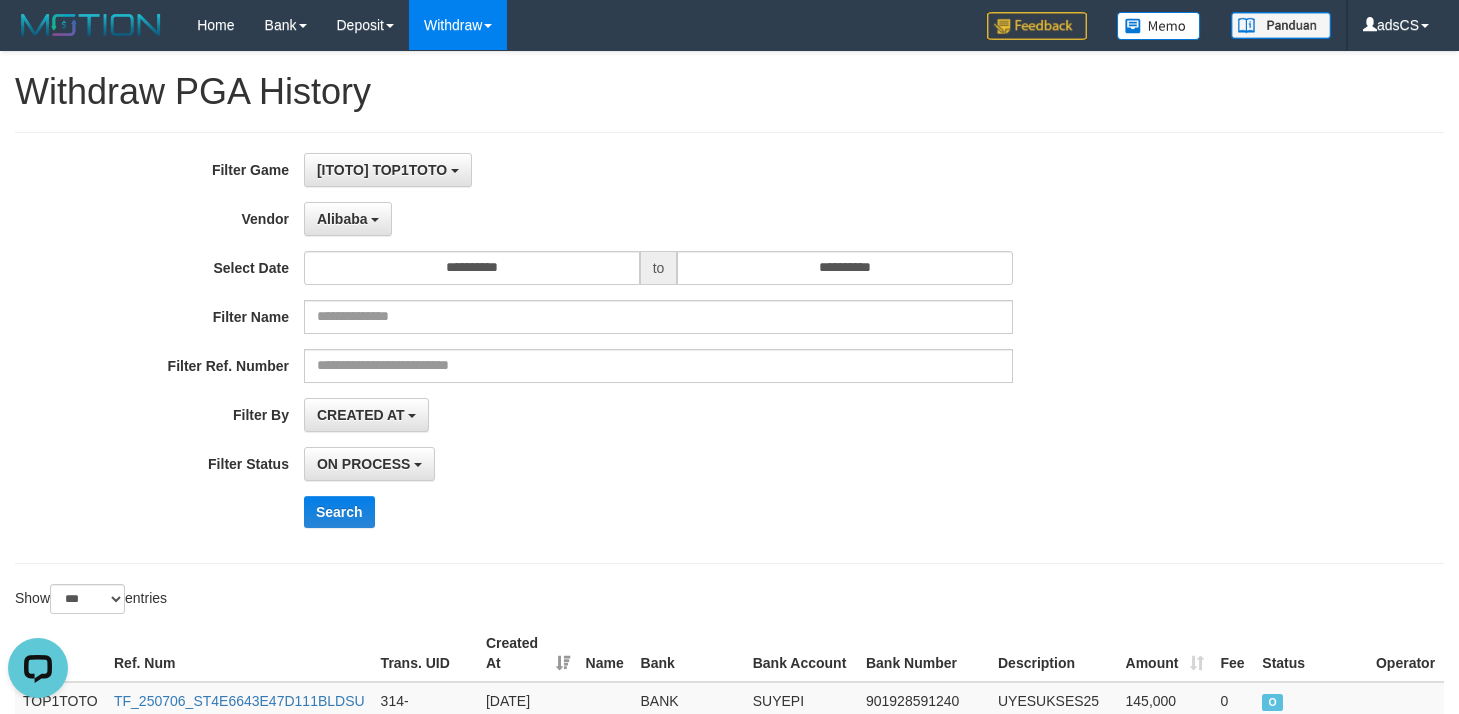 click on "**********" at bounding box center [729, 348] 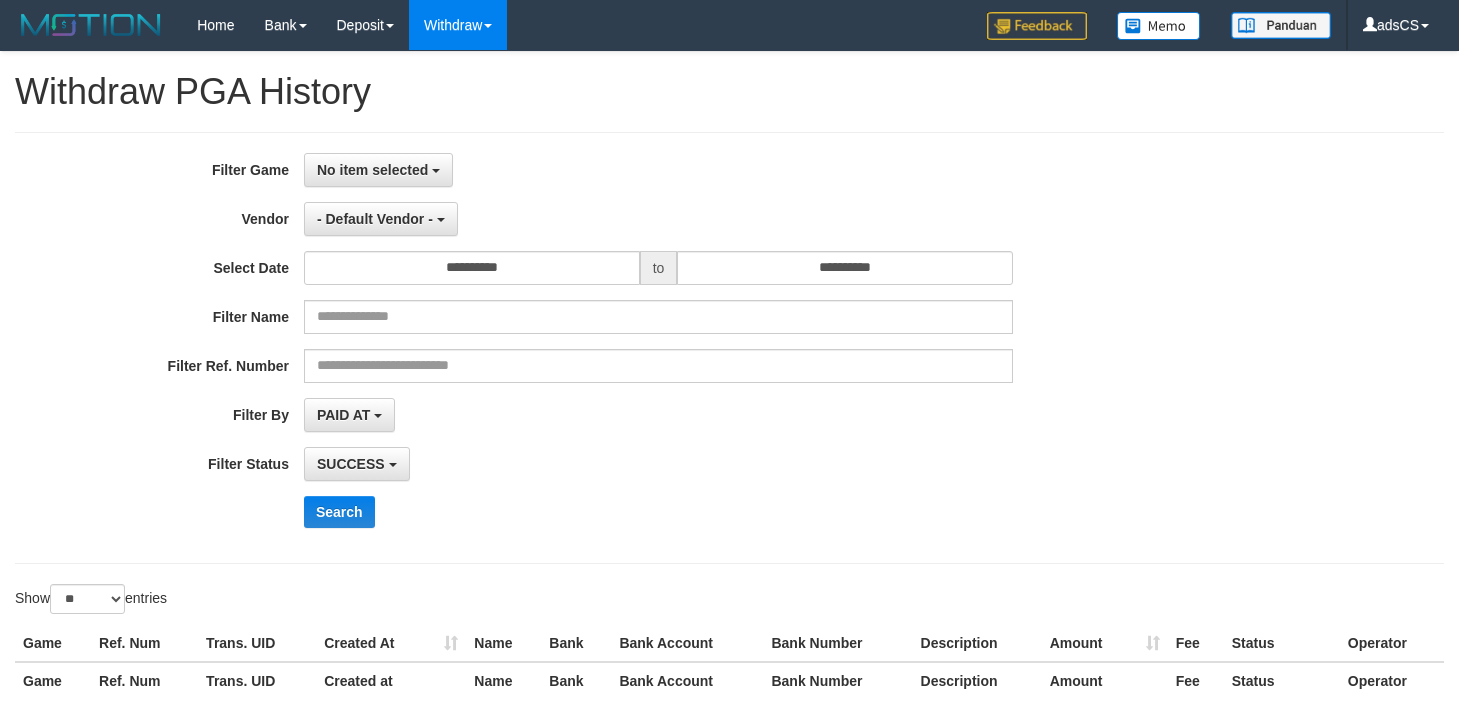 select 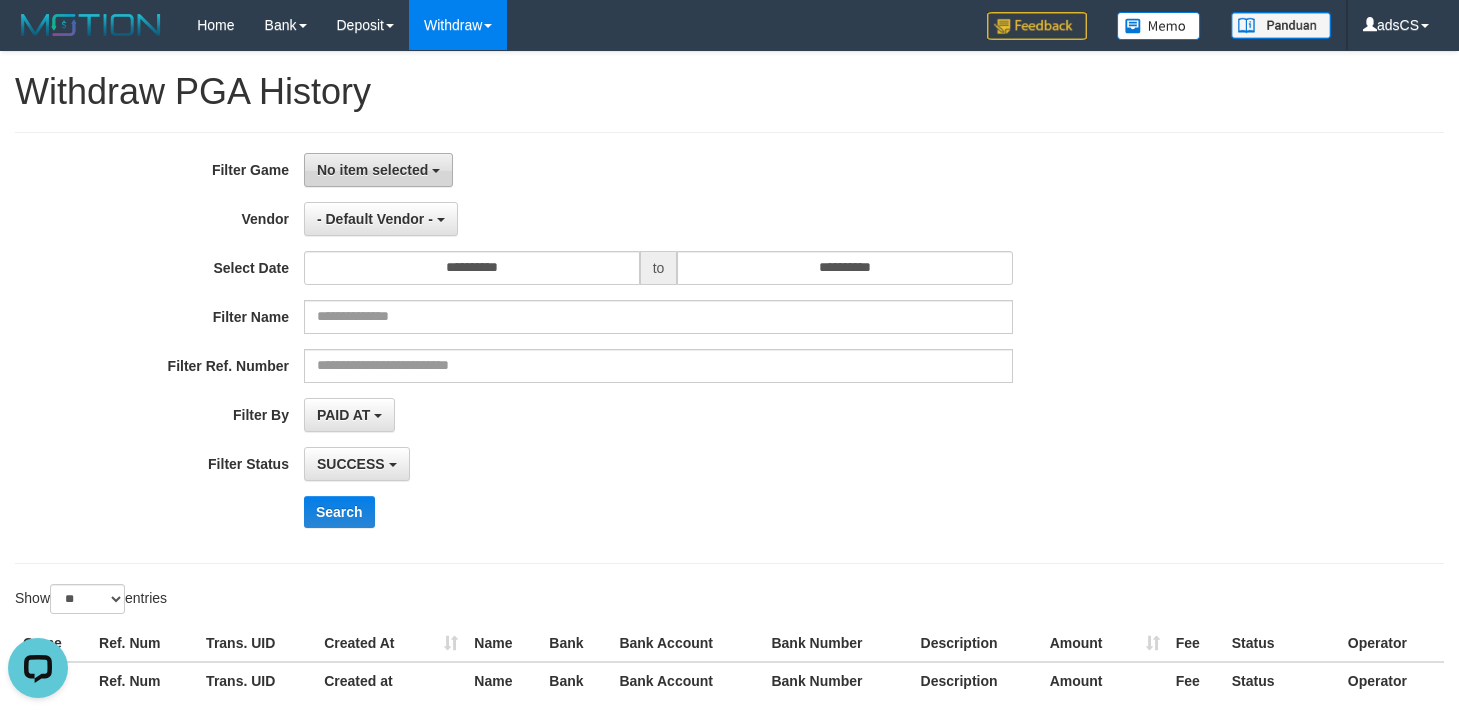 scroll, scrollTop: 0, scrollLeft: 0, axis: both 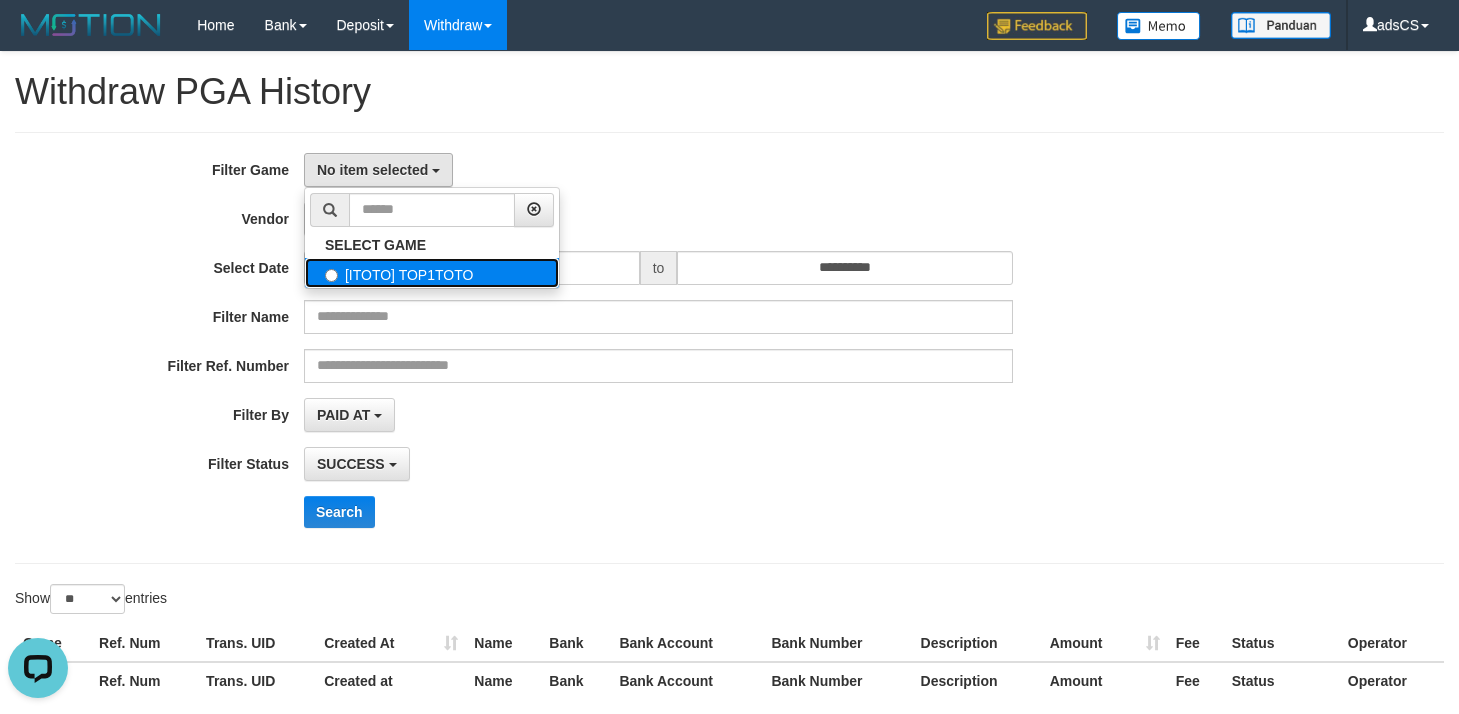 click on "[ITOTO] TOP1TOTO" at bounding box center (432, 273) 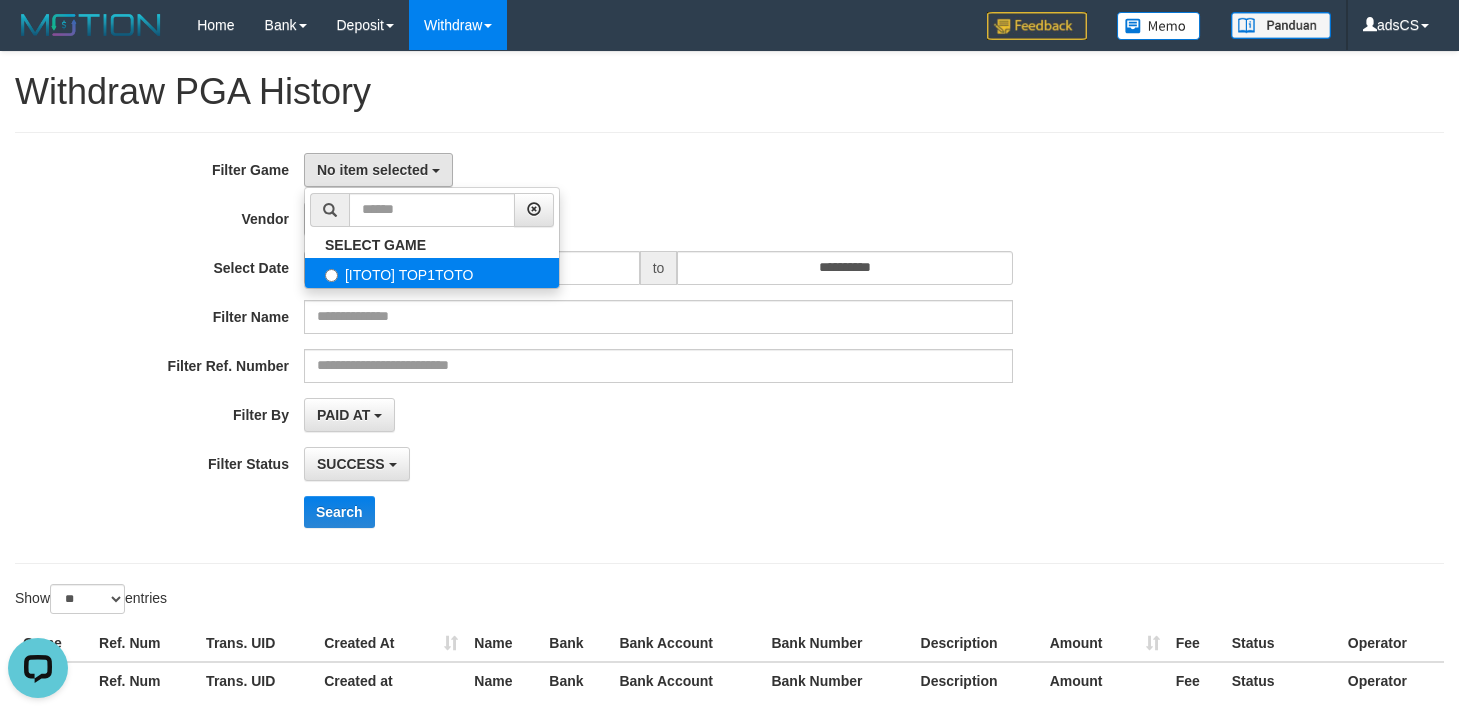 select on "***" 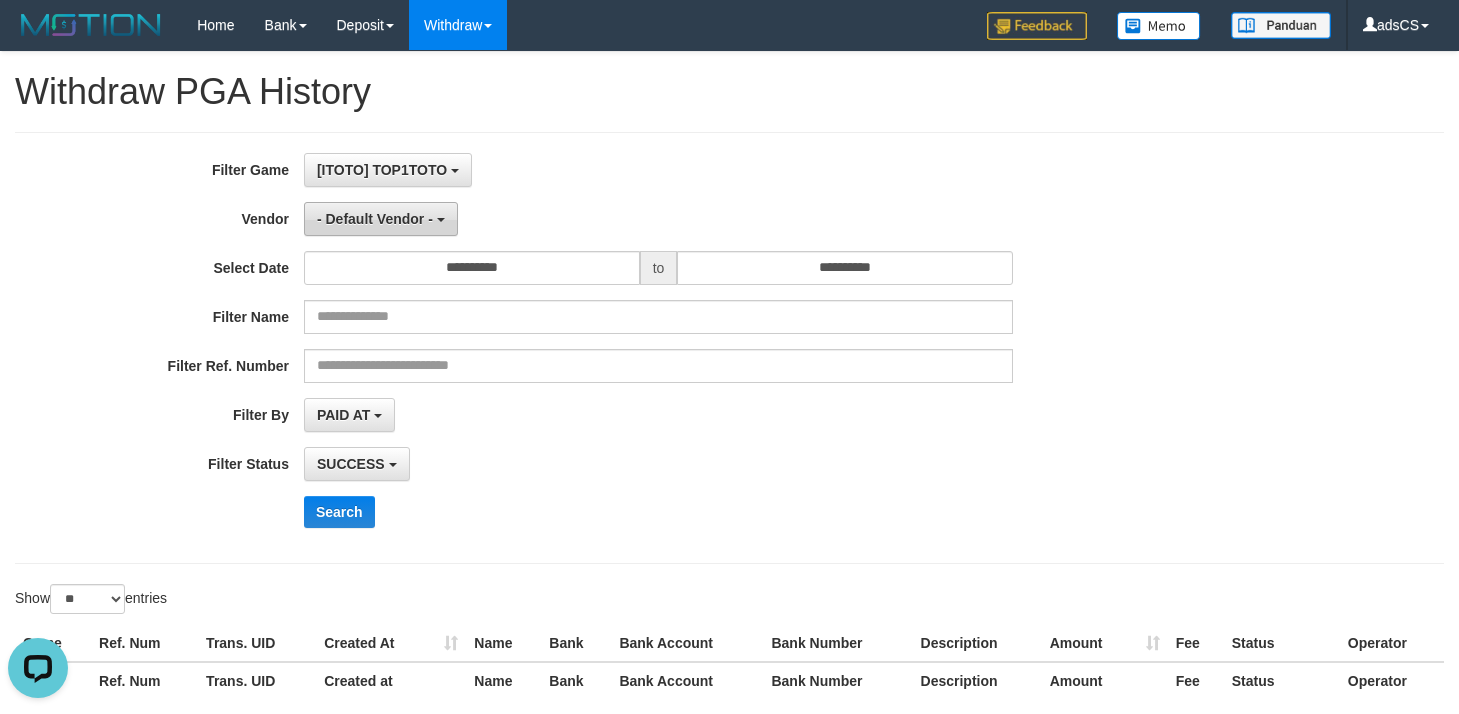 click on "- Default Vendor -" at bounding box center [381, 219] 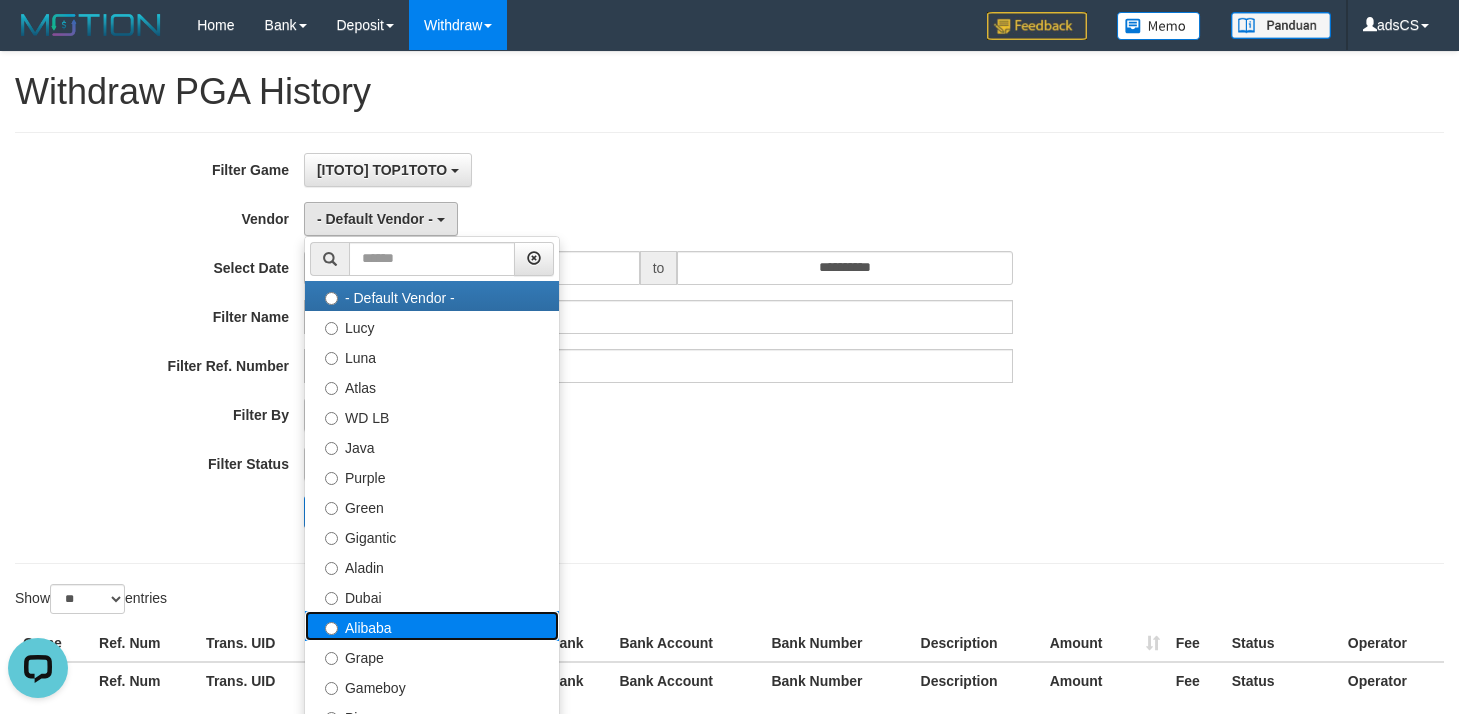 click on "Alibaba" at bounding box center [432, 626] 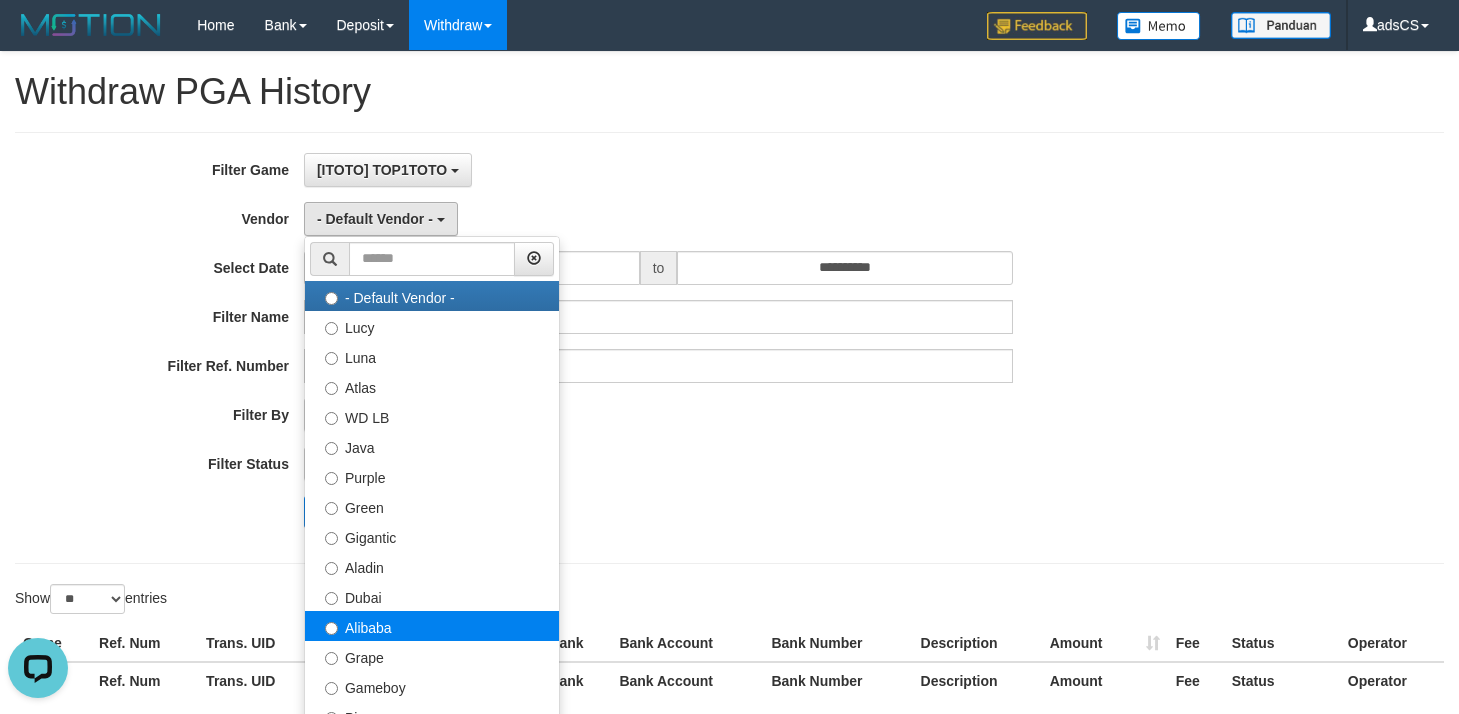 select on "**********" 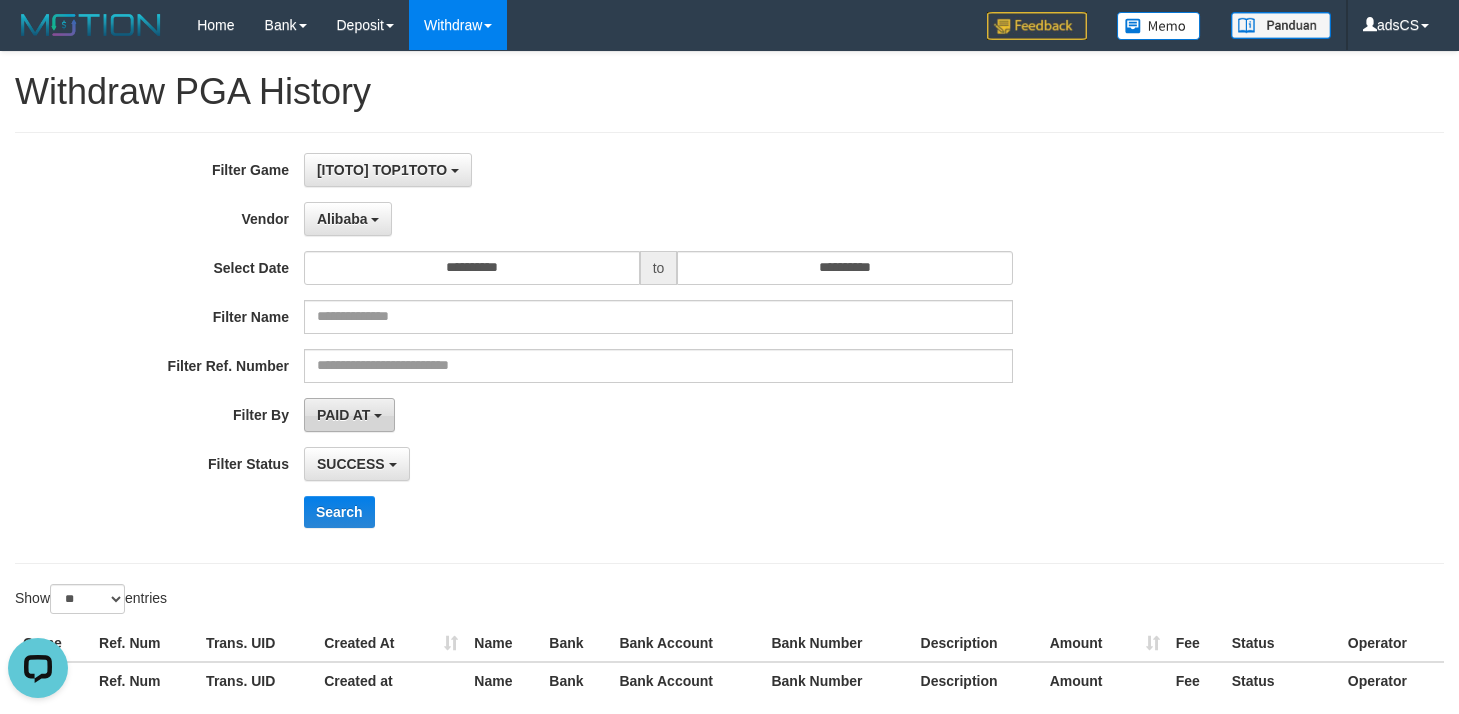 click on "PAID AT" at bounding box center [343, 415] 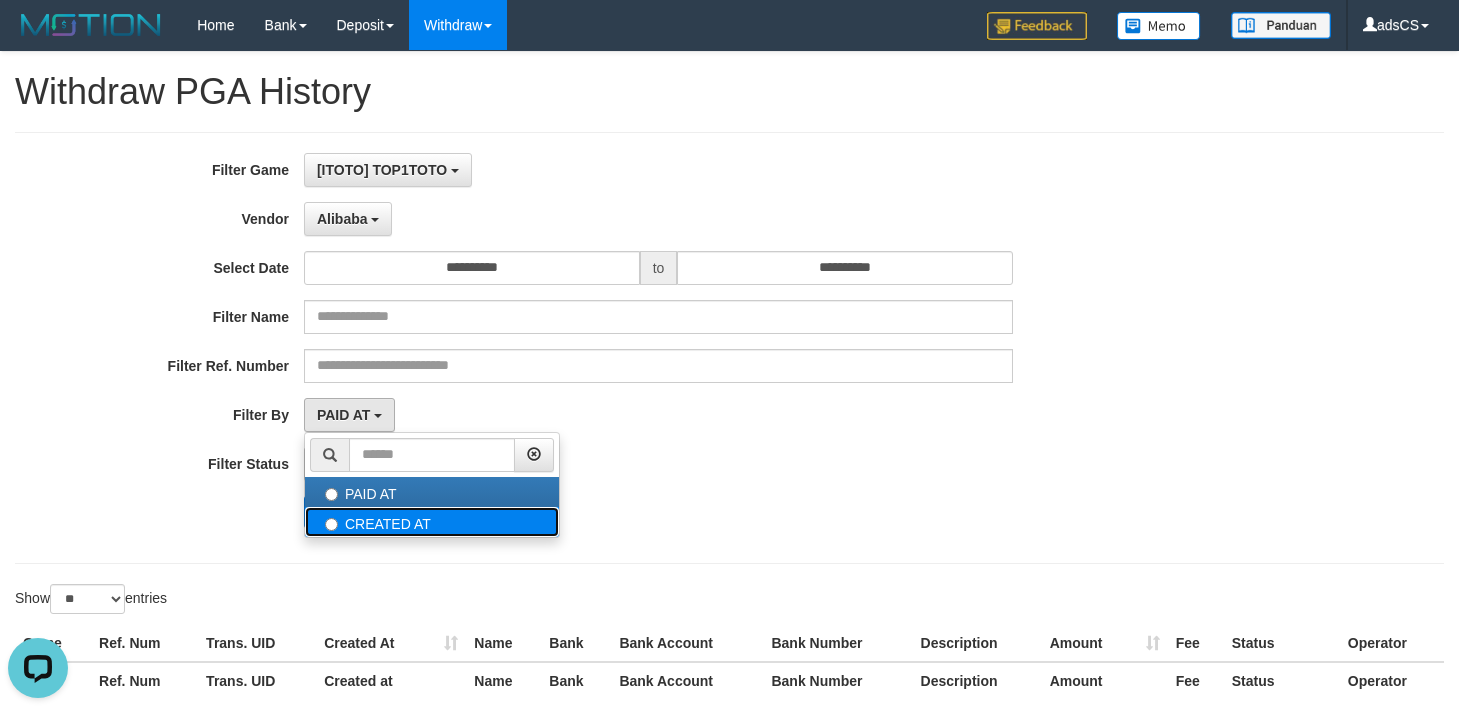 click on "CREATED AT" at bounding box center [432, 522] 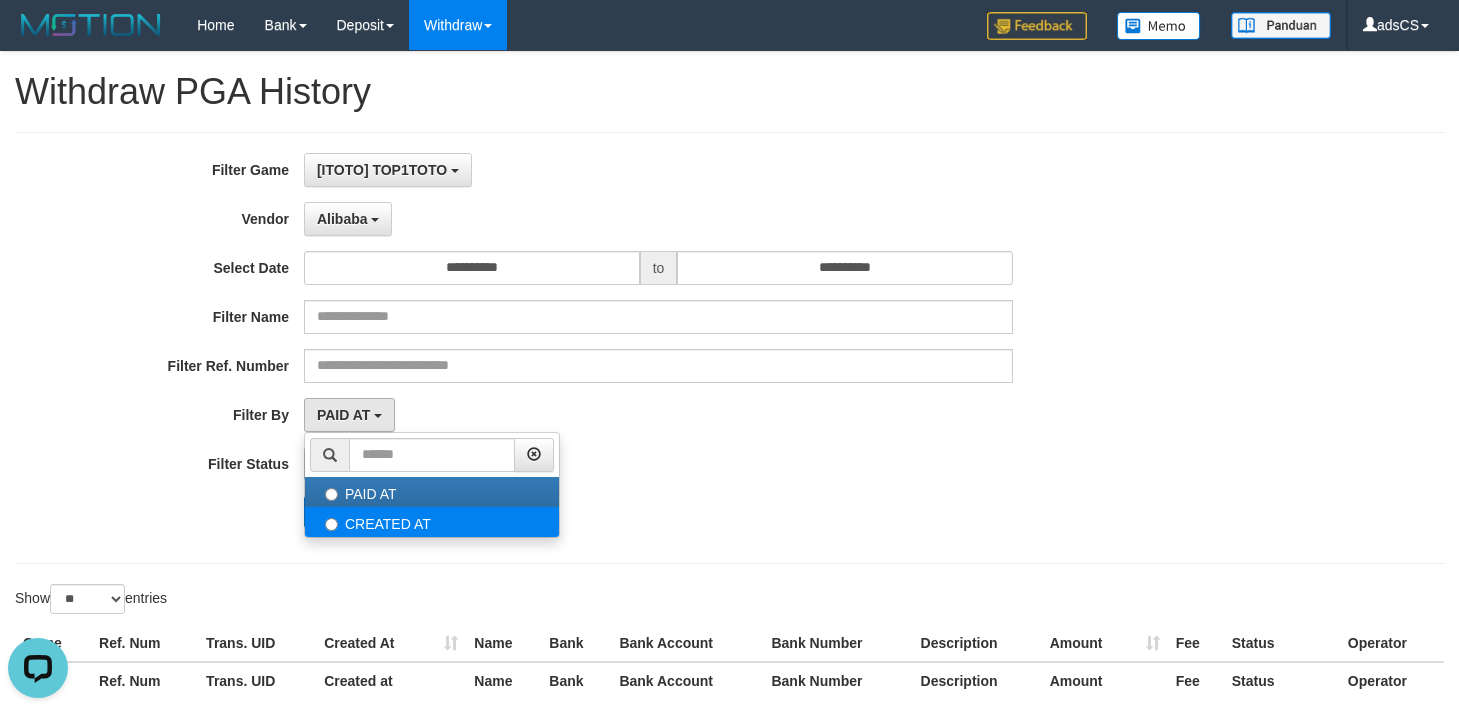 select on "*" 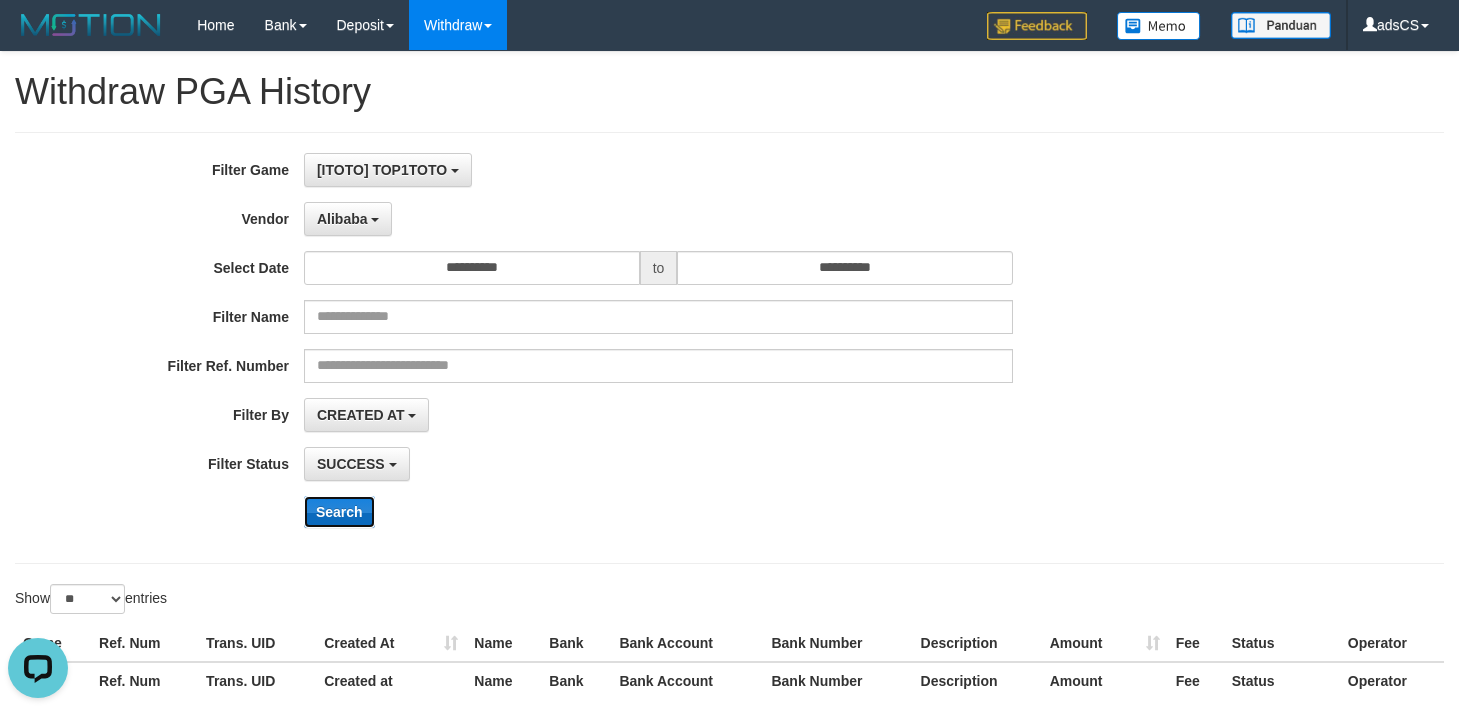 click on "Search" at bounding box center (339, 512) 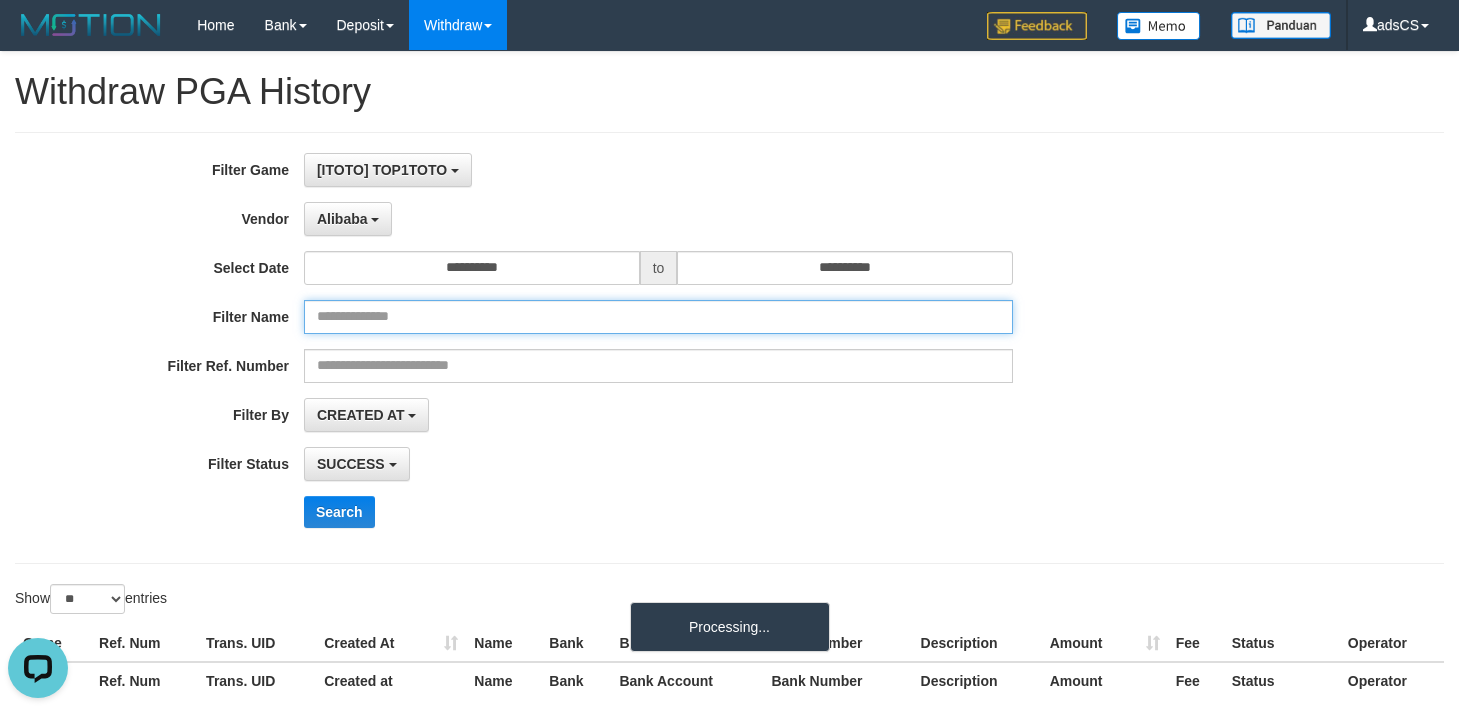 click at bounding box center [658, 317] 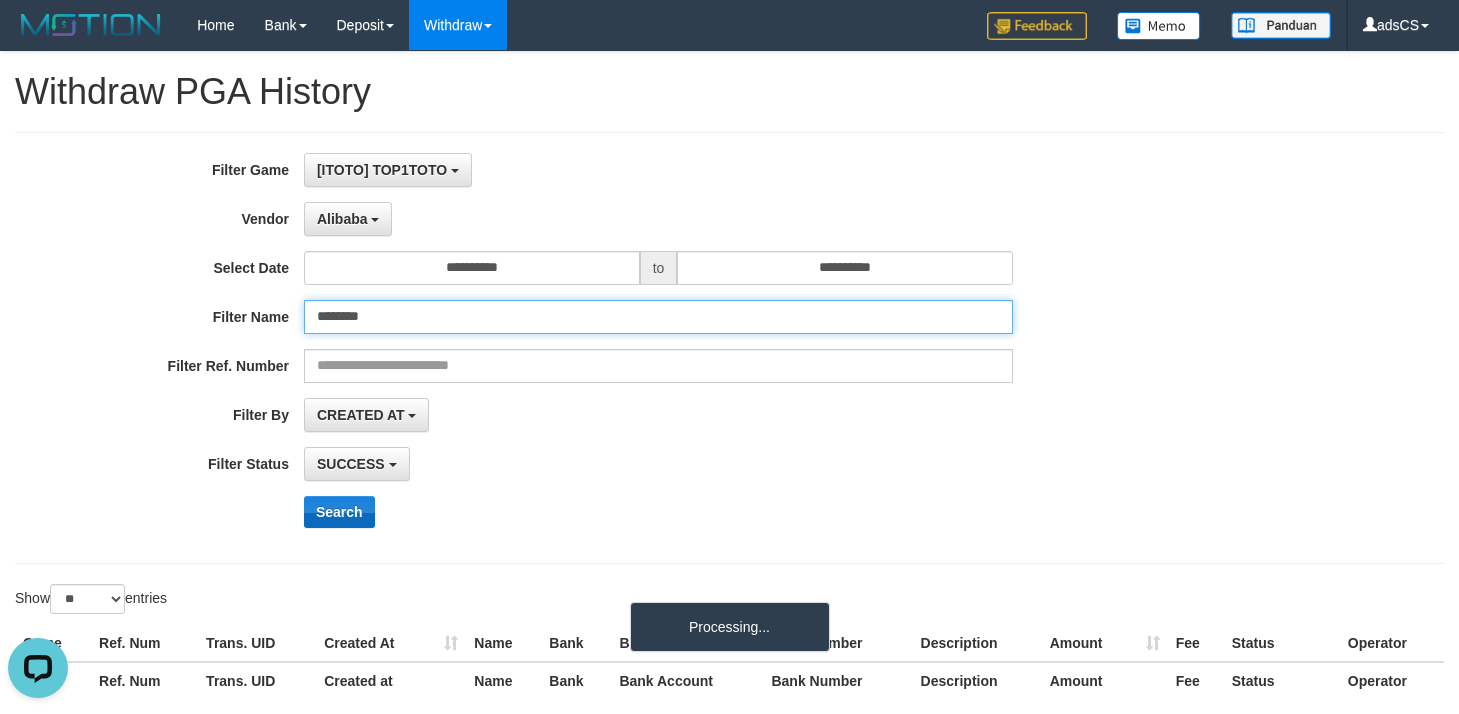 type on "********" 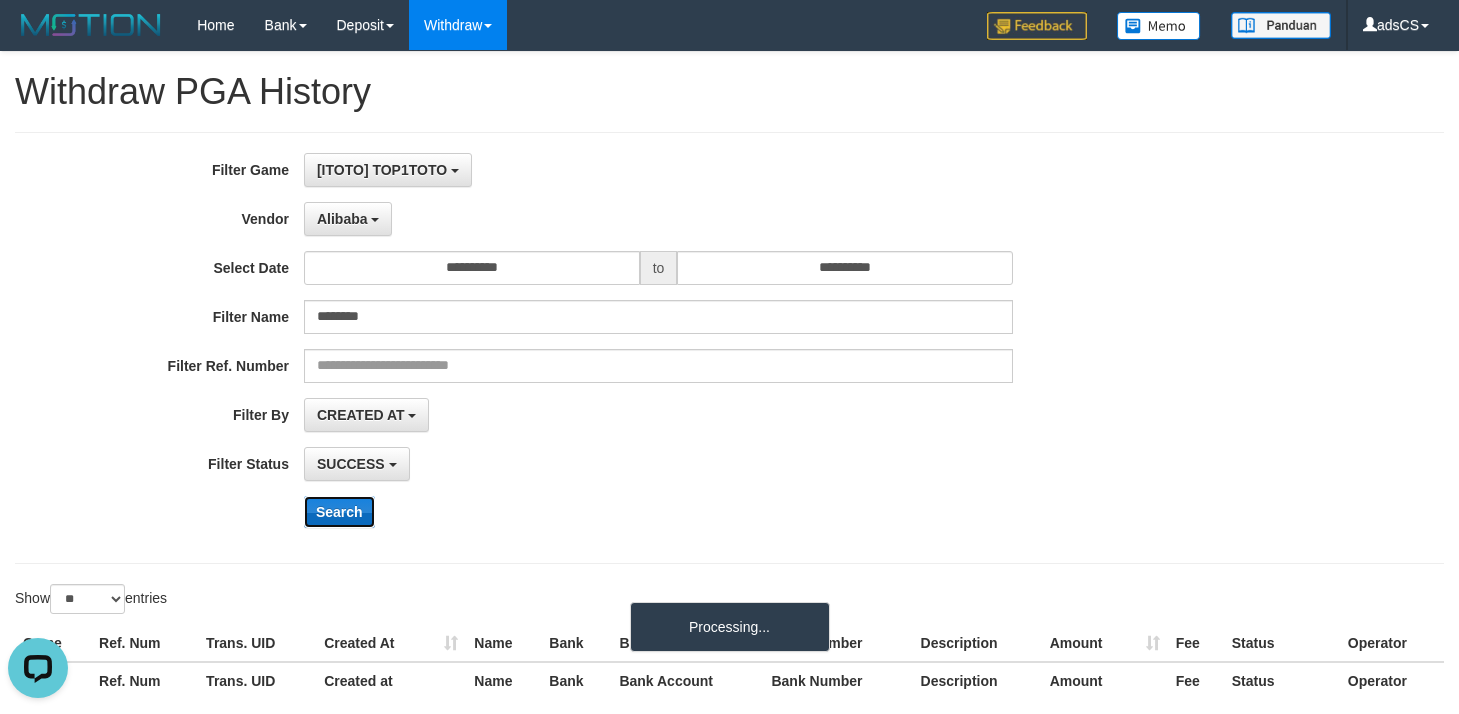 click on "Search" at bounding box center [339, 512] 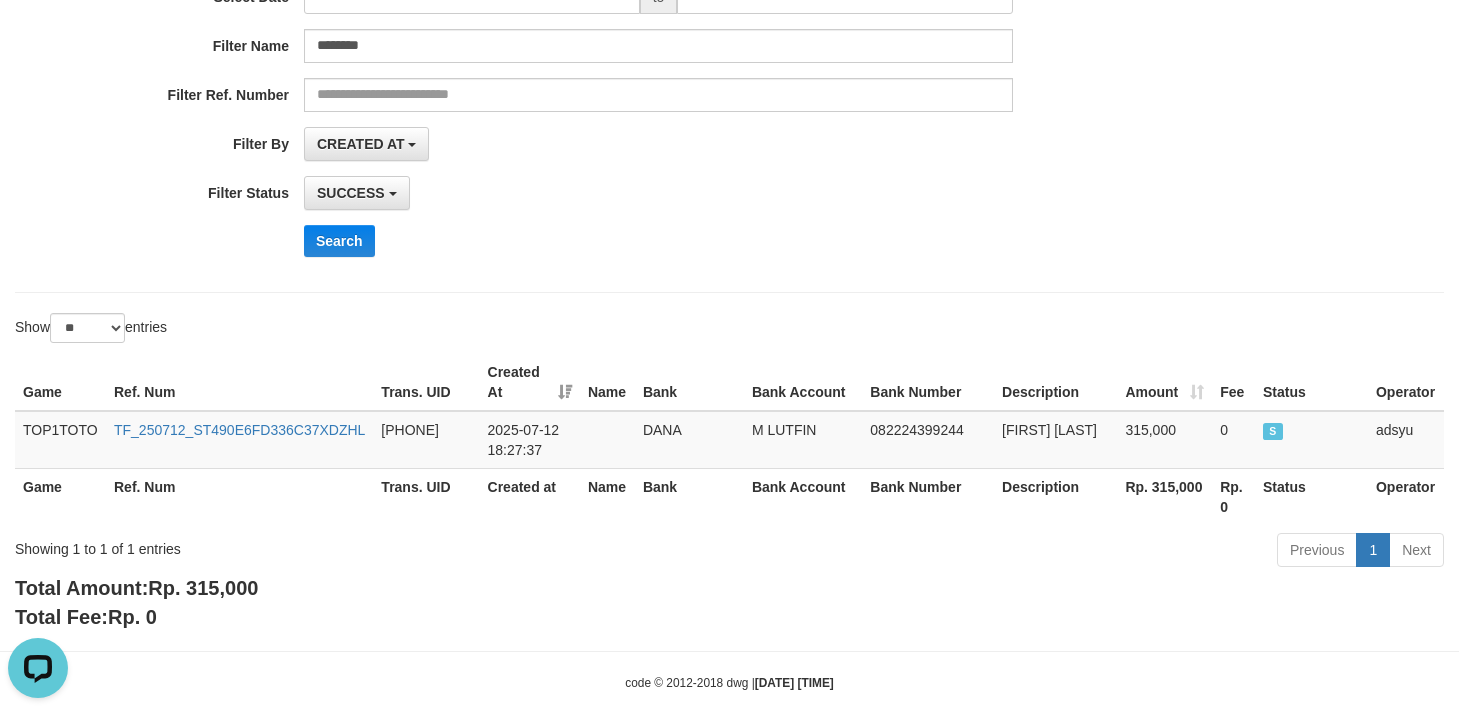 scroll, scrollTop: 300, scrollLeft: 0, axis: vertical 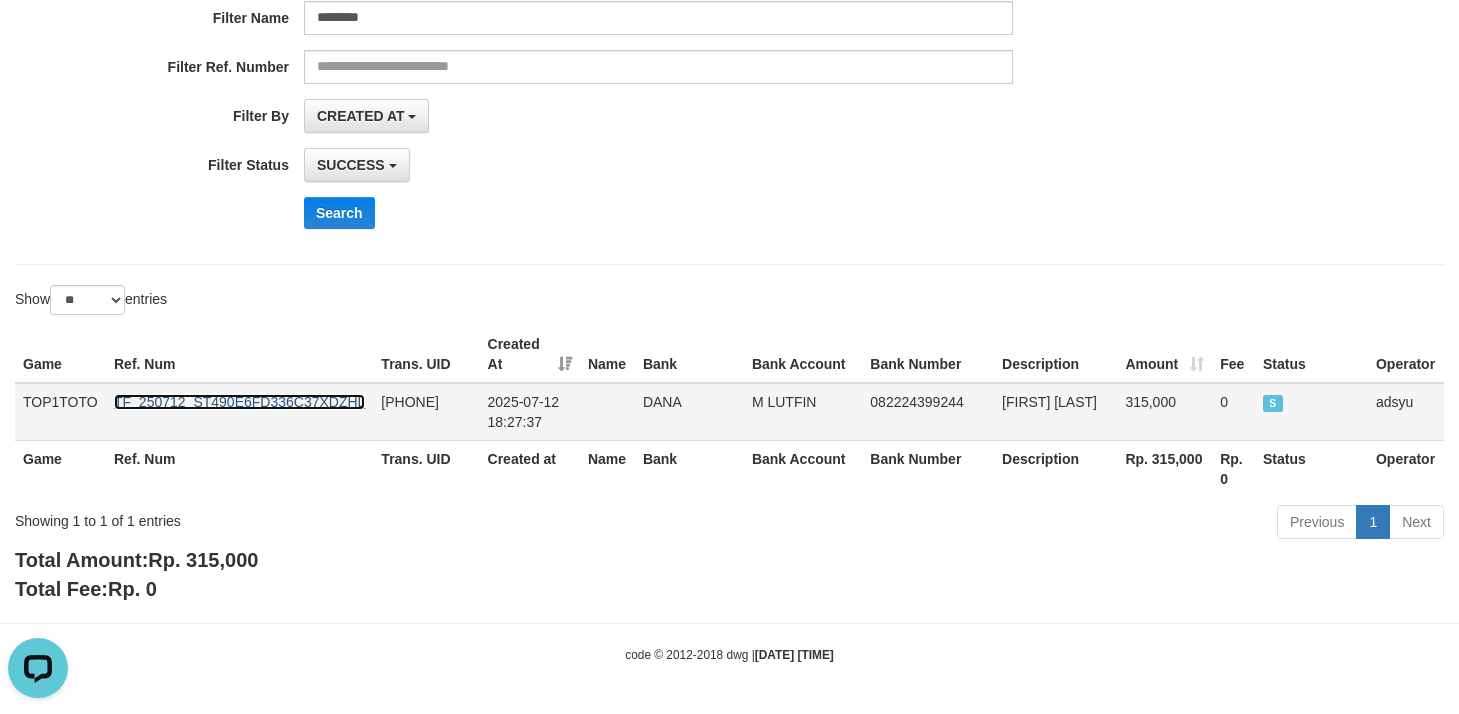 click on "TF_250712_ST490E6FD336C37XDZHL" at bounding box center (239, 402) 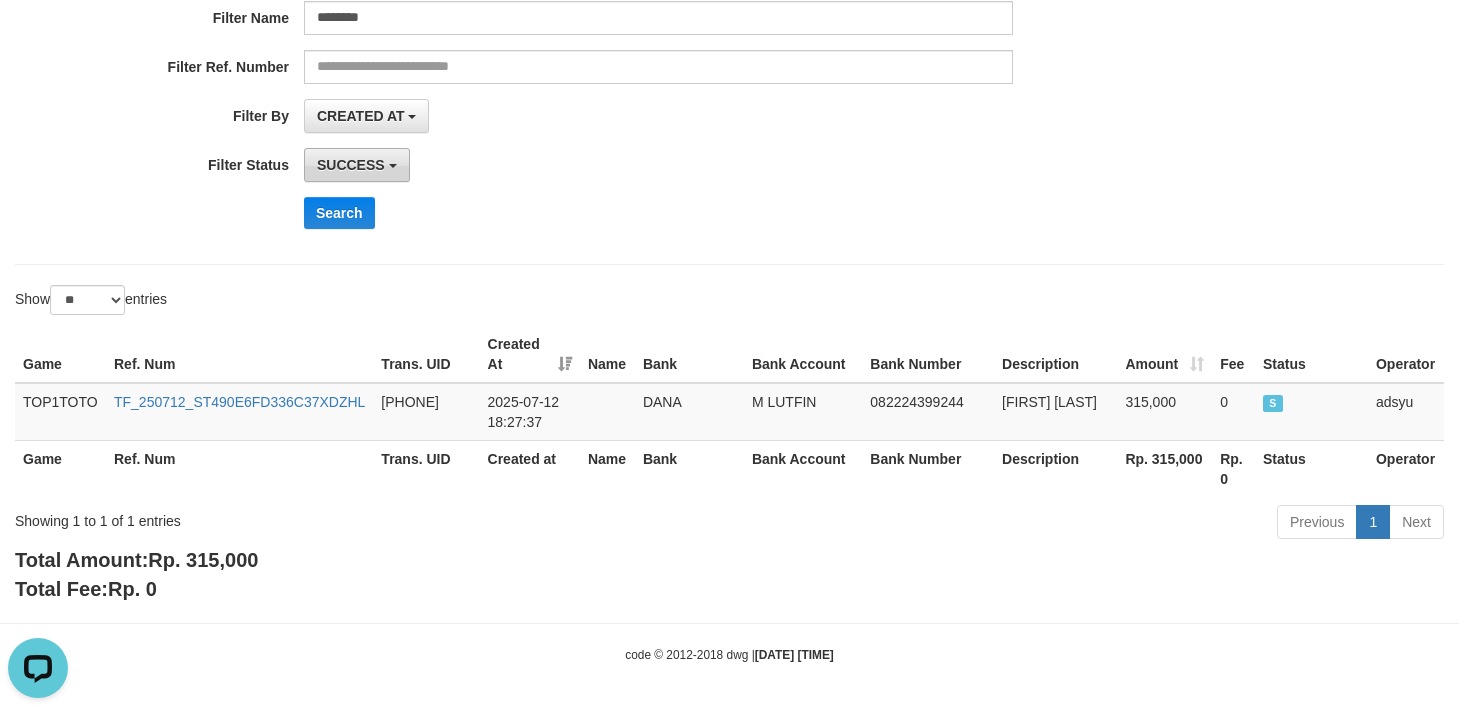 click on "SUCCESS" at bounding box center (351, 165) 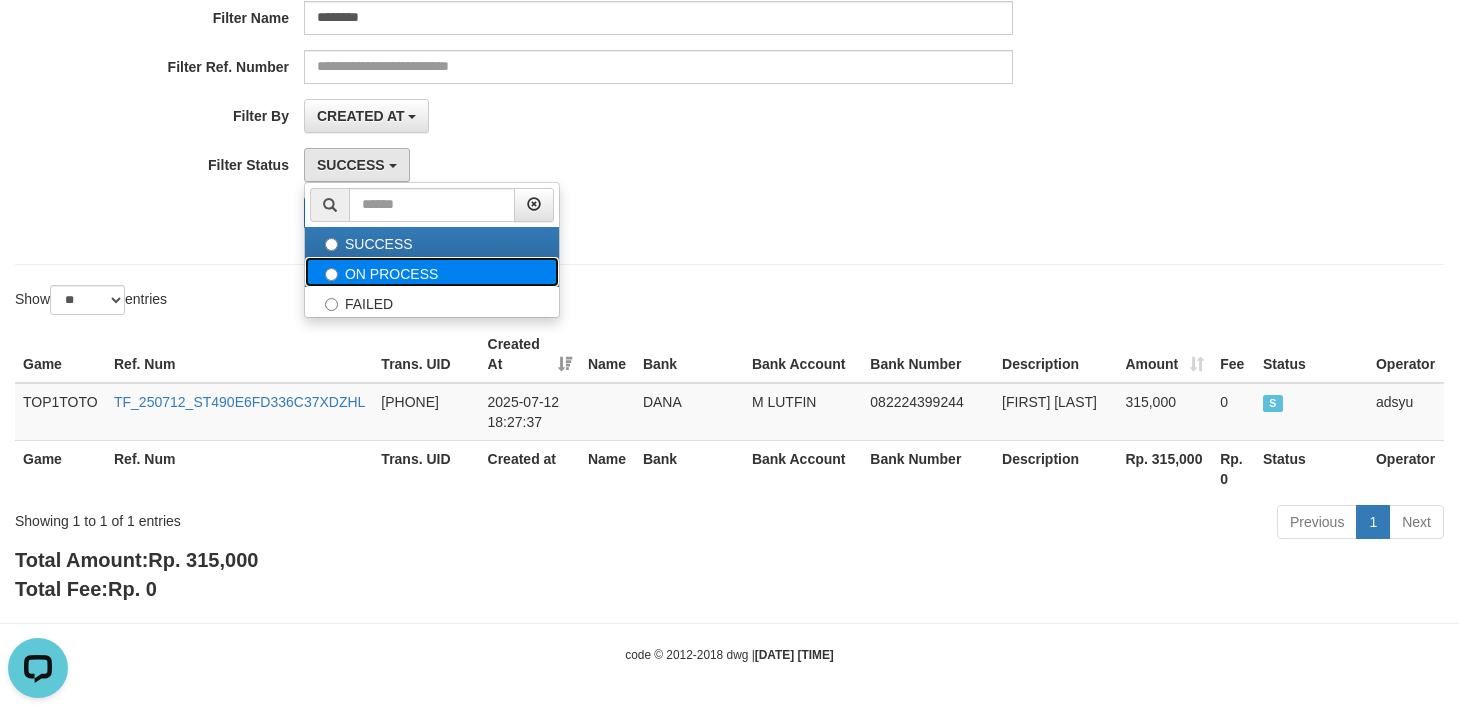 click on "ON PROCESS" at bounding box center (432, 272) 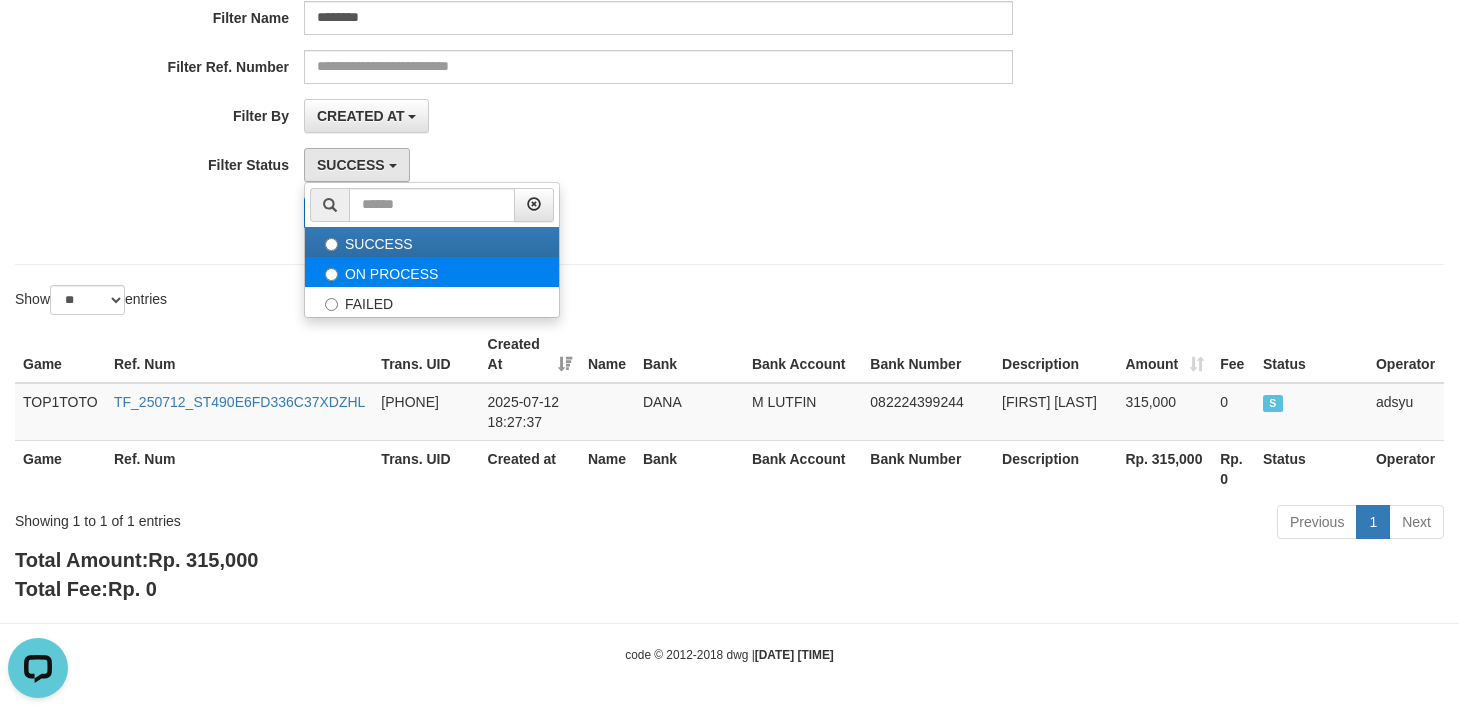 select on "*" 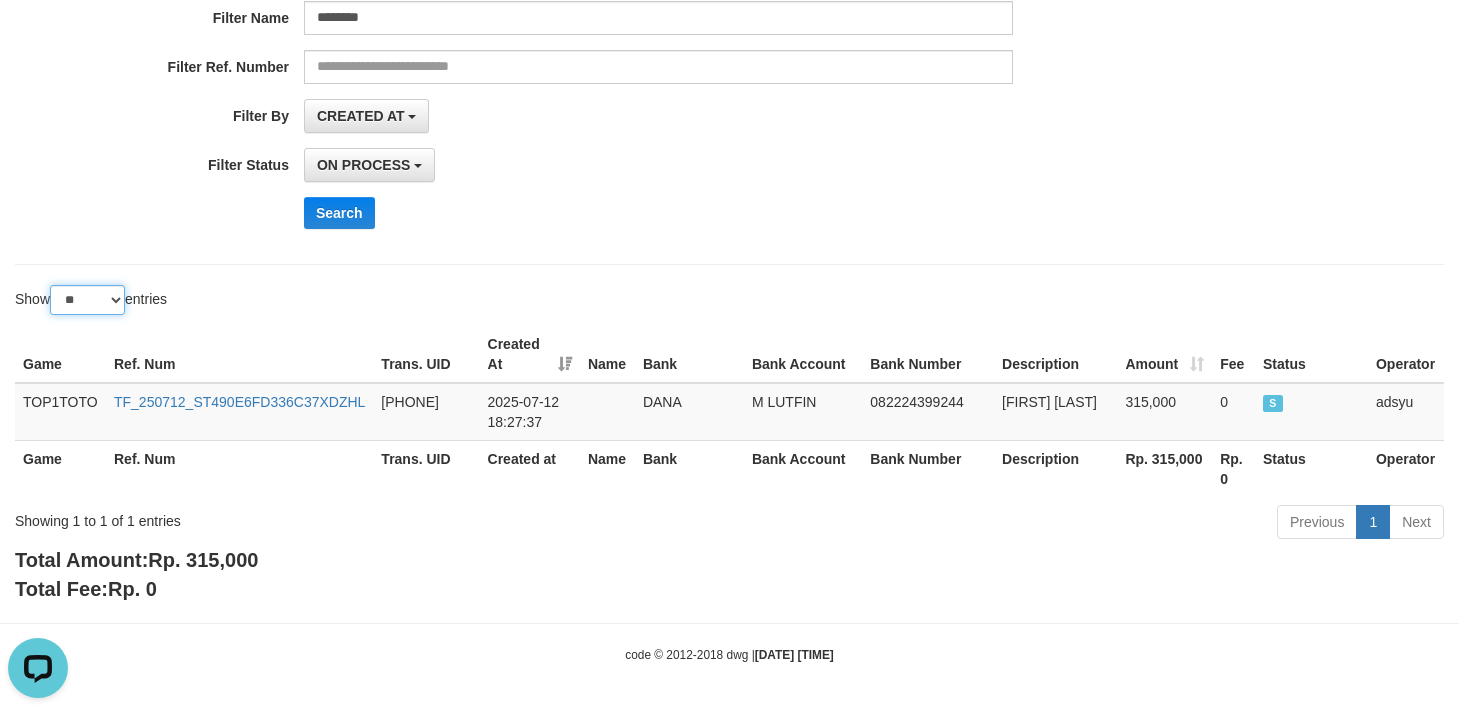 click on "** ** ** ***" at bounding box center (87, 300) 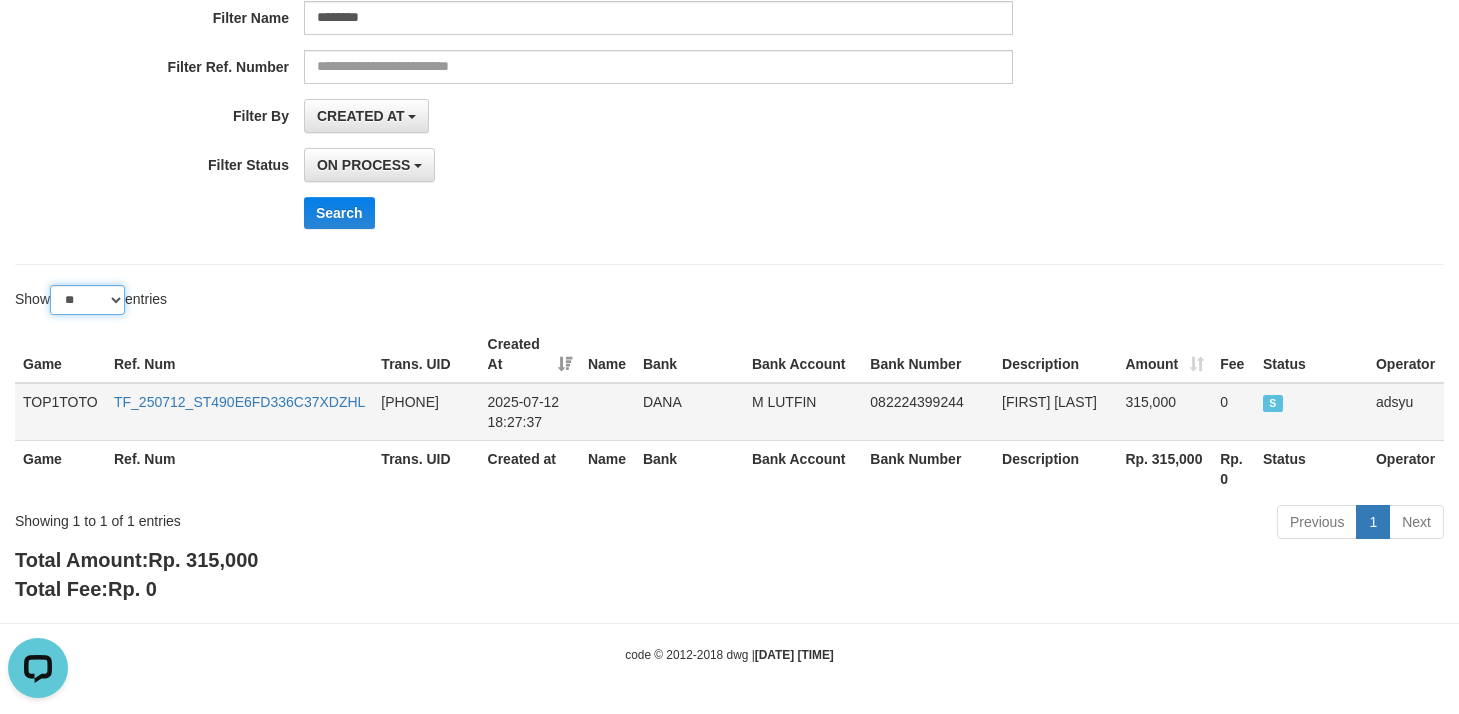 select on "***" 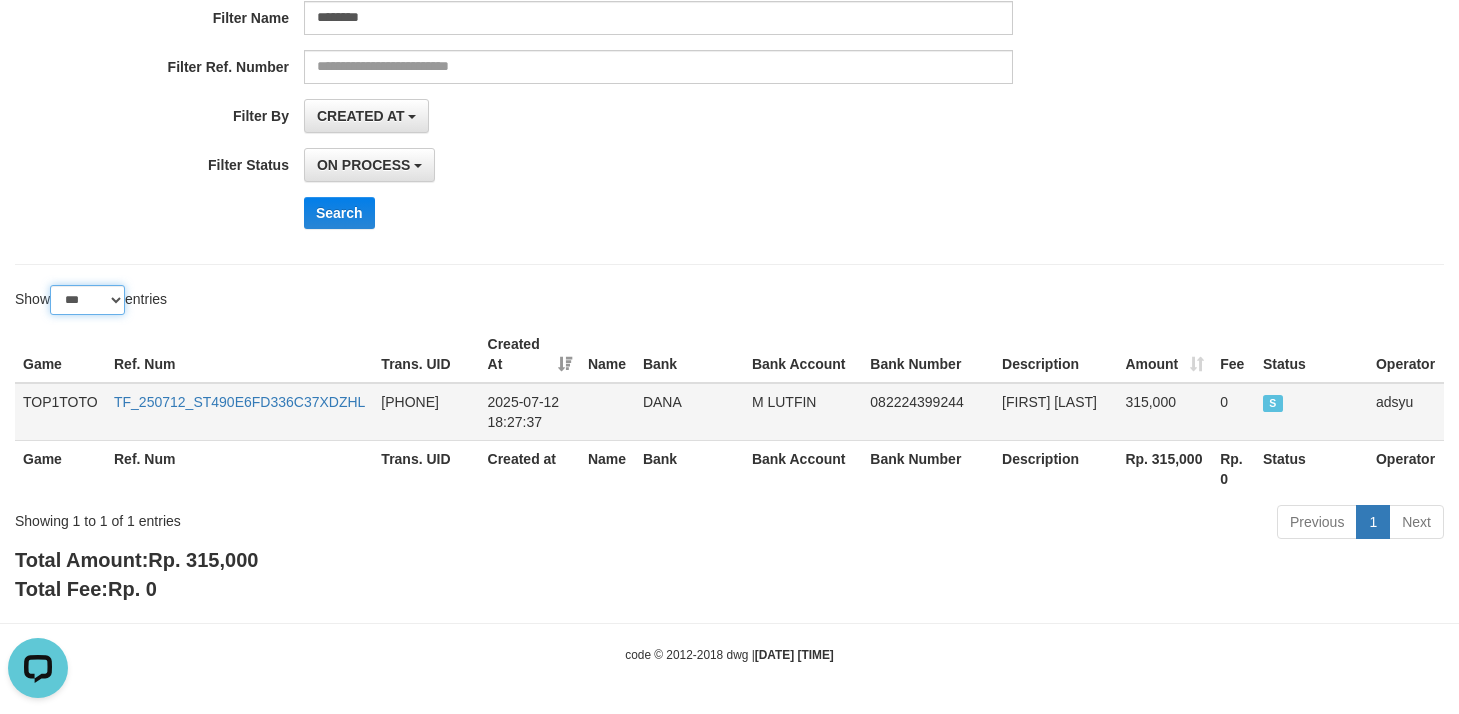 click on "** ** ** ***" at bounding box center (87, 300) 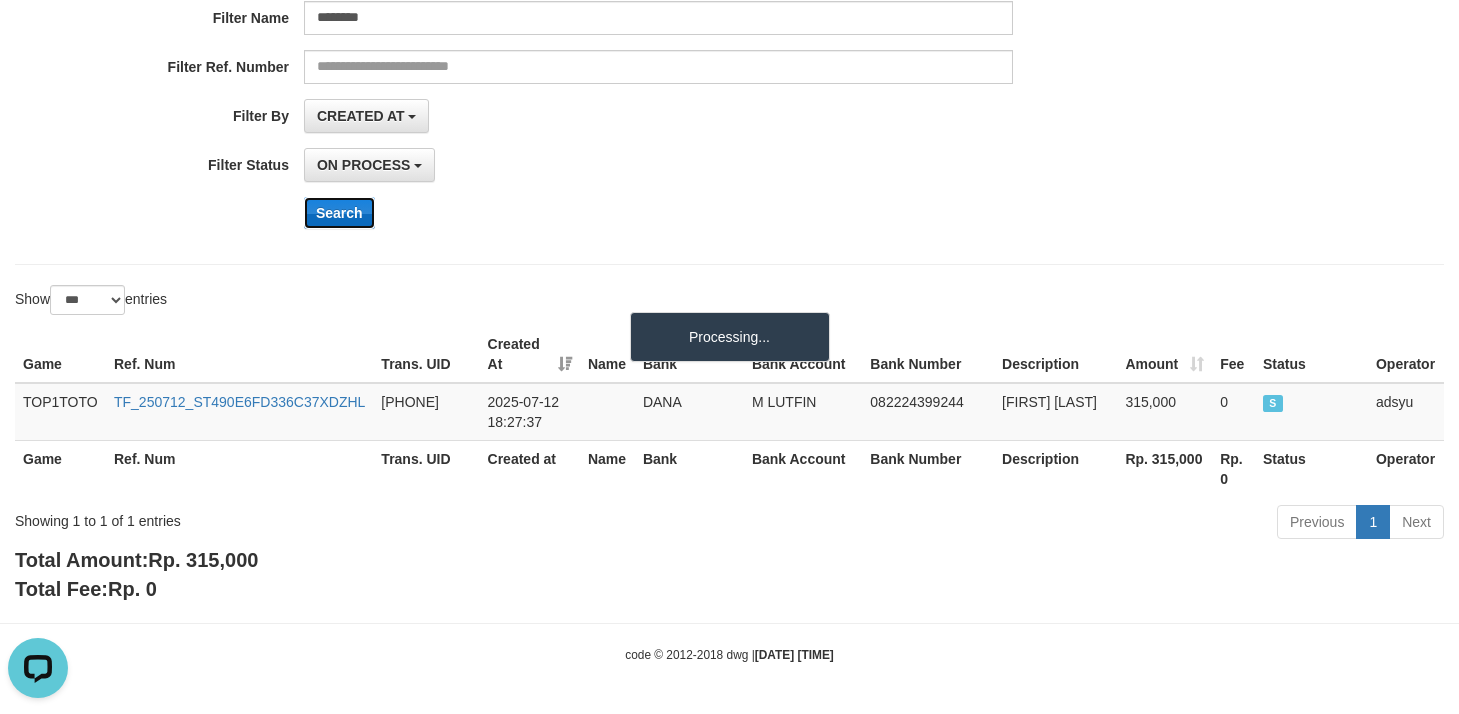 click on "Search" at bounding box center (339, 213) 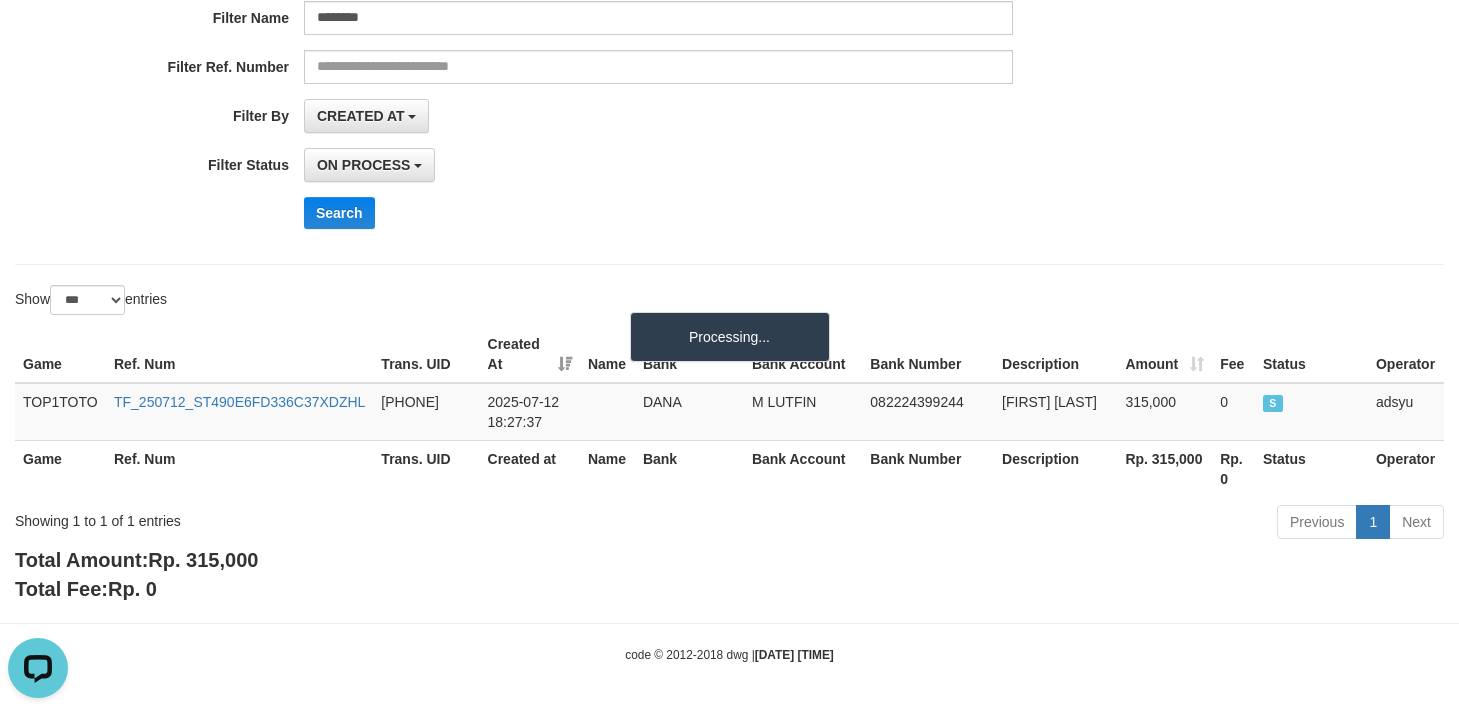 scroll, scrollTop: 279, scrollLeft: 0, axis: vertical 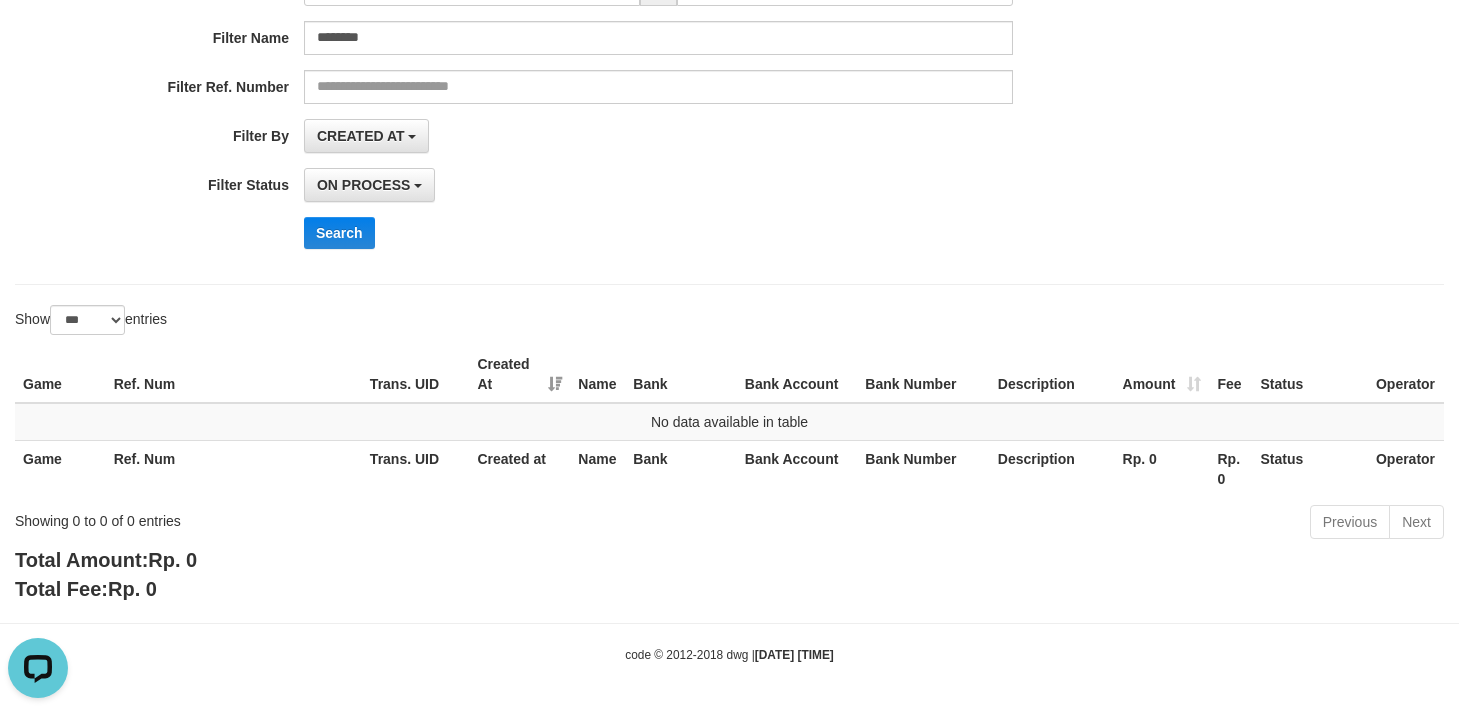 drag, startPoint x: 1296, startPoint y: 230, endPoint x: 1000, endPoint y: 146, distance: 307.68814 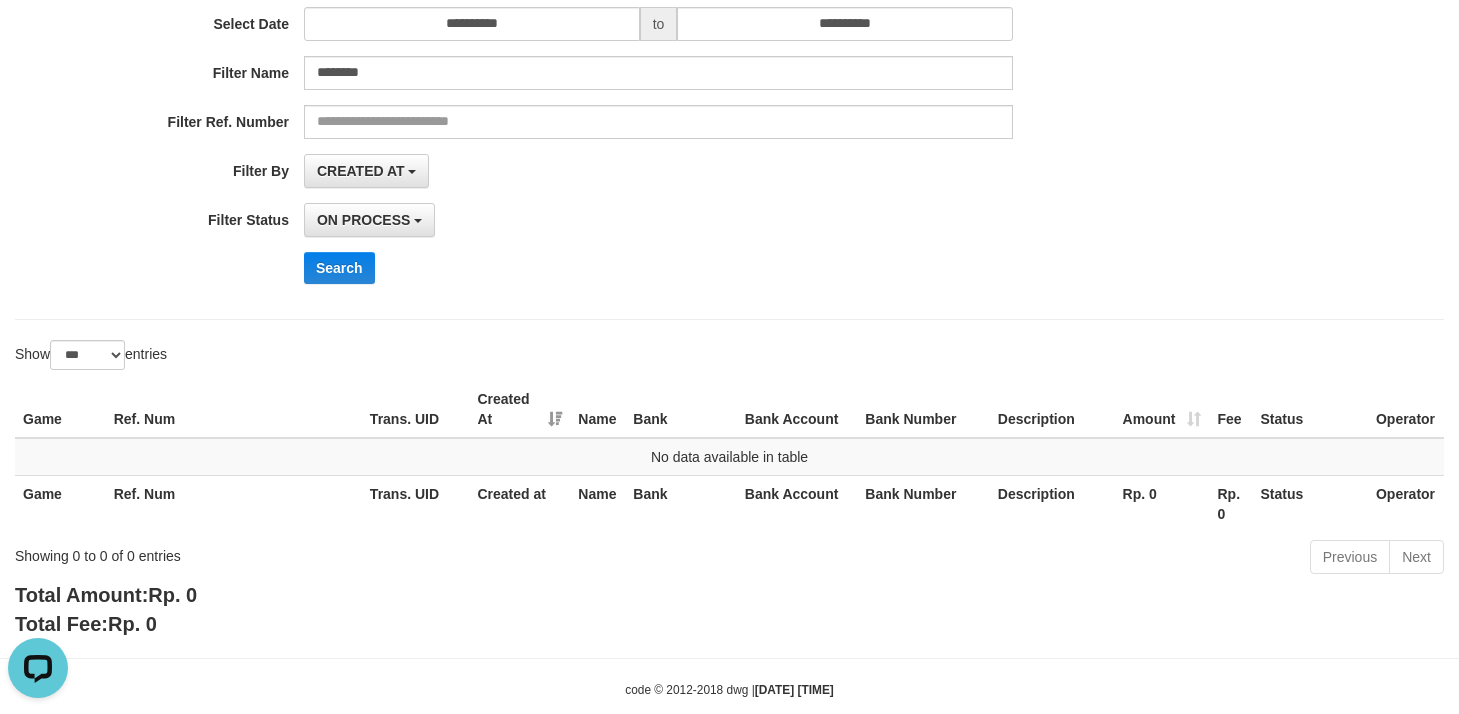 scroll, scrollTop: 279, scrollLeft: 0, axis: vertical 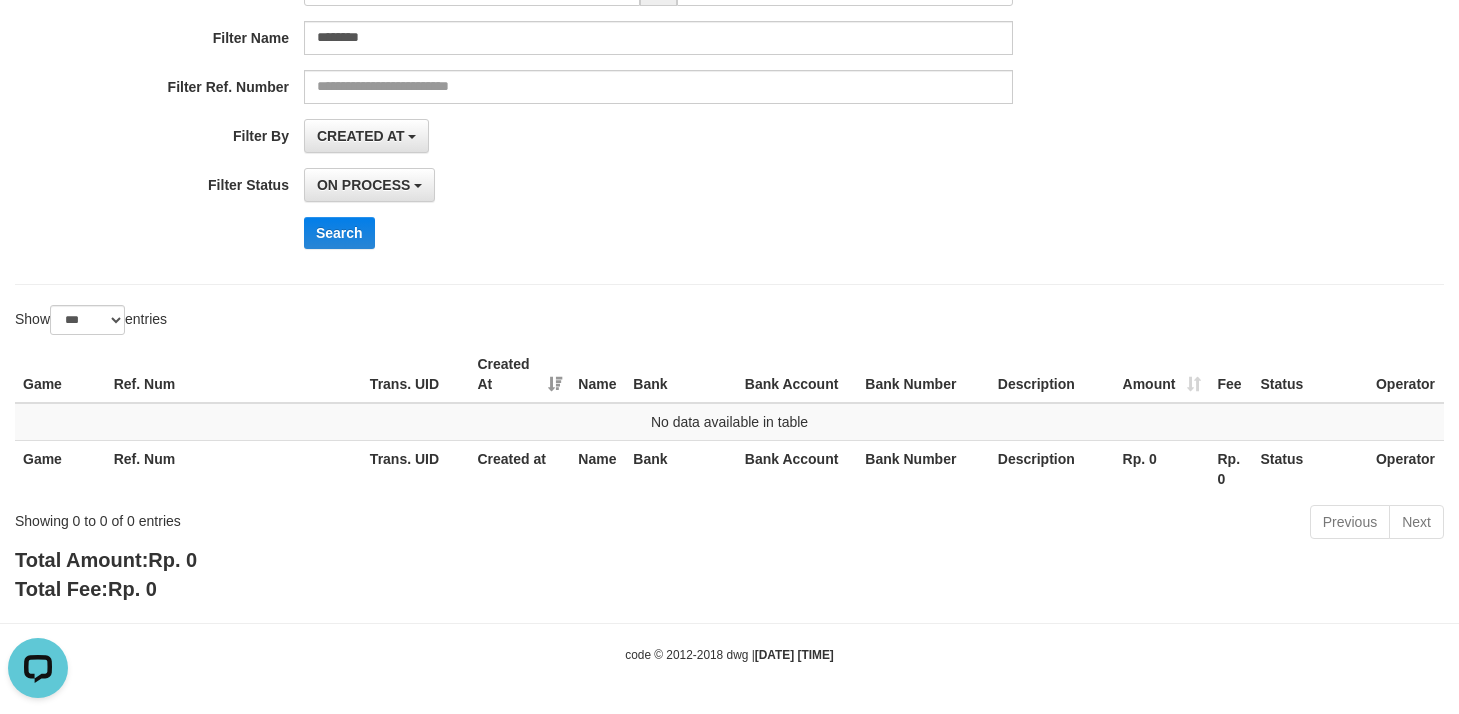 click on "Search" at bounding box center (760, 233) 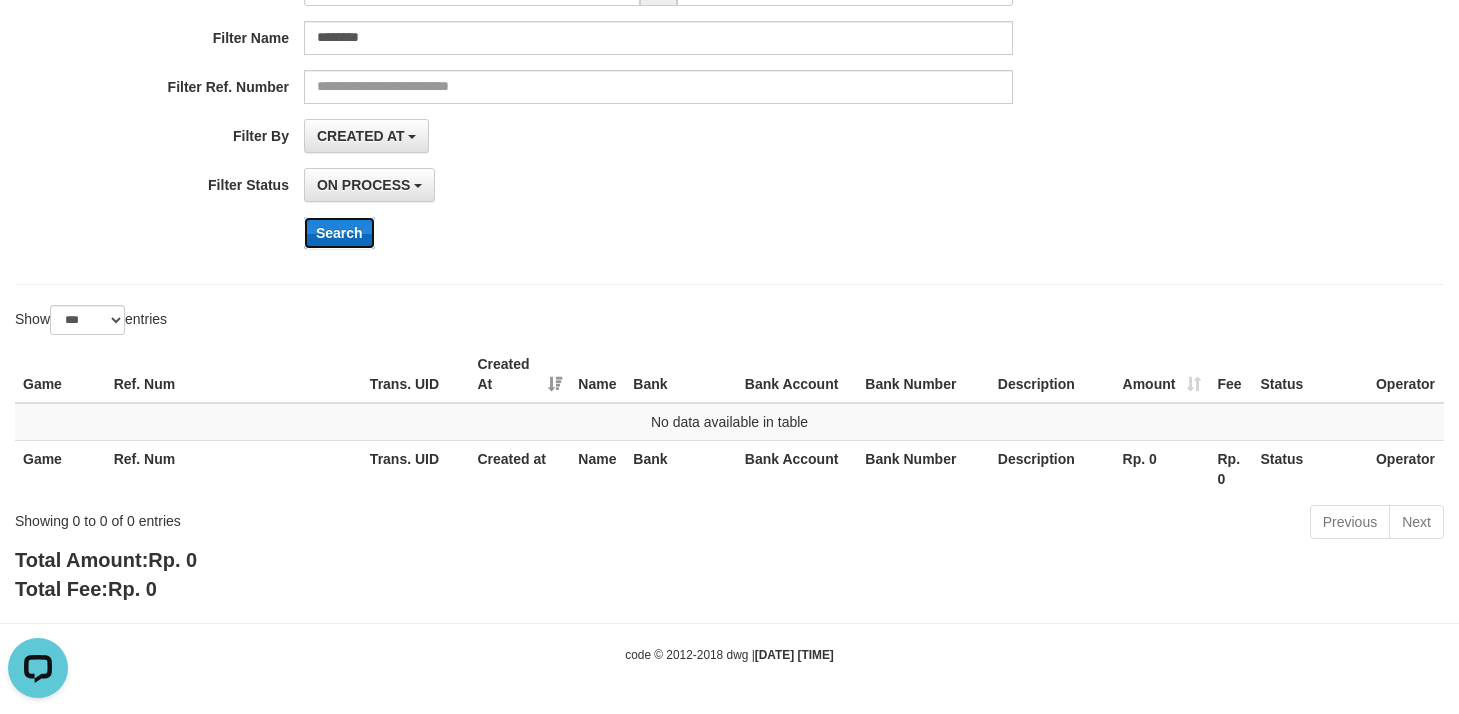 click on "Search" at bounding box center [339, 233] 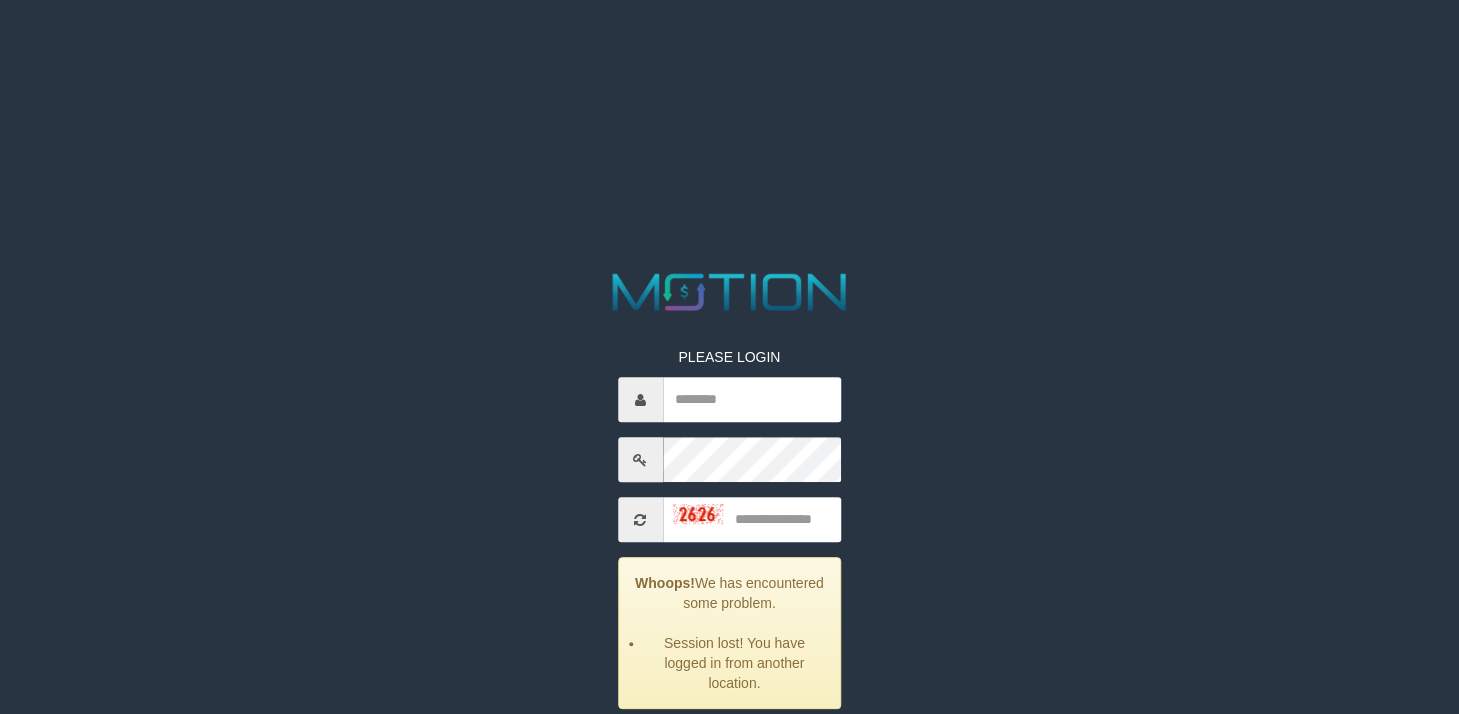 scroll, scrollTop: 0, scrollLeft: 0, axis: both 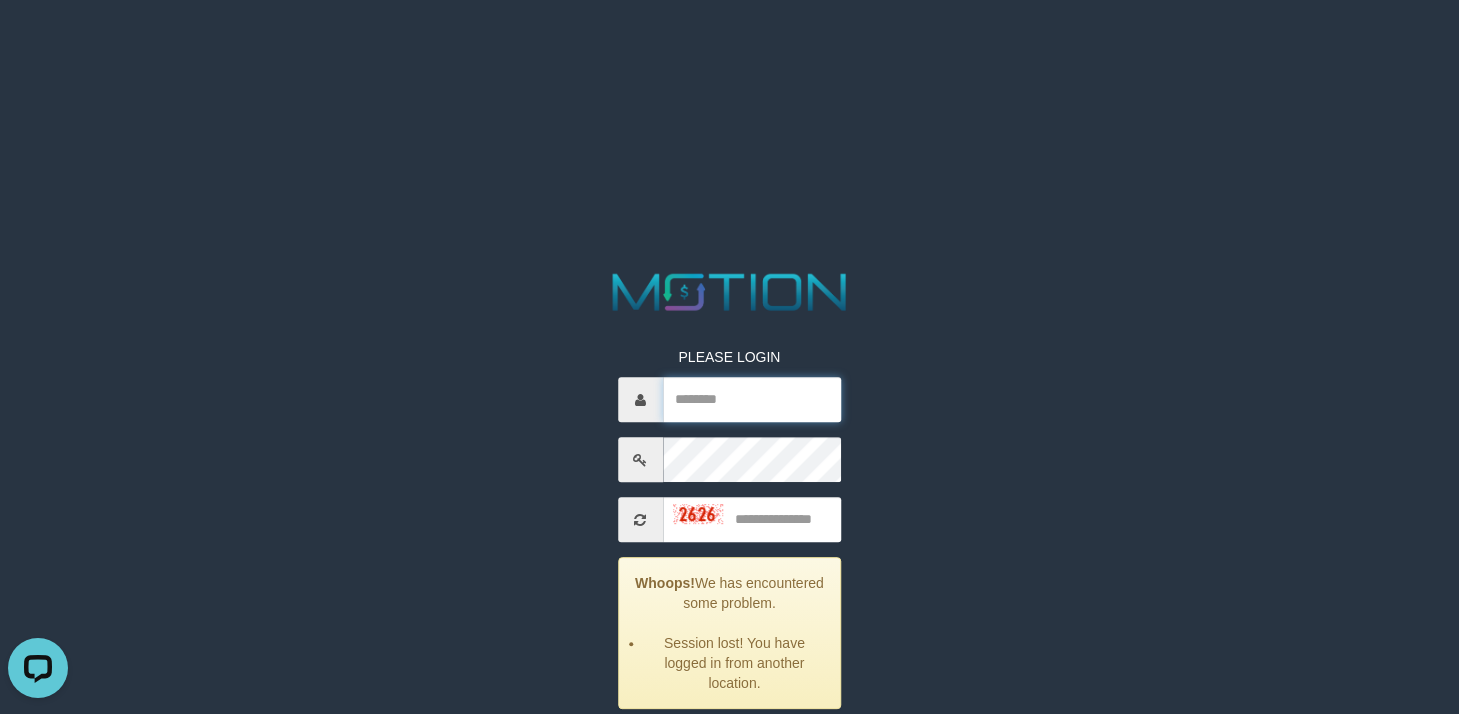 click at bounding box center (752, 399) 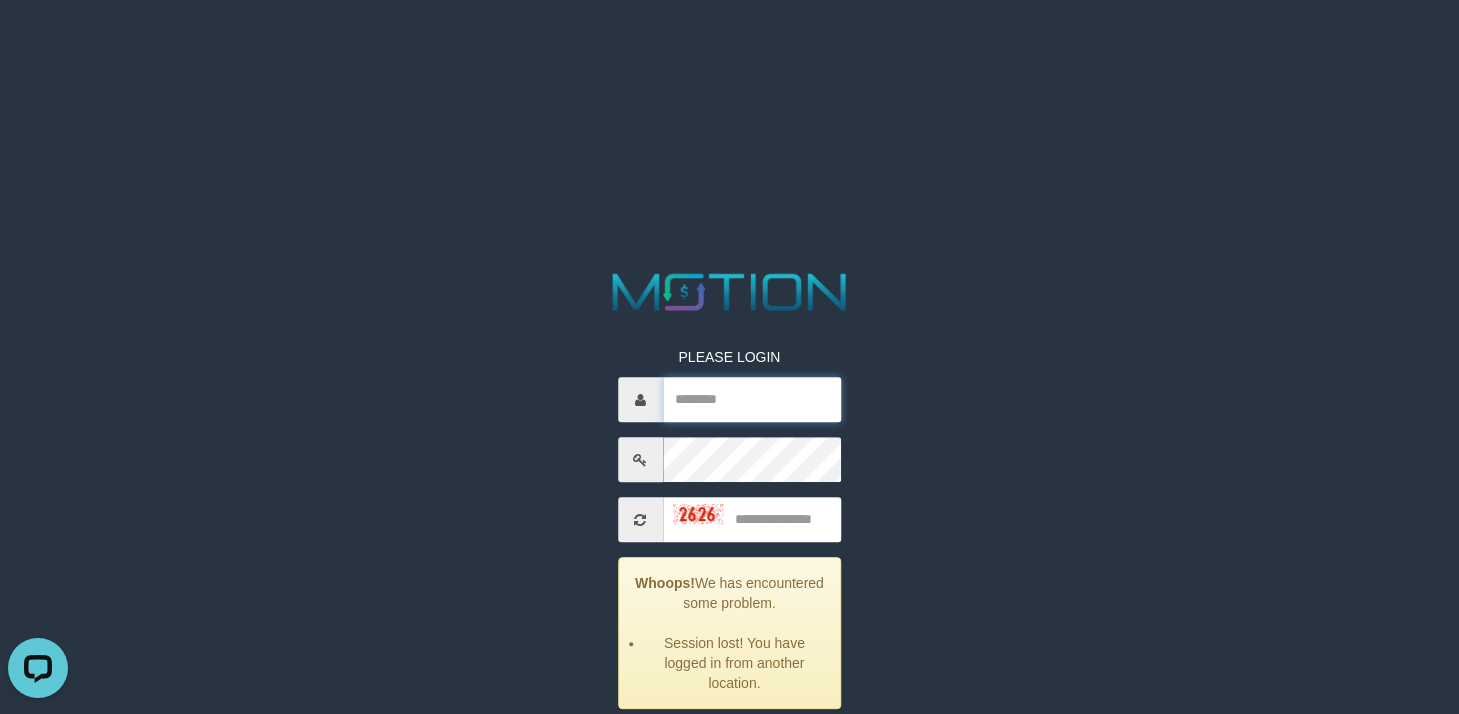 click at bounding box center [752, 399] 